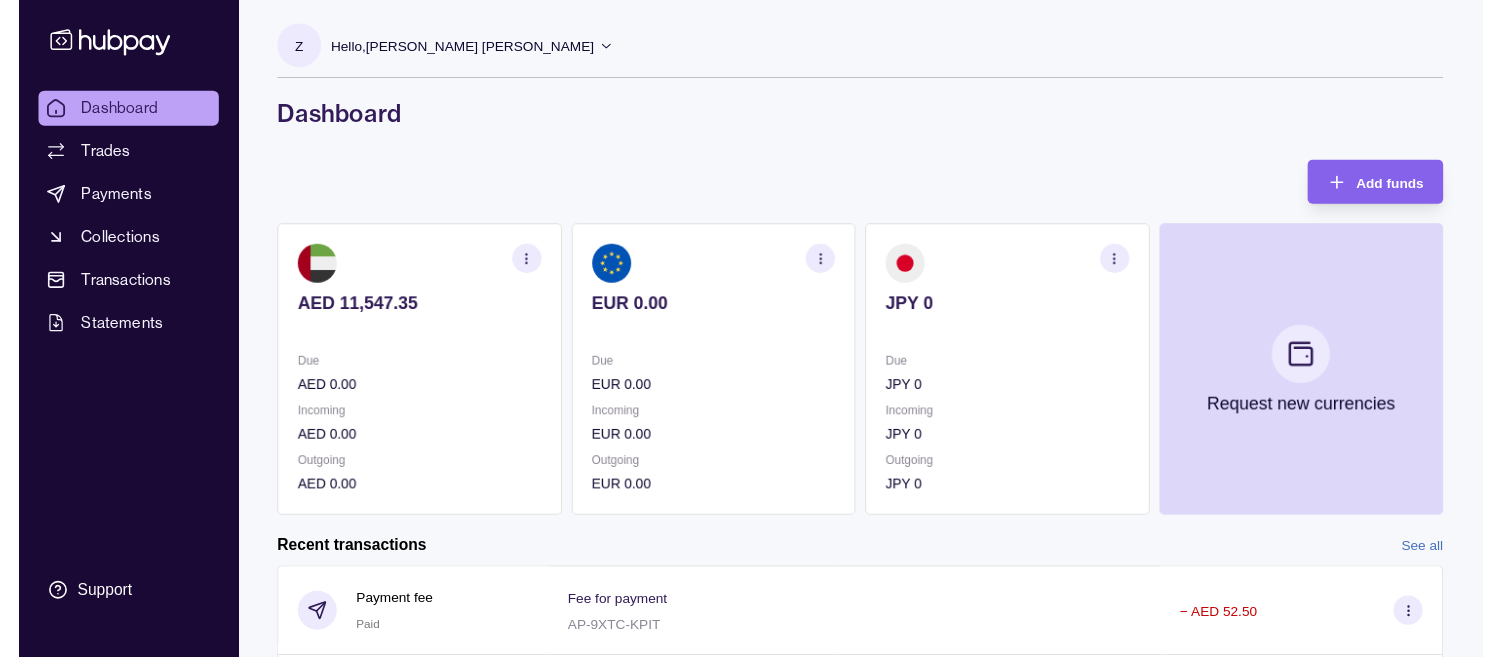 scroll, scrollTop: 0, scrollLeft: 0, axis: both 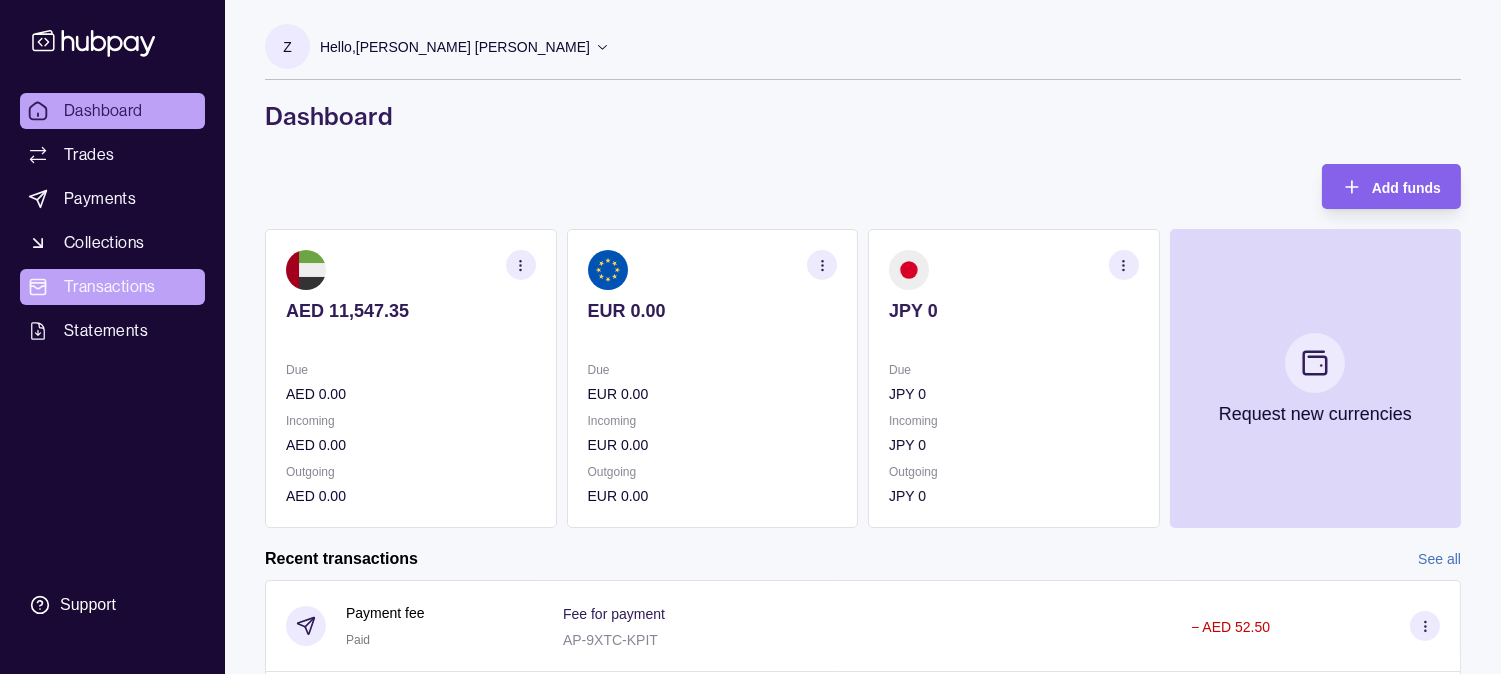 click on "Transactions" at bounding box center [112, 287] 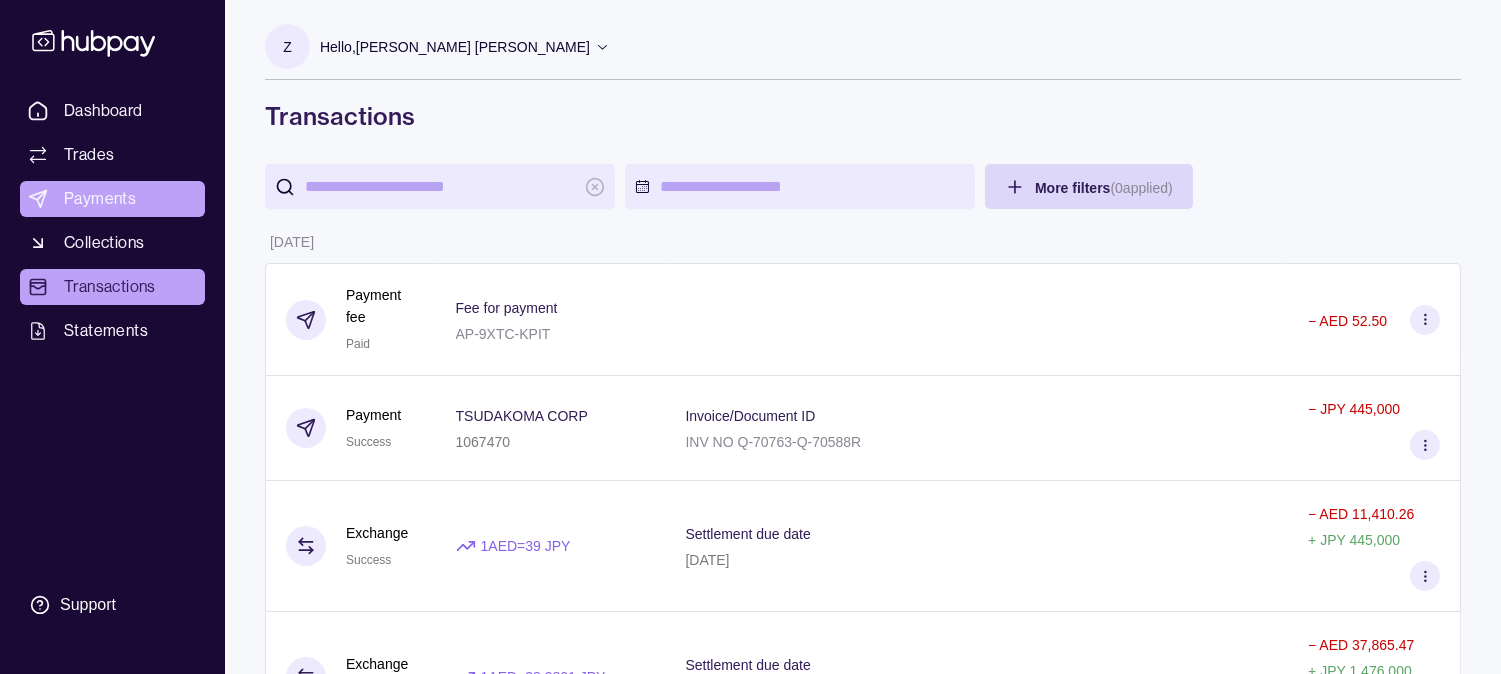 click on "Payments" at bounding box center (100, 199) 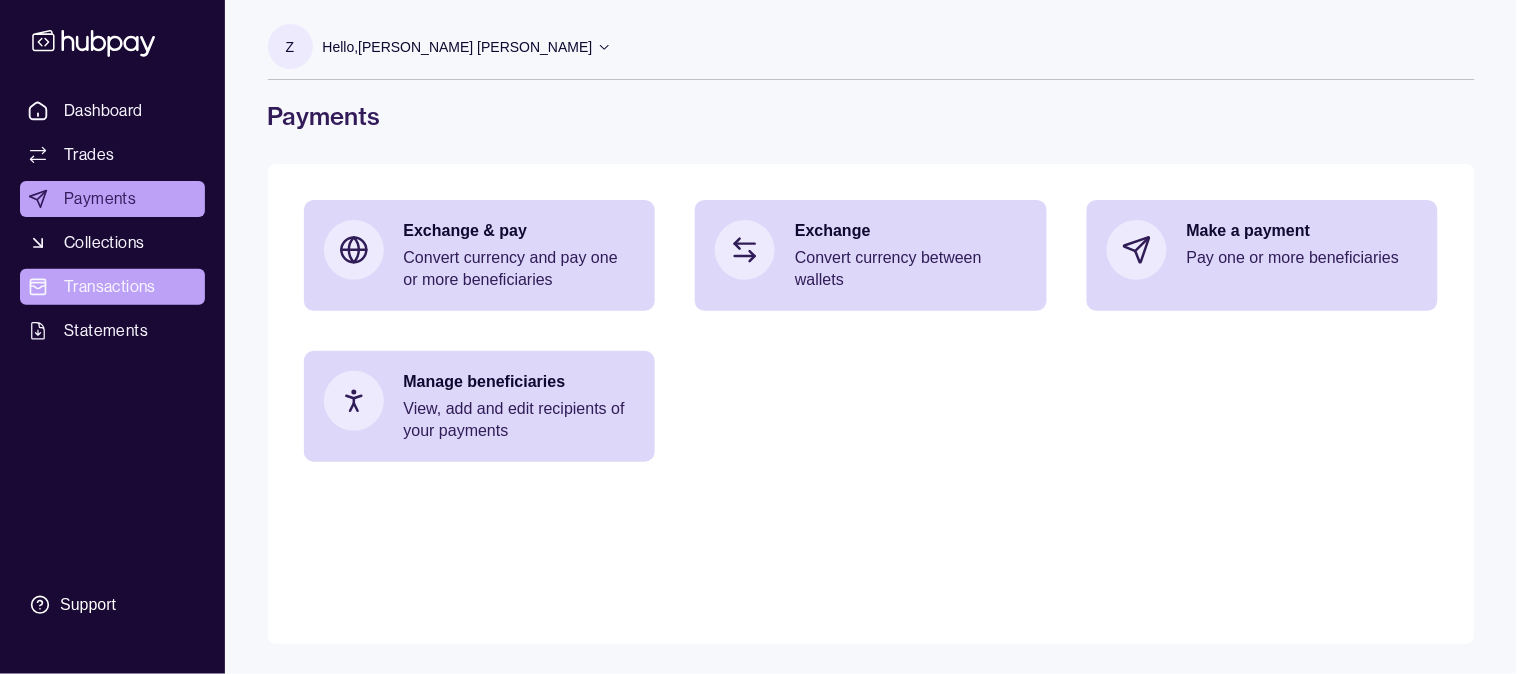 click on "Transactions" at bounding box center [112, 287] 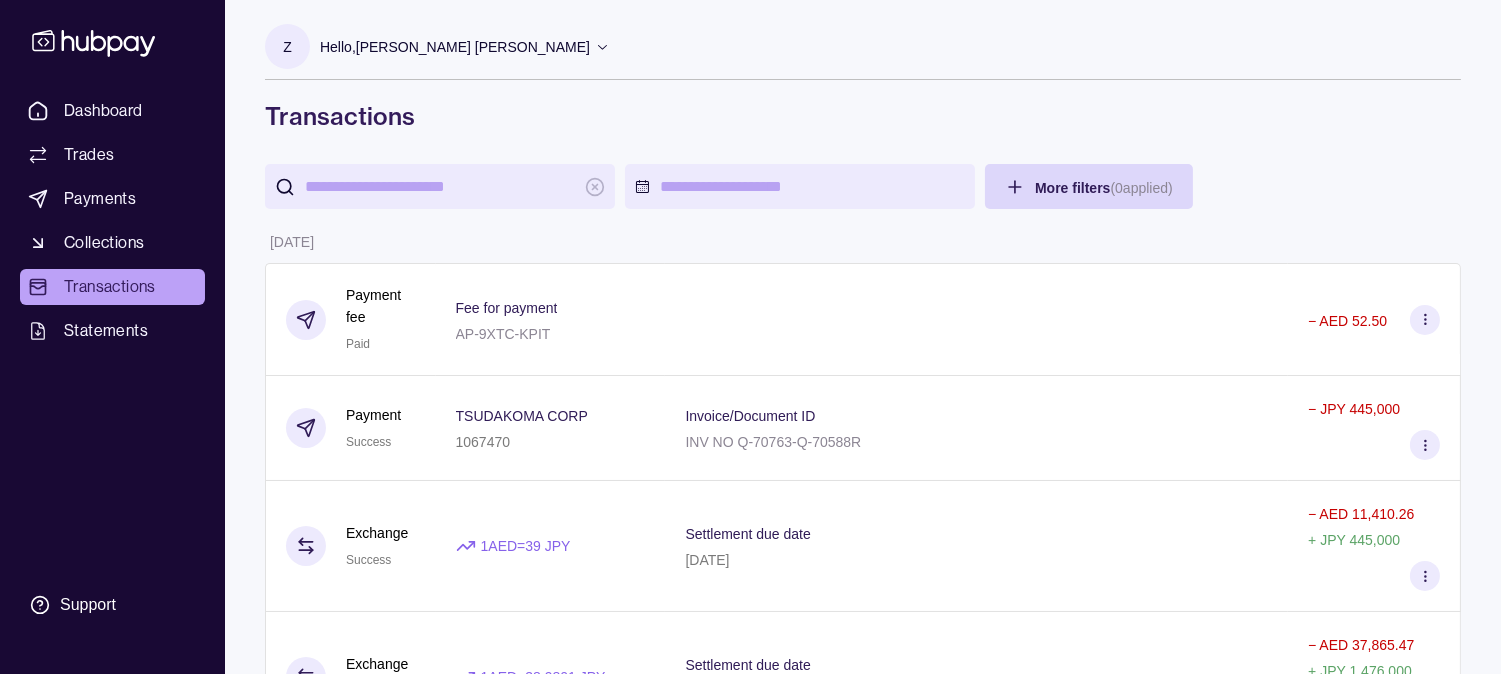 click at bounding box center [440, 186] 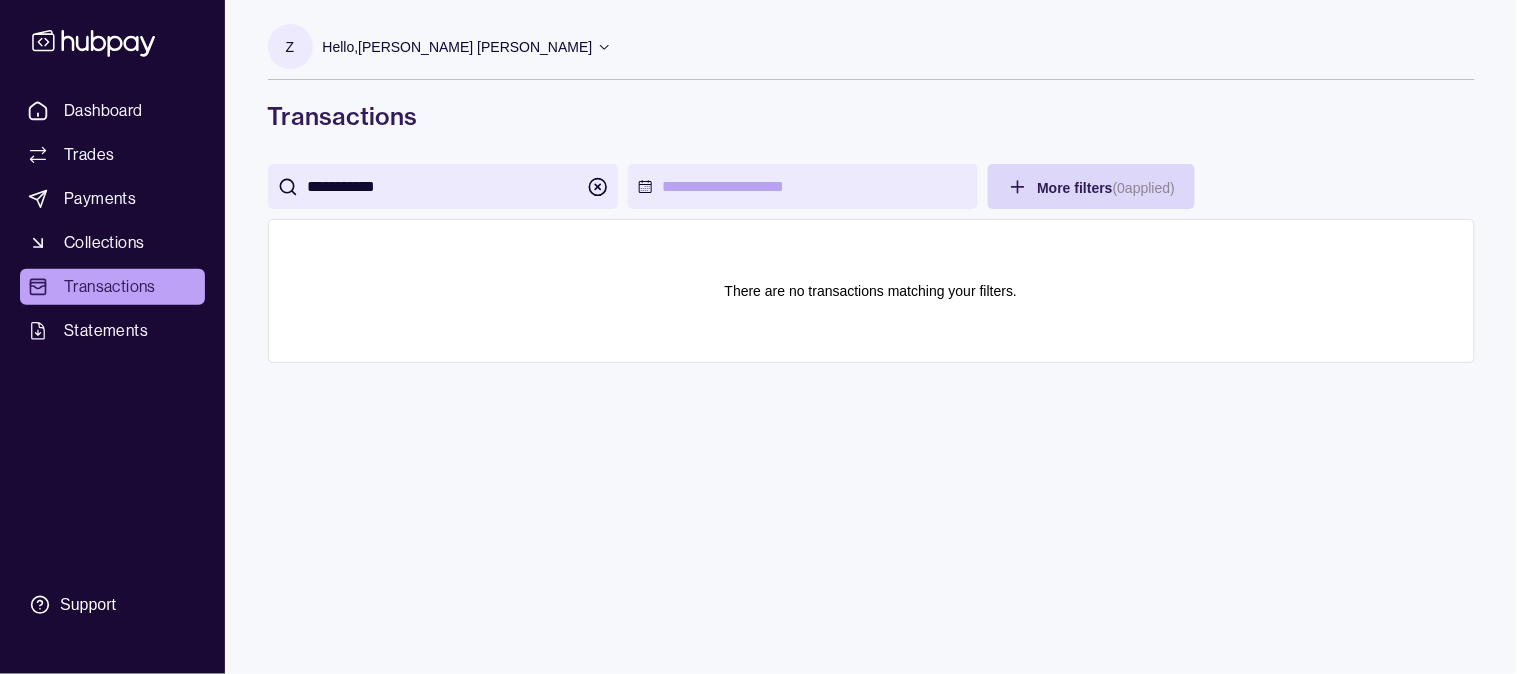 type on "**********" 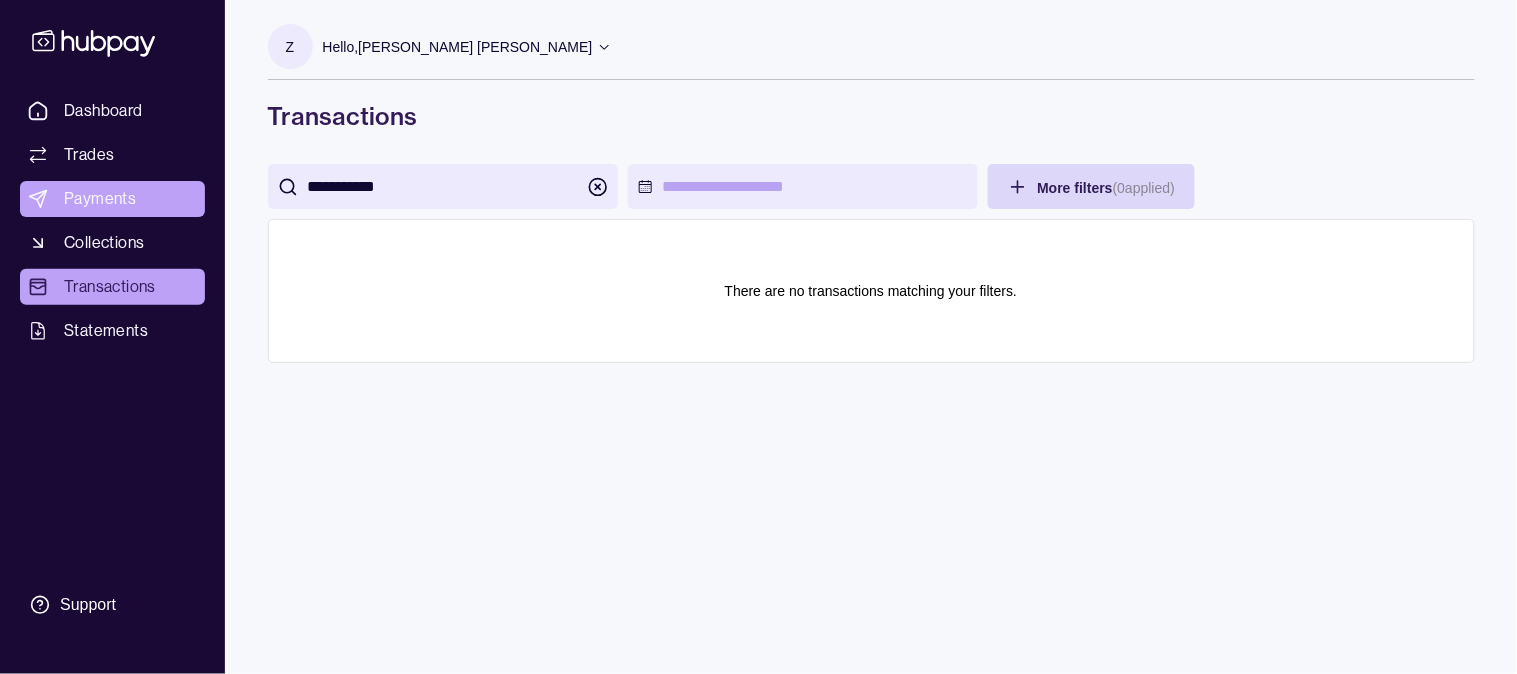 click on "Payments" at bounding box center [100, 199] 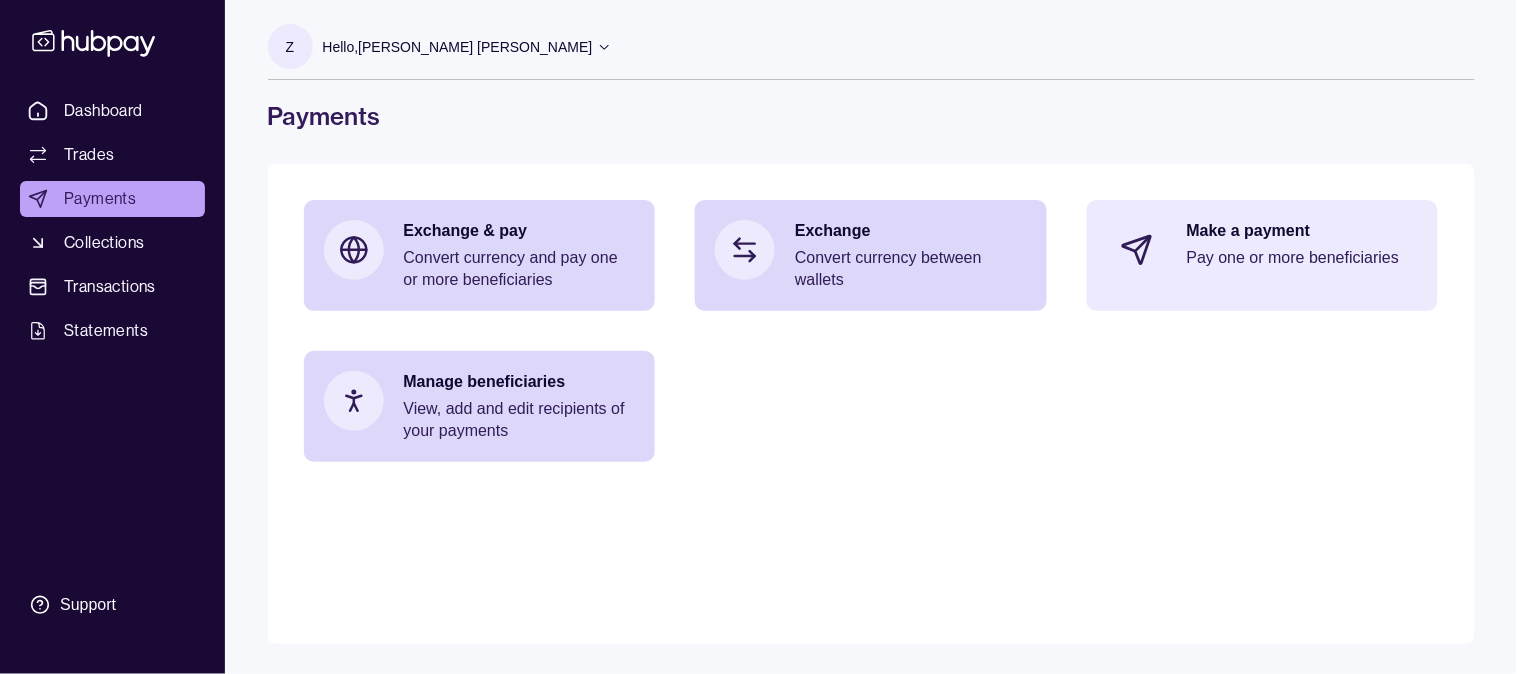 click on "Make a payment Pay one or more beneficiaries" at bounding box center (1303, 250) 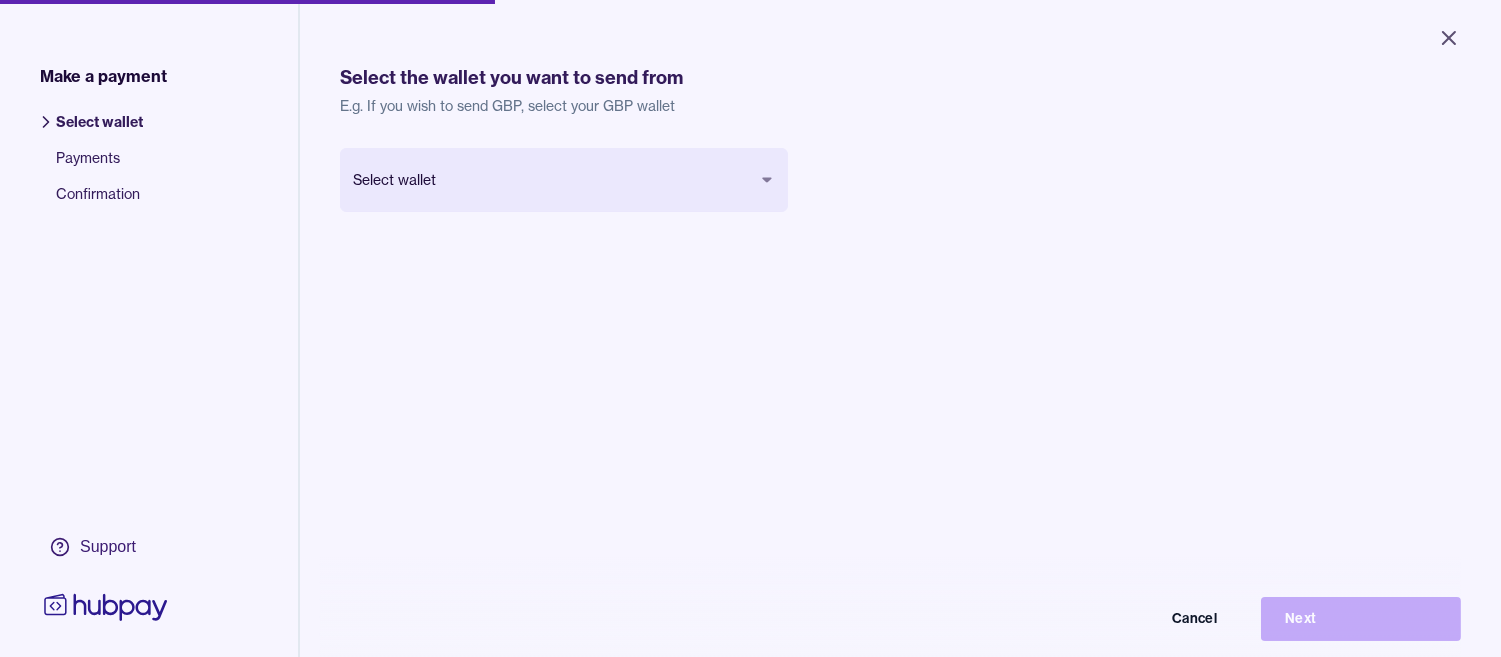 click on "Close Make a payment Select wallet Payments Confirmation Support Select the wallet you want to send from E.g. If you wish to send GBP, select your GBP wallet Select wallet Cancel Next Make a payment | Hubpay" at bounding box center [750, 328] 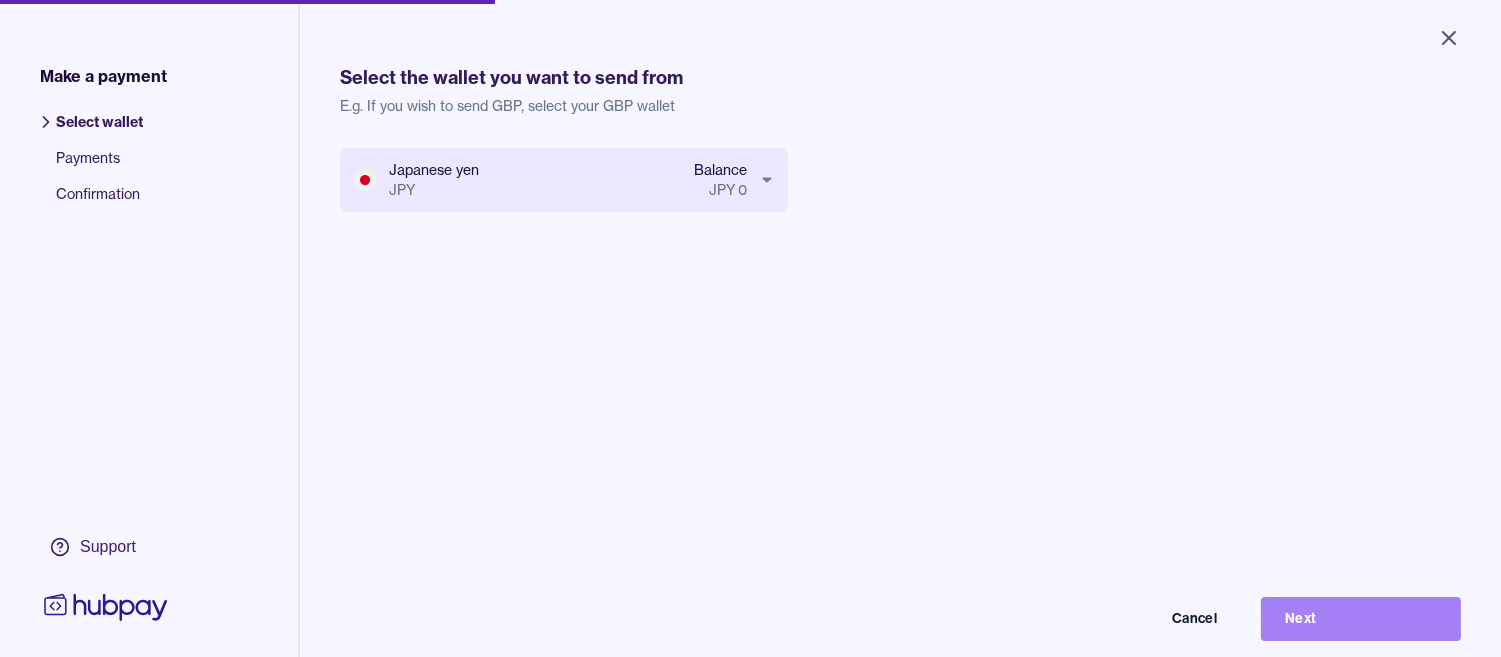 click on "Next" at bounding box center [1361, 619] 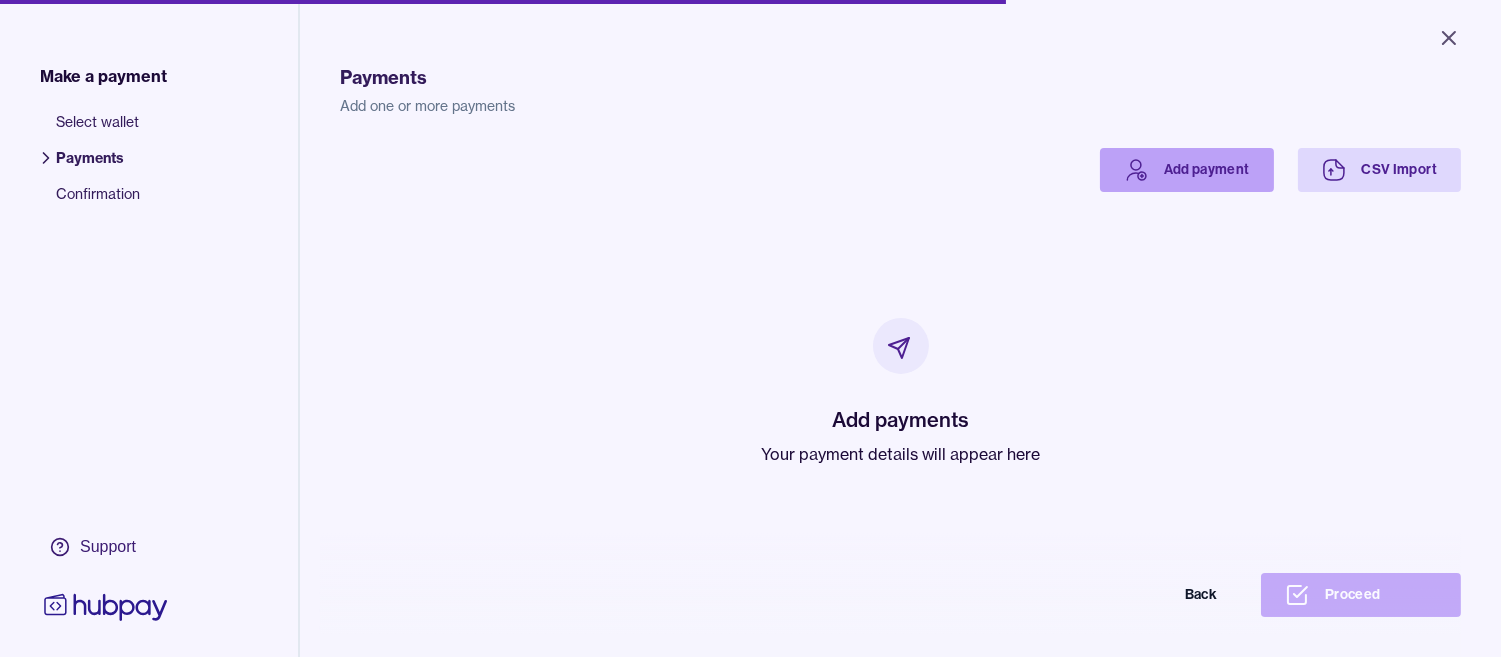 click on "Add payment" at bounding box center [1187, 170] 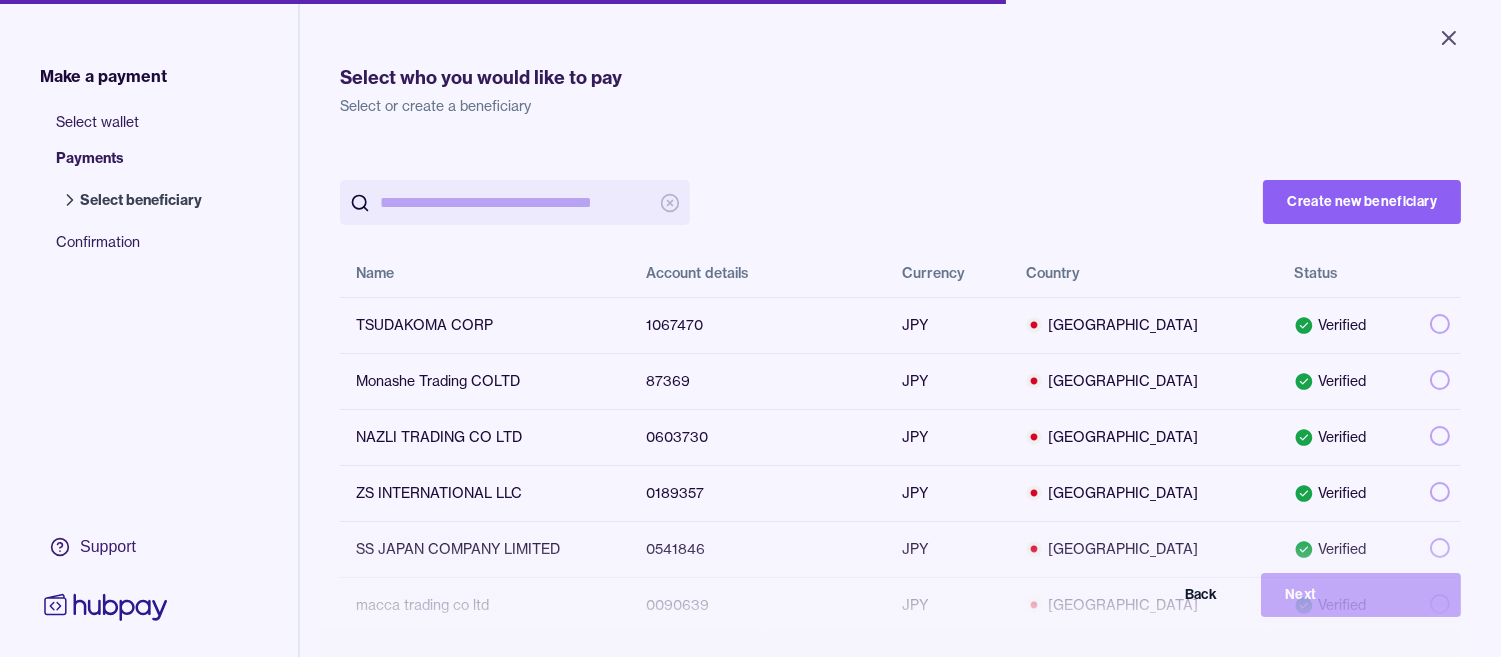 click at bounding box center [515, 202] 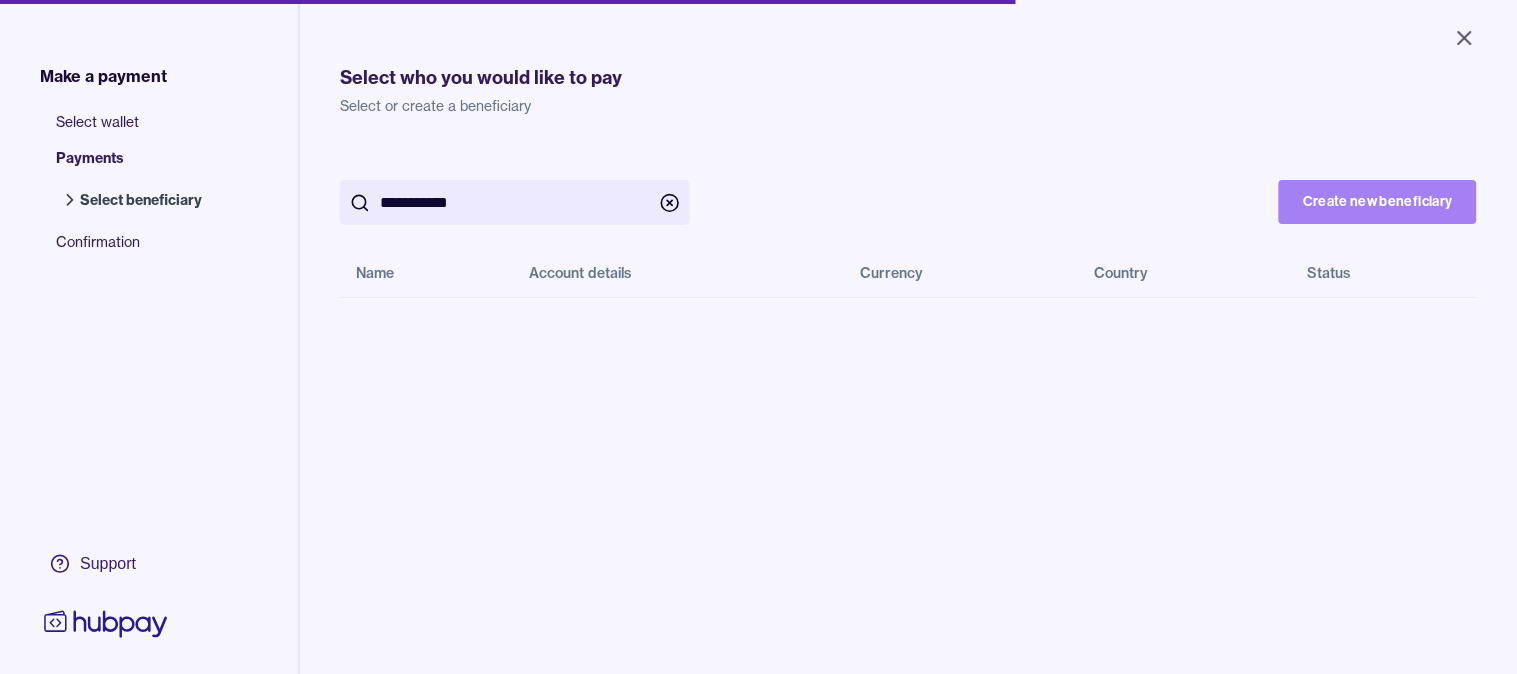 type on "**********" 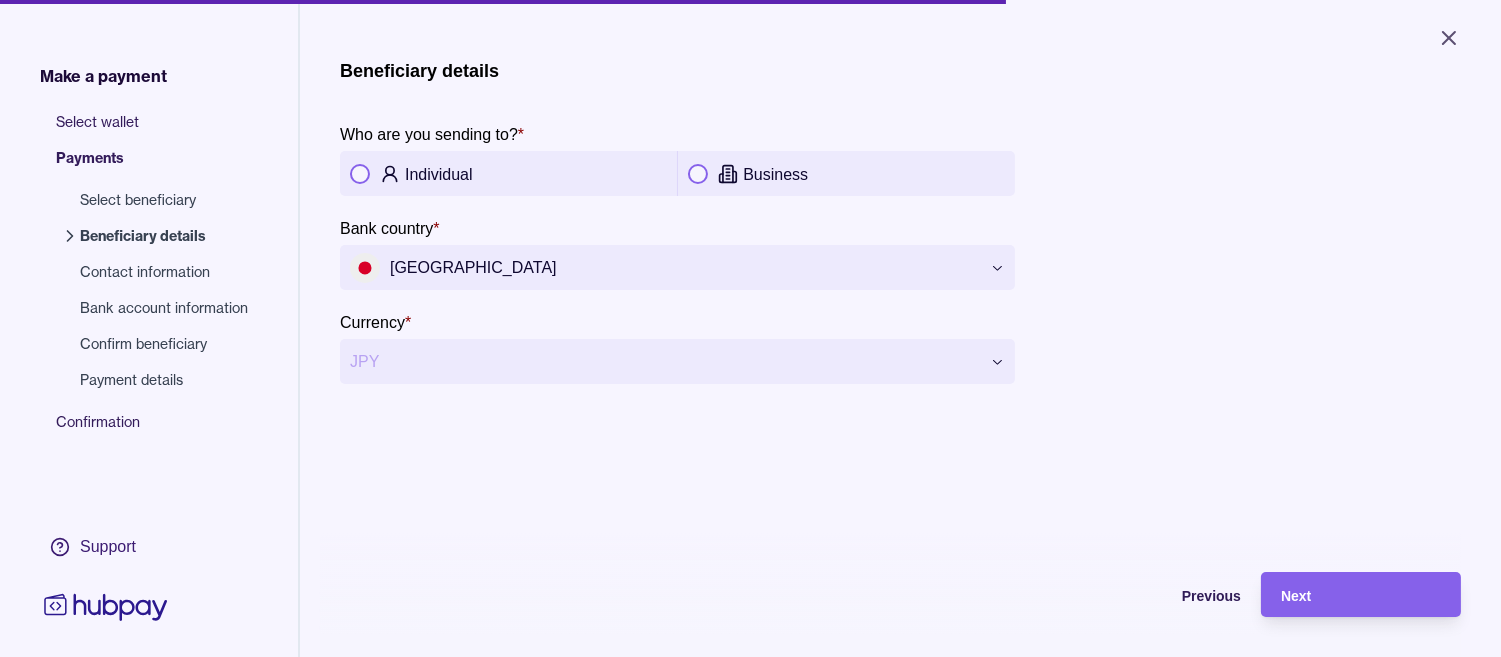 click on "Business" at bounding box center [874, 174] 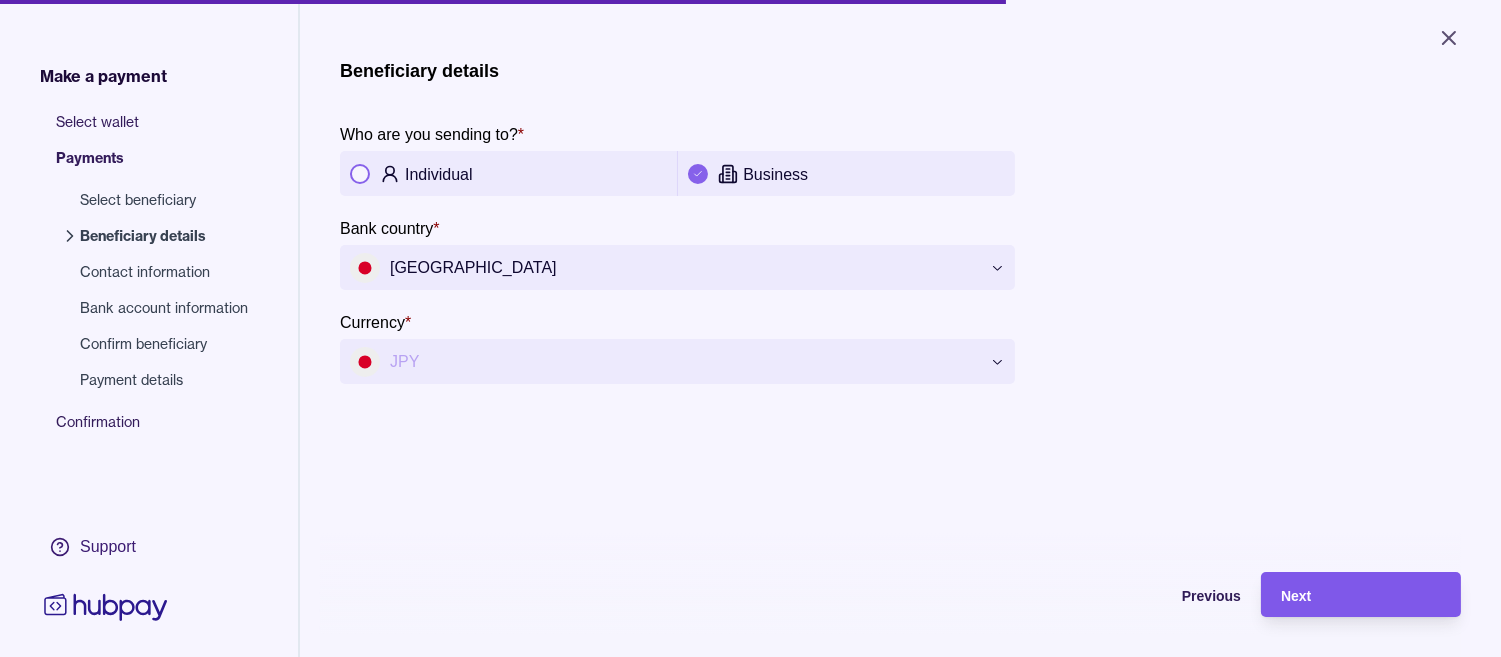 click on "Next" at bounding box center [1361, 595] 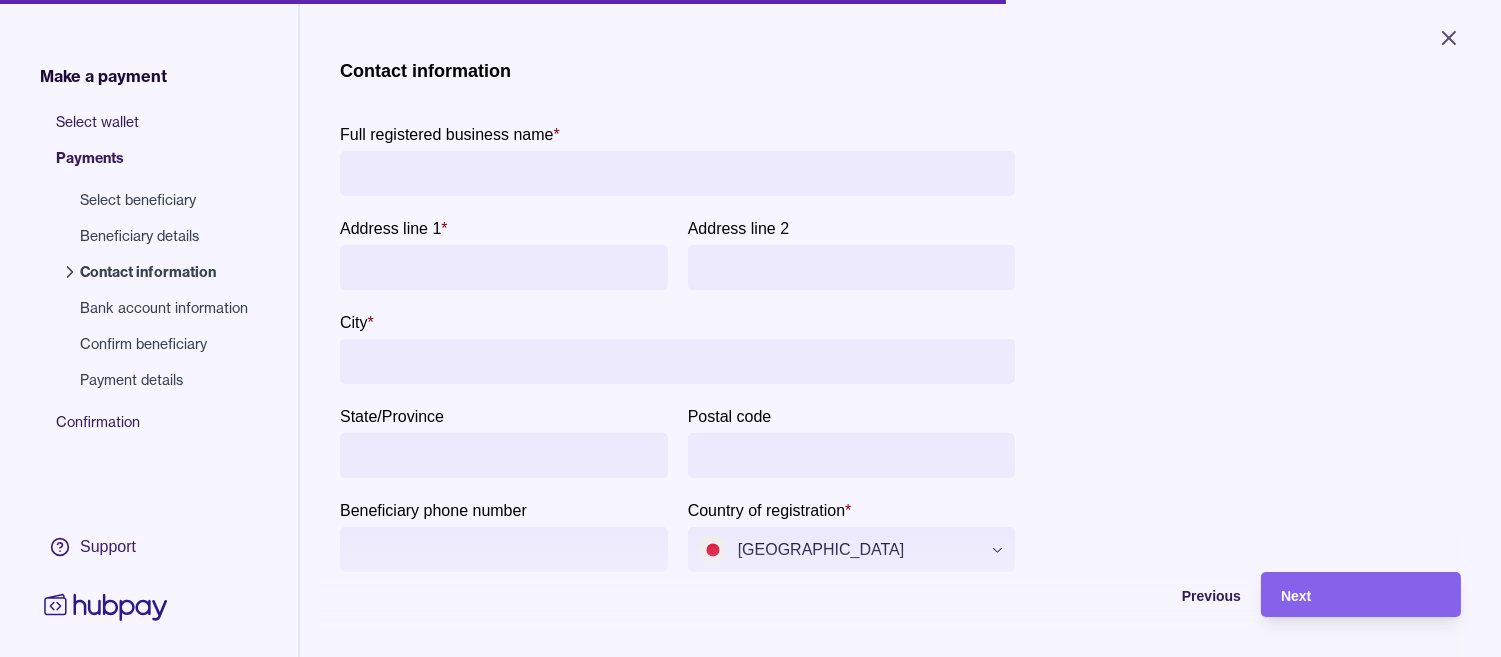 click on "Full registered business name  *" at bounding box center [677, 173] 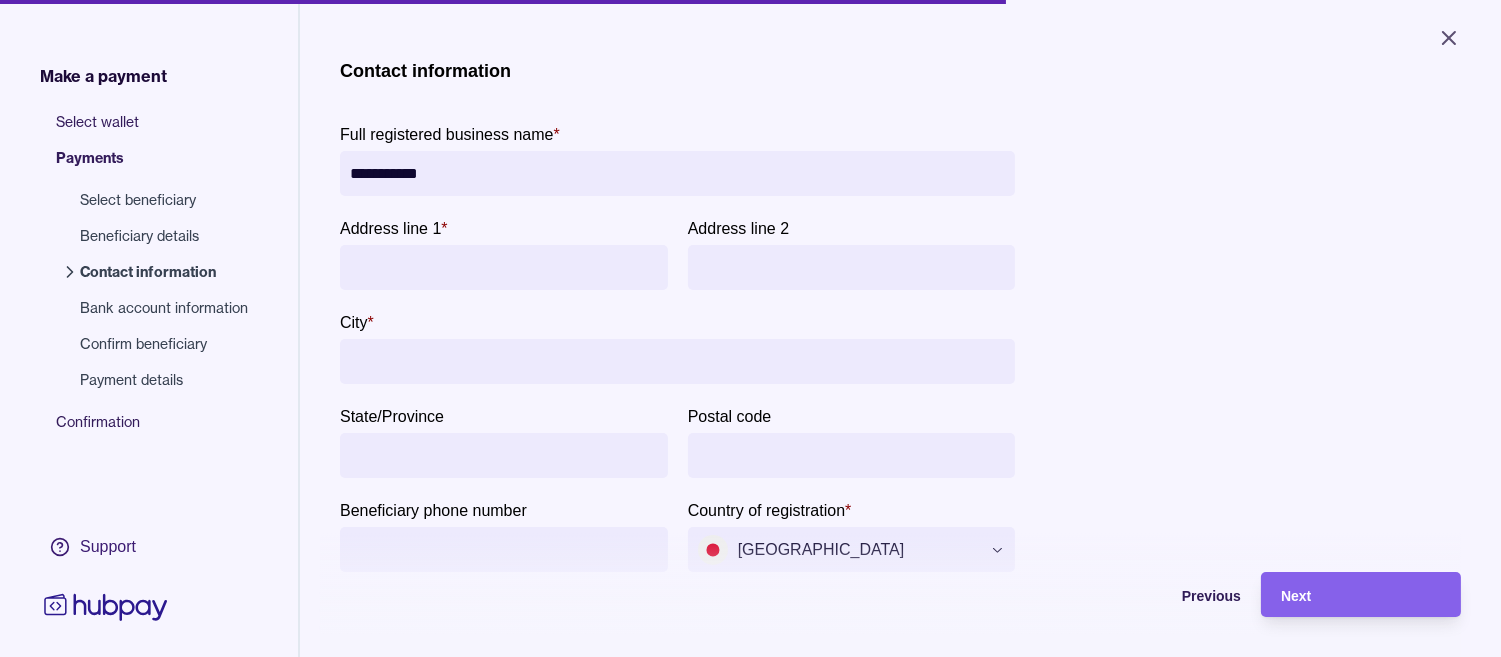 type on "**********" 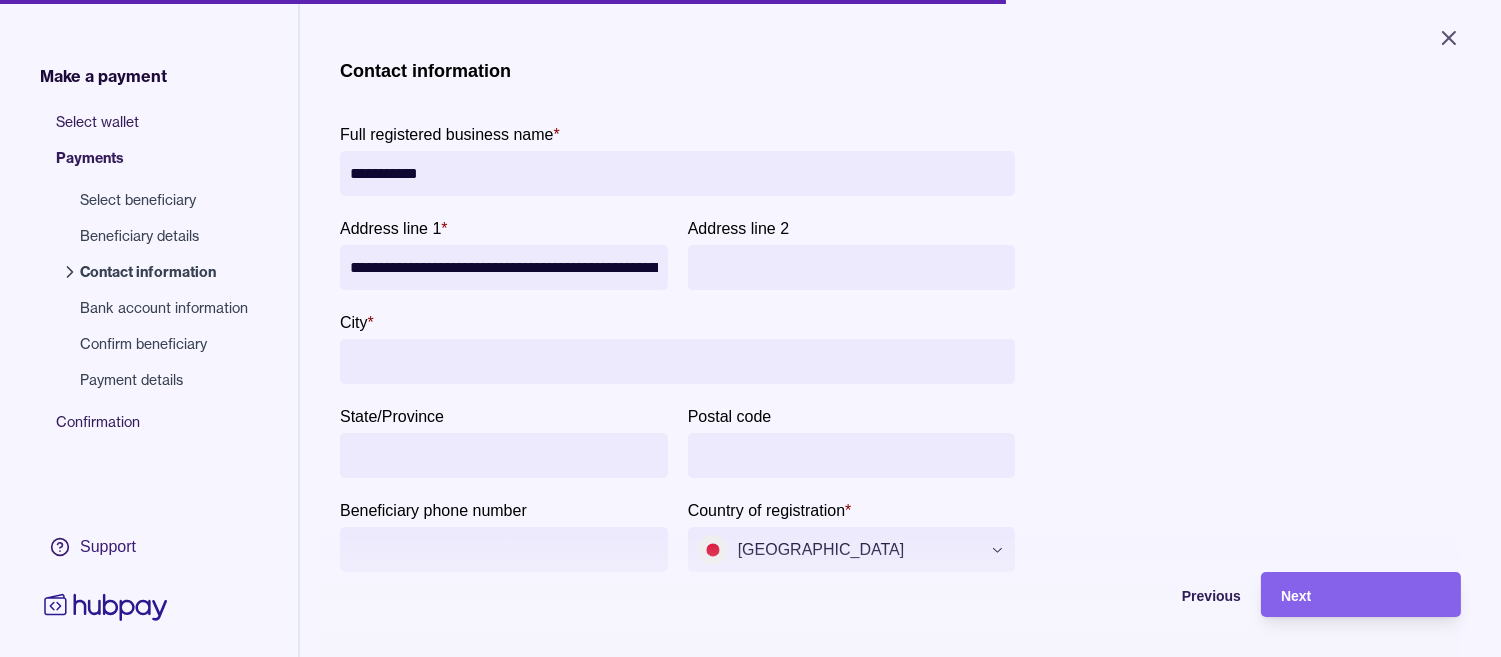scroll, scrollTop: 0, scrollLeft: 161, axis: horizontal 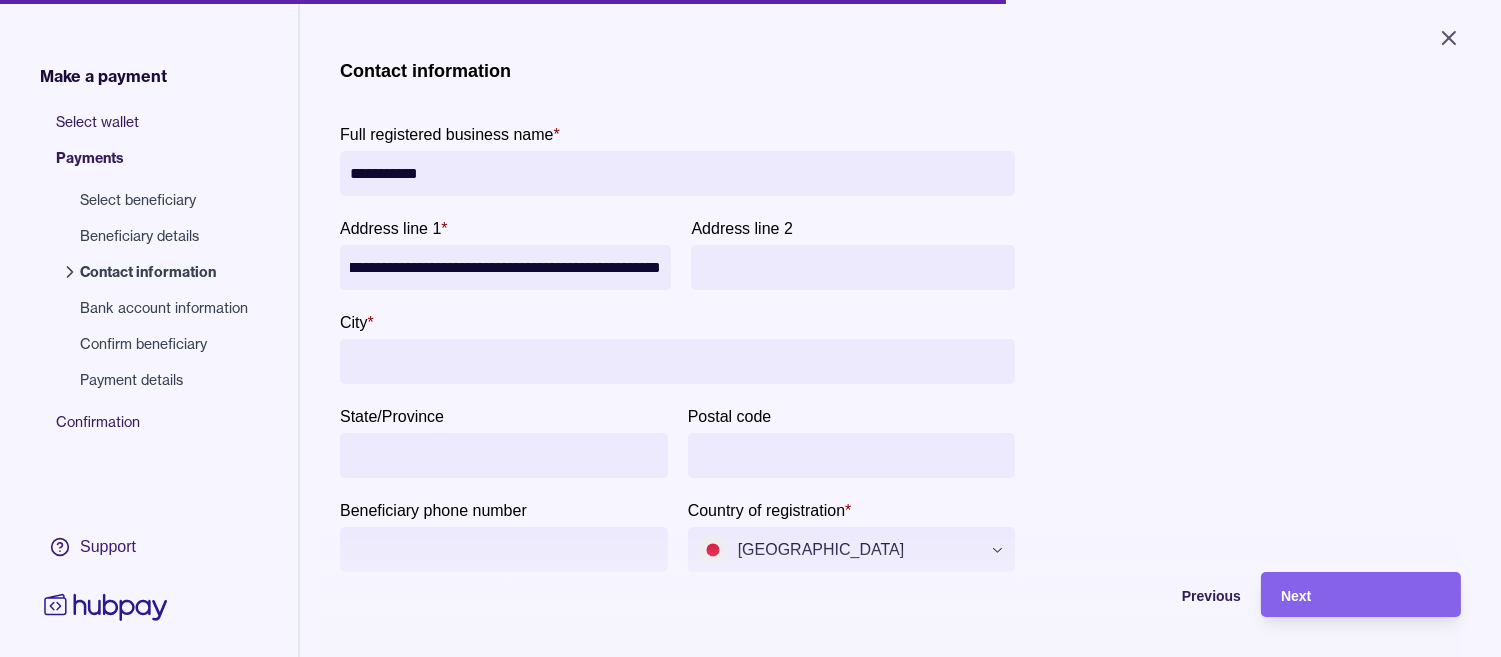 type on "**********" 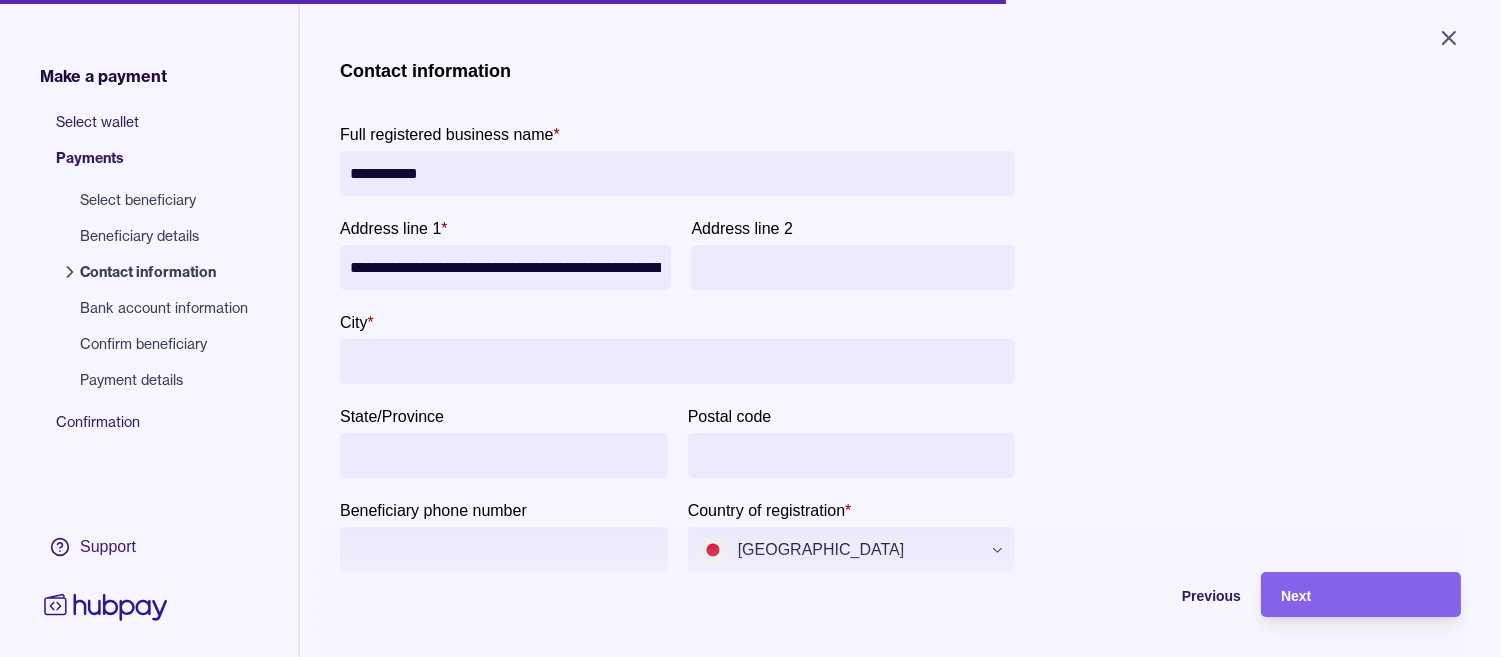 click on "Address line 2" at bounding box center [853, 267] 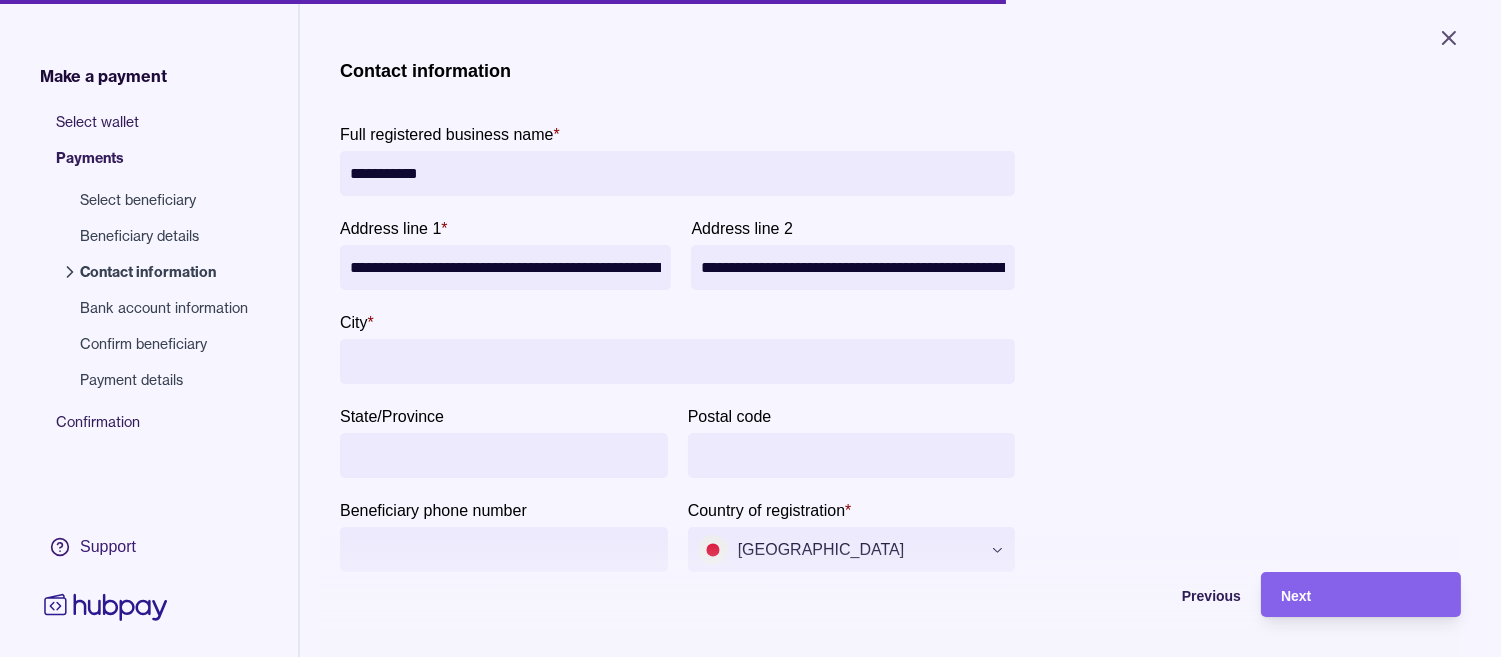 scroll, scrollTop: 0, scrollLeft: 161, axis: horizontal 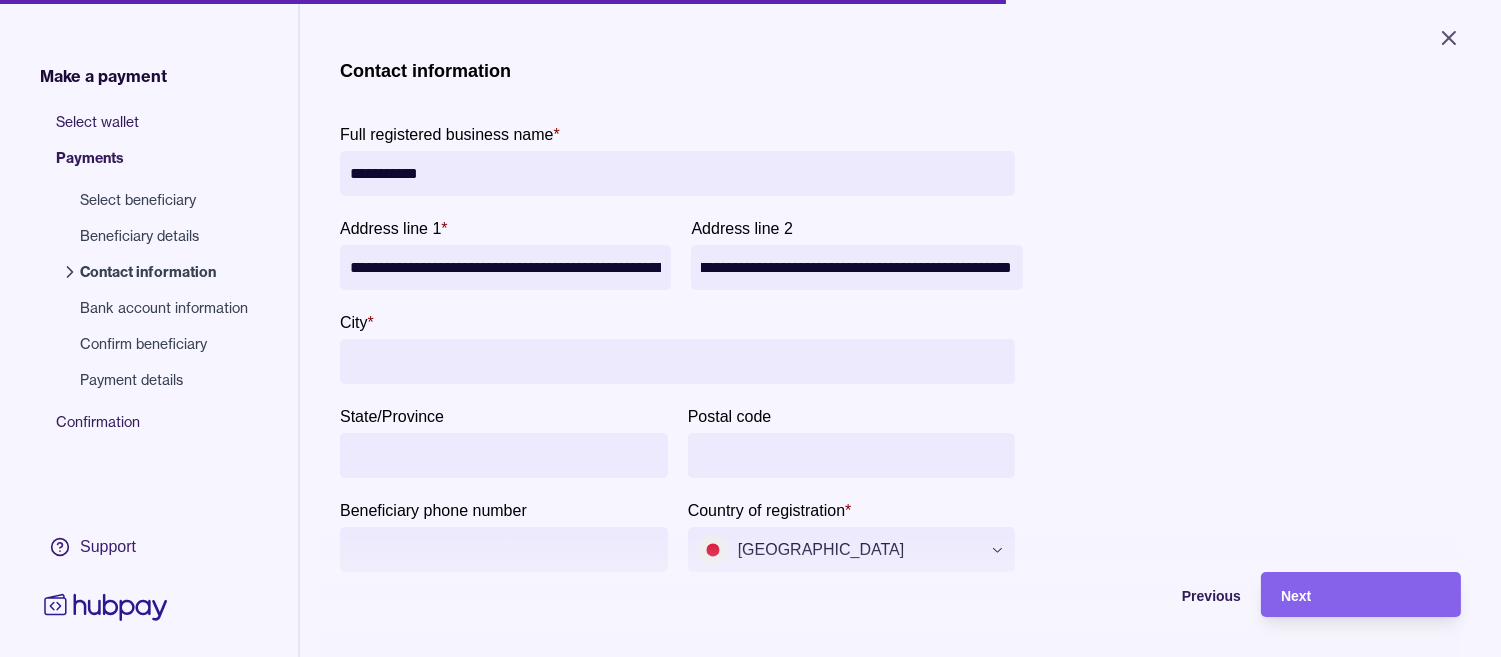 type on "**********" 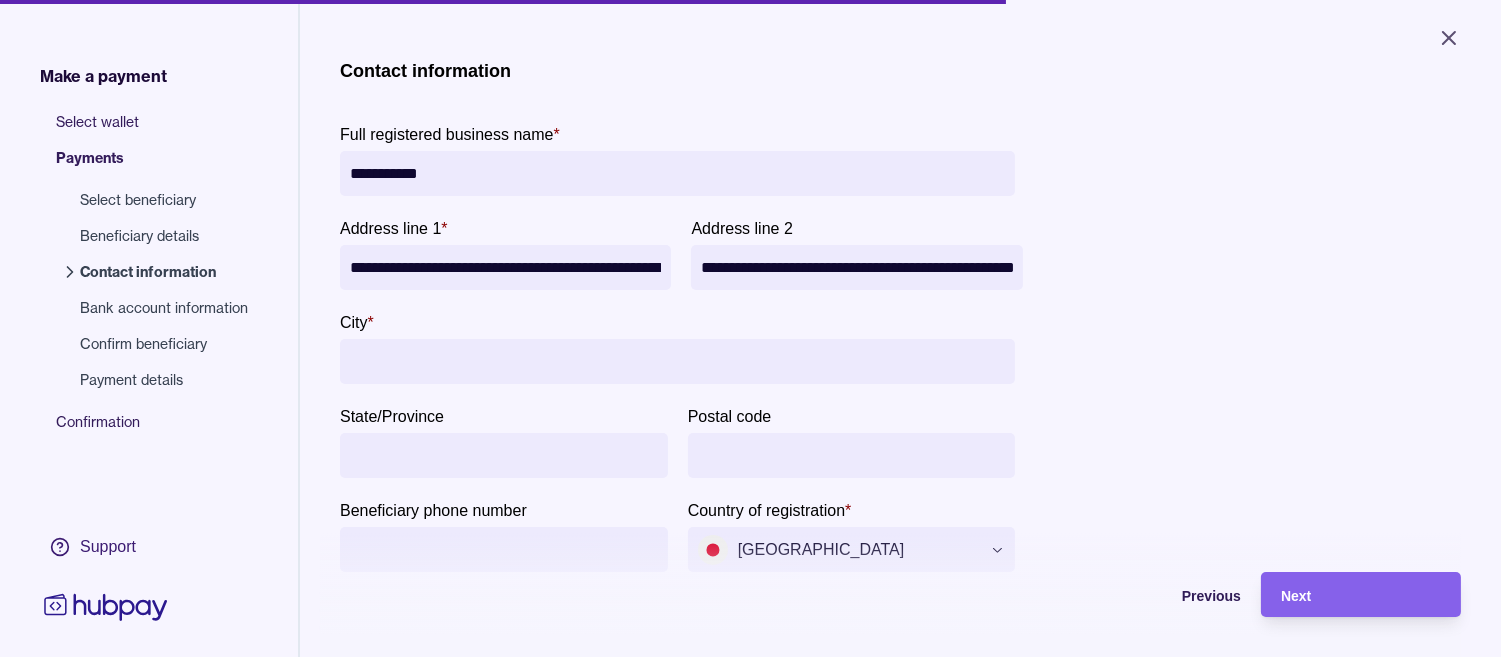 scroll, scrollTop: 0, scrollLeft: 161, axis: horizontal 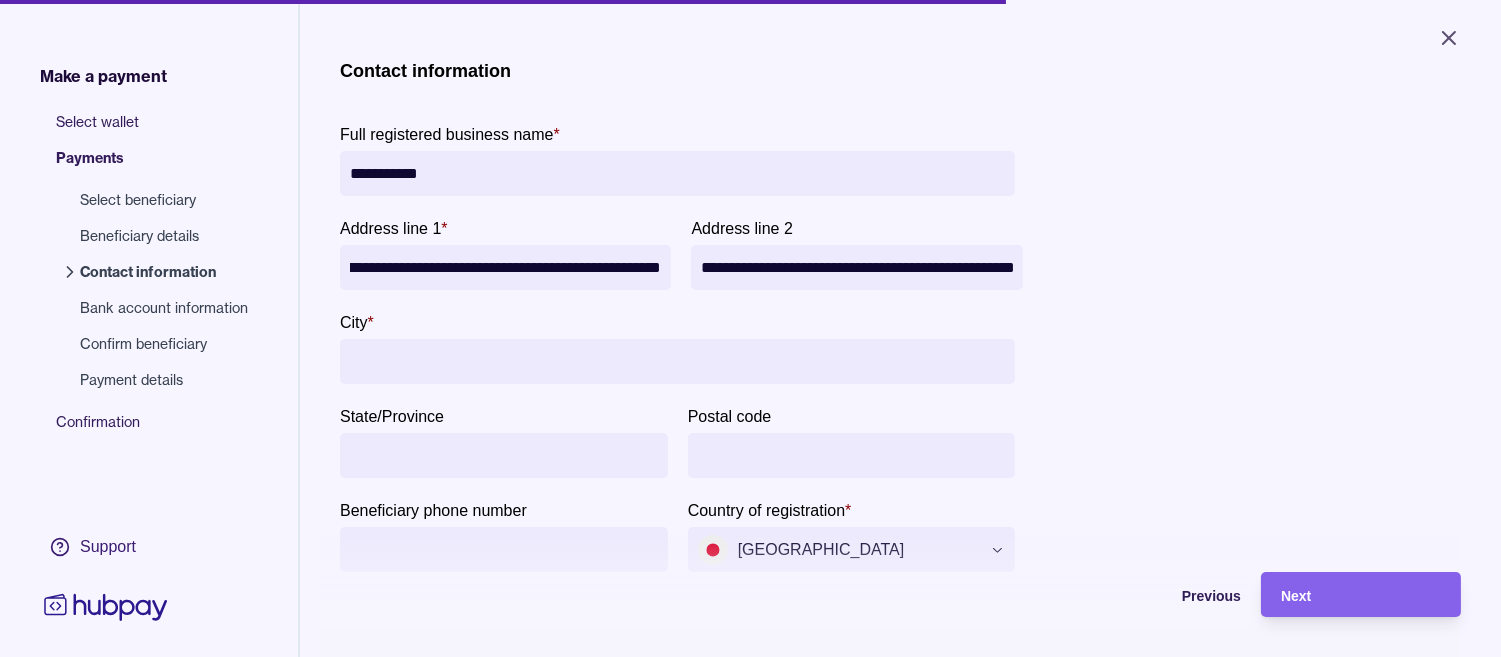 drag, startPoint x: 548, startPoint y: 266, endPoint x: 712, endPoint y: 265, distance: 164.00305 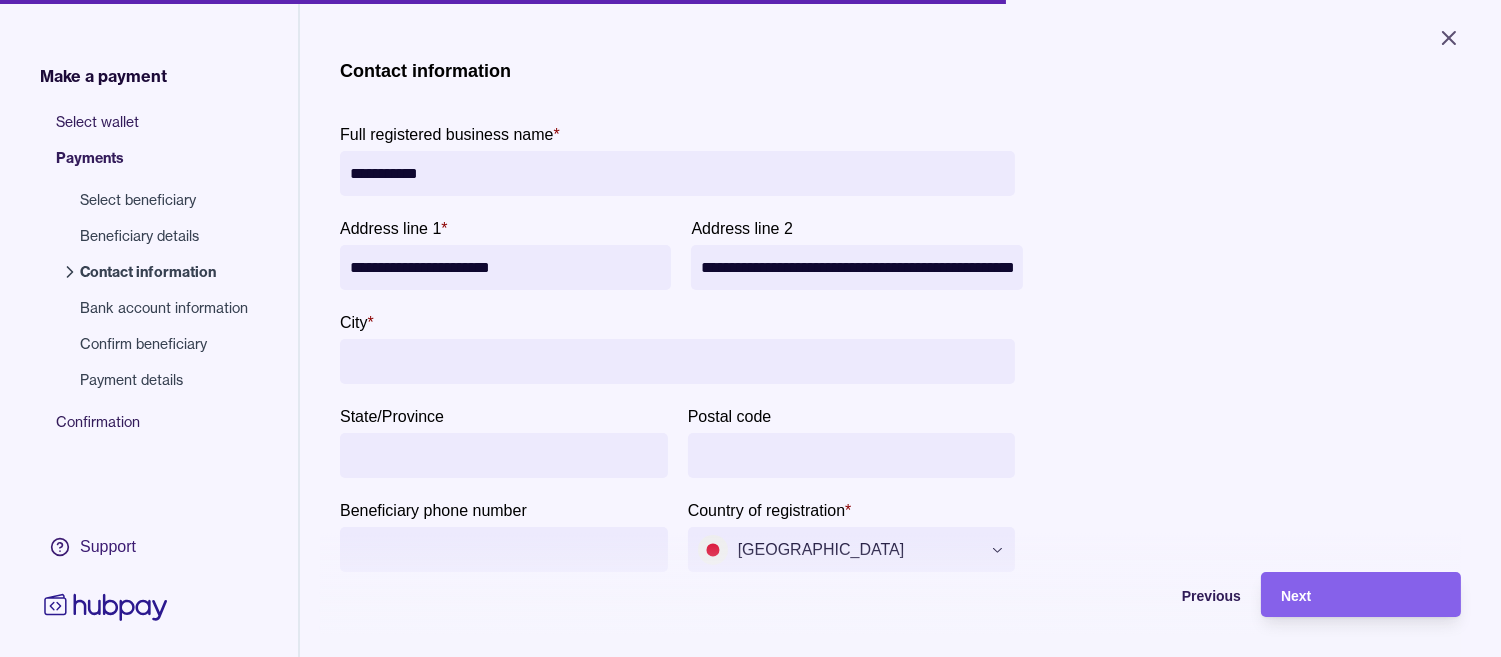 scroll, scrollTop: 0, scrollLeft: 0, axis: both 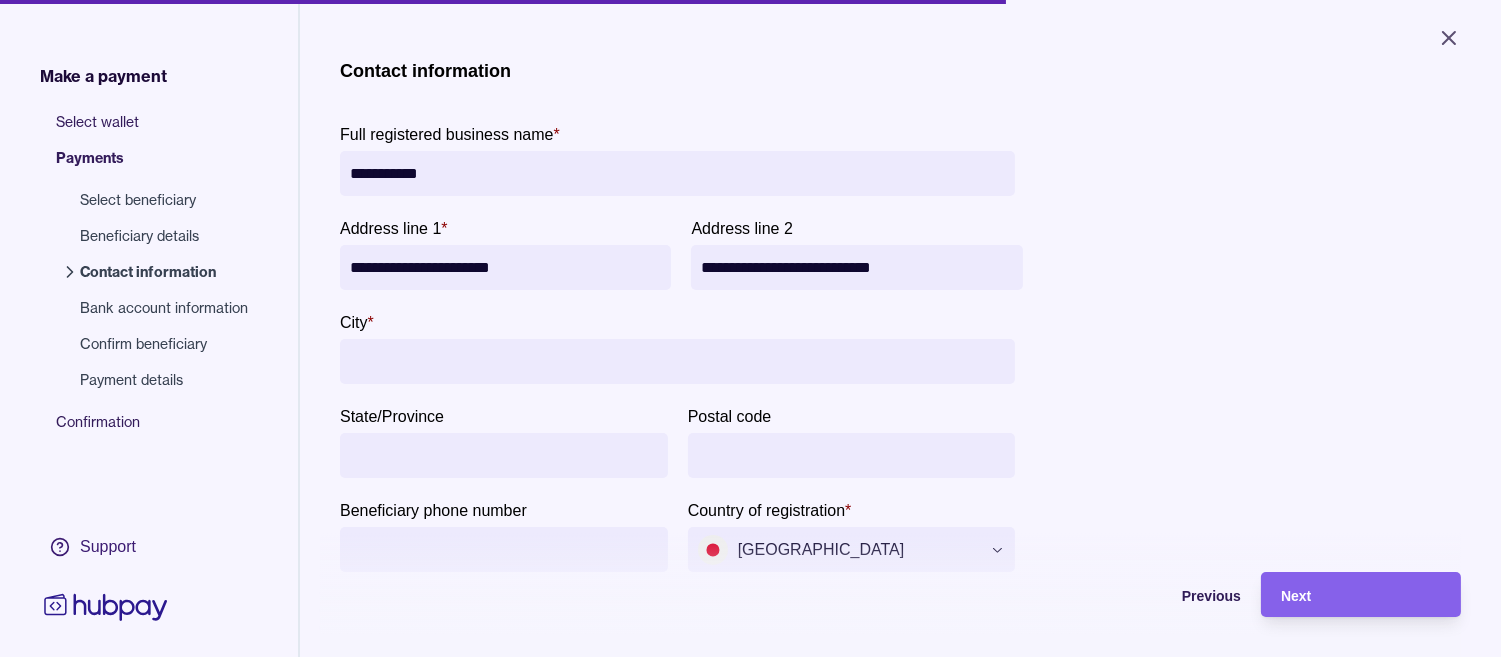 drag, startPoint x: 836, startPoint y: 262, endPoint x: 697, endPoint y: 261, distance: 139.0036 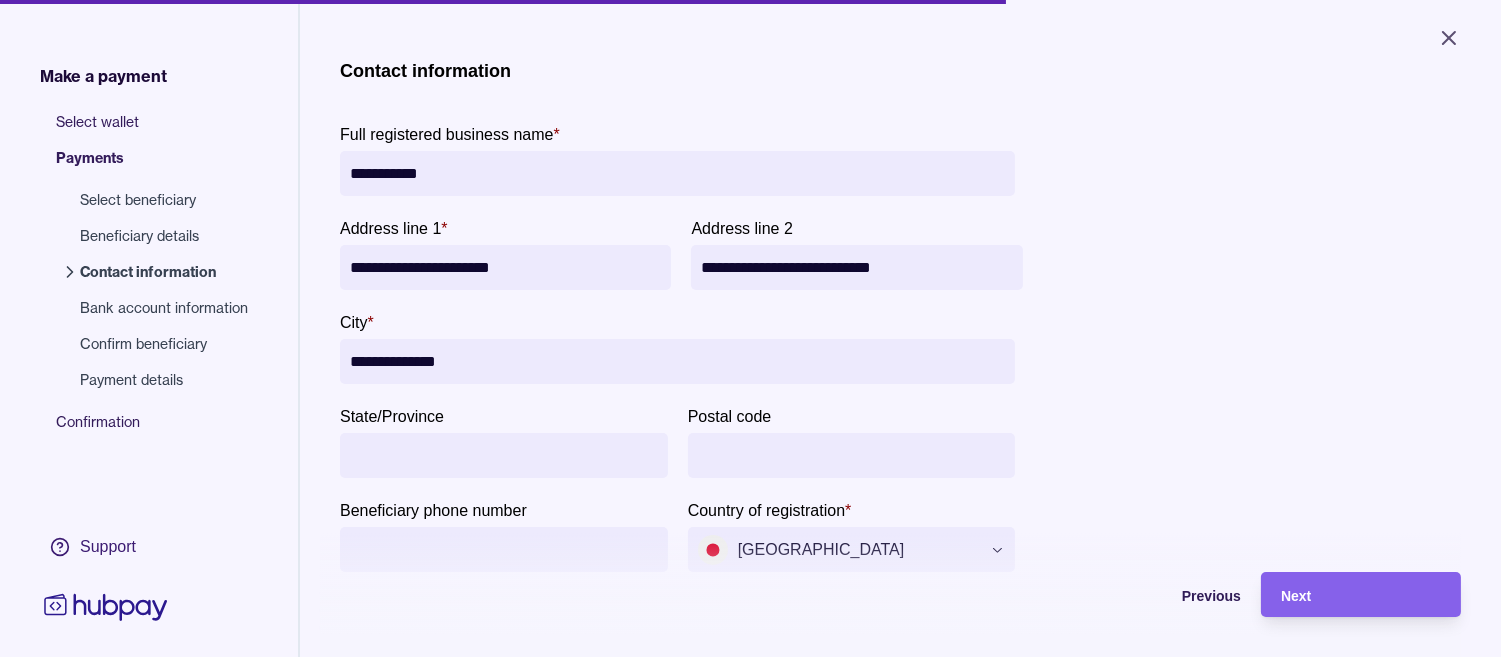 type on "**********" 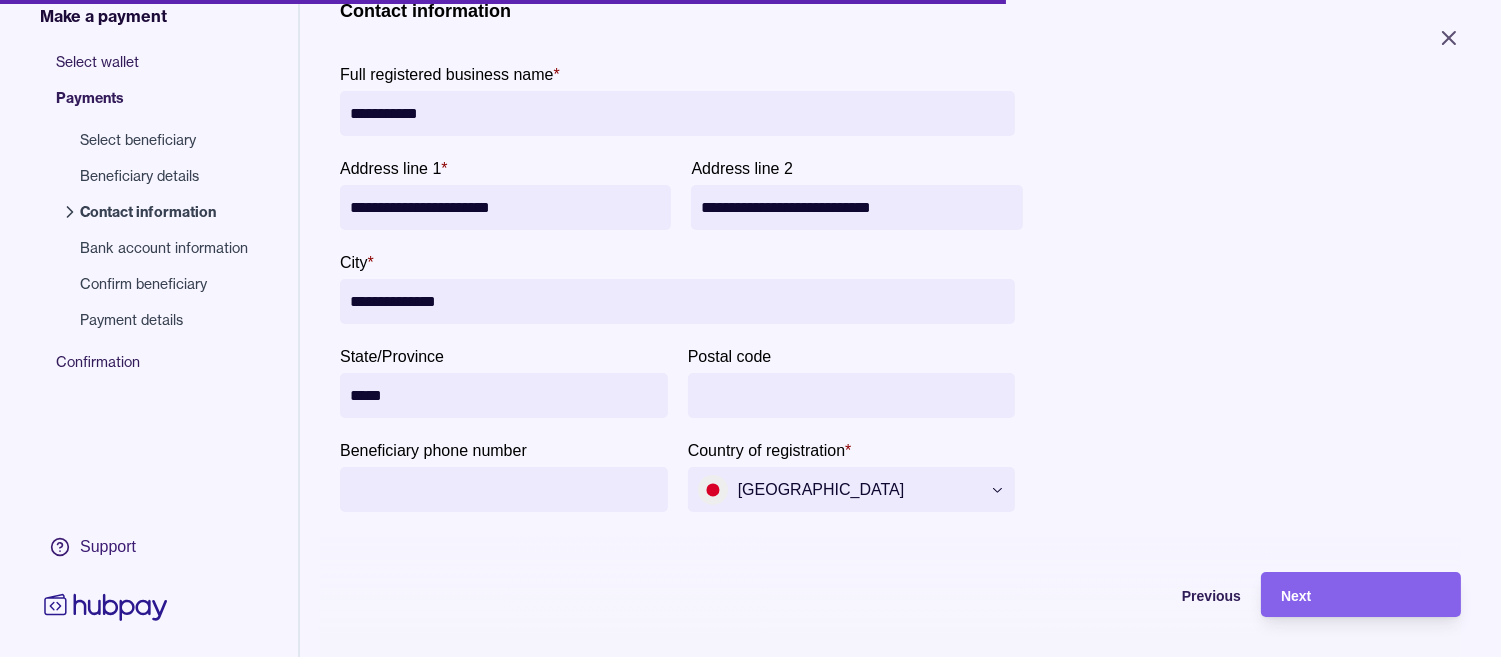 scroll, scrollTop: 111, scrollLeft: 0, axis: vertical 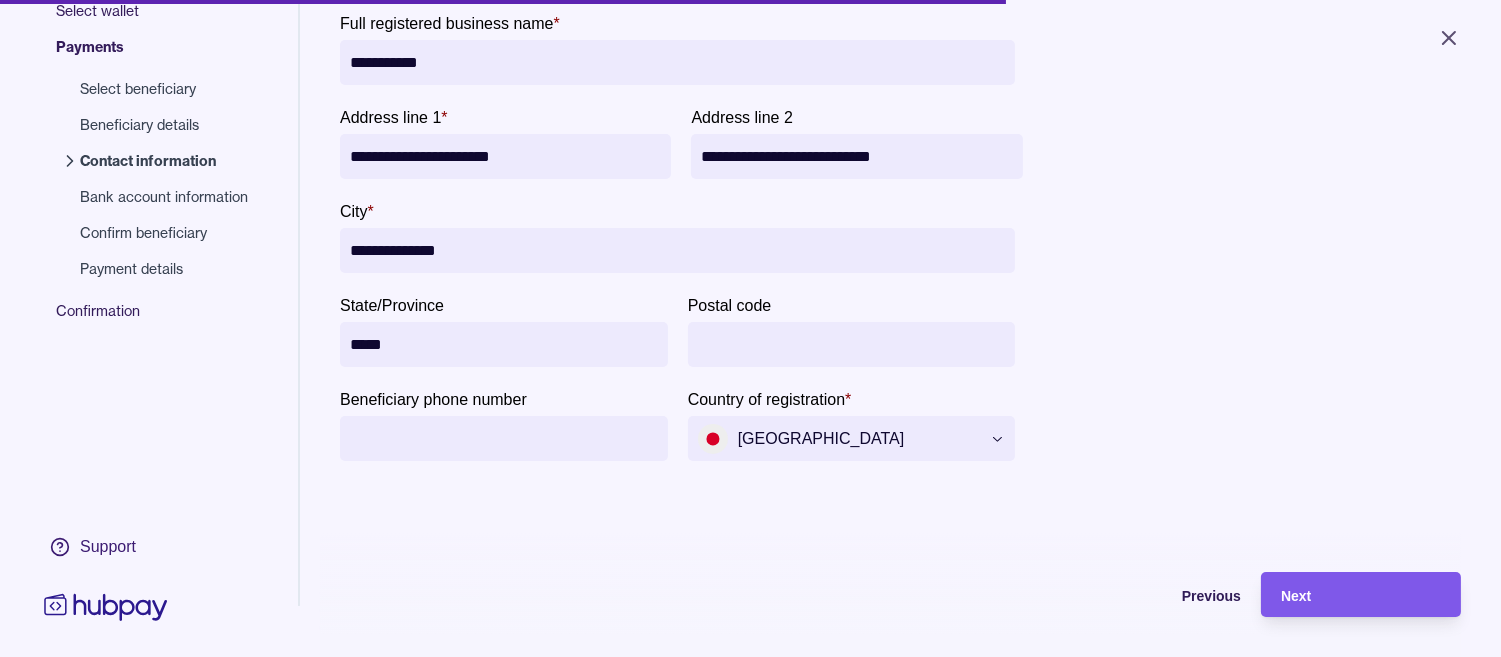 type on "*****" 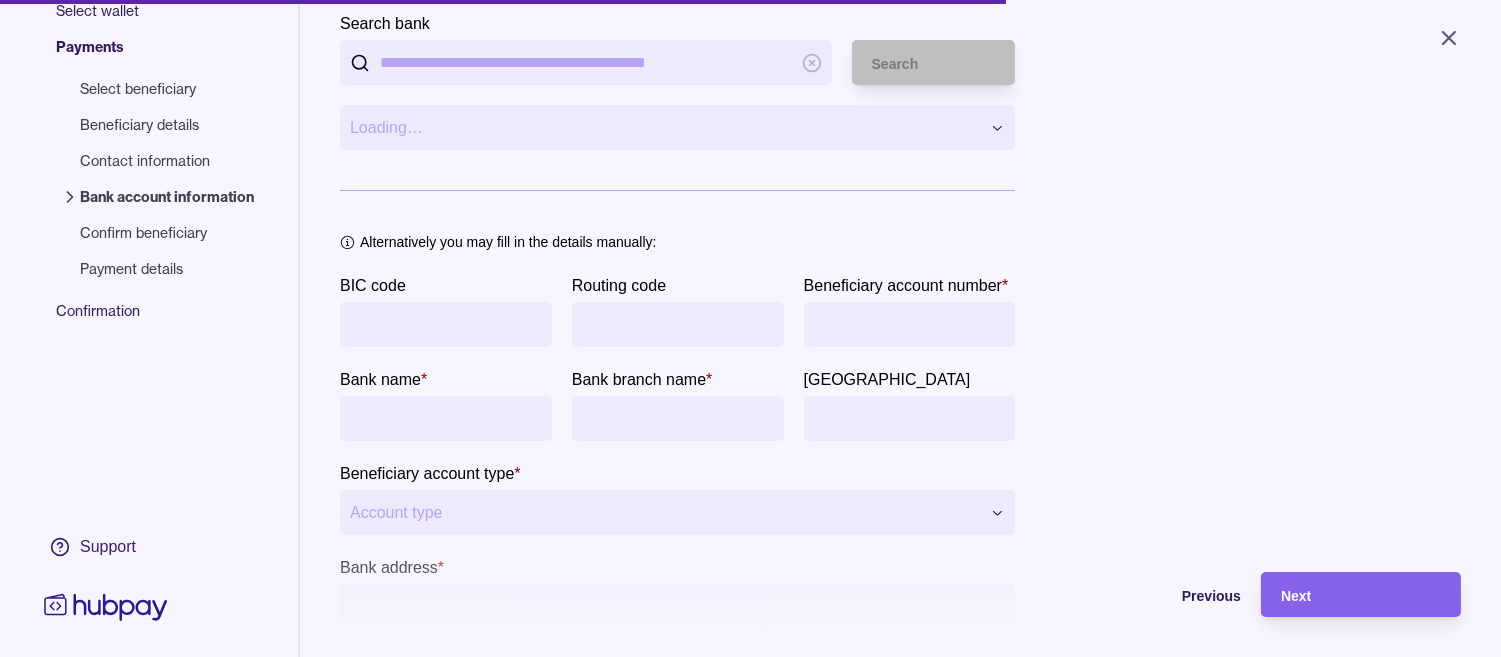 click on "BIC code" at bounding box center [446, 324] 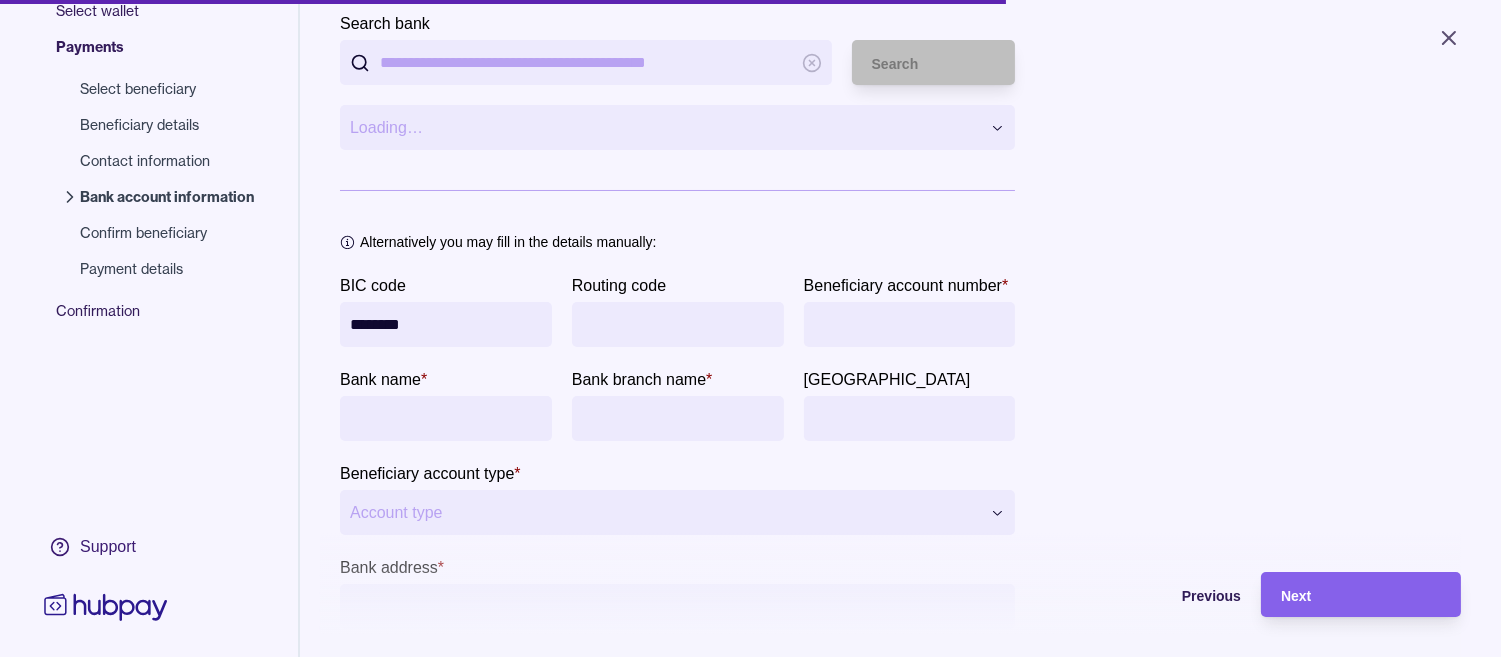 type on "********" 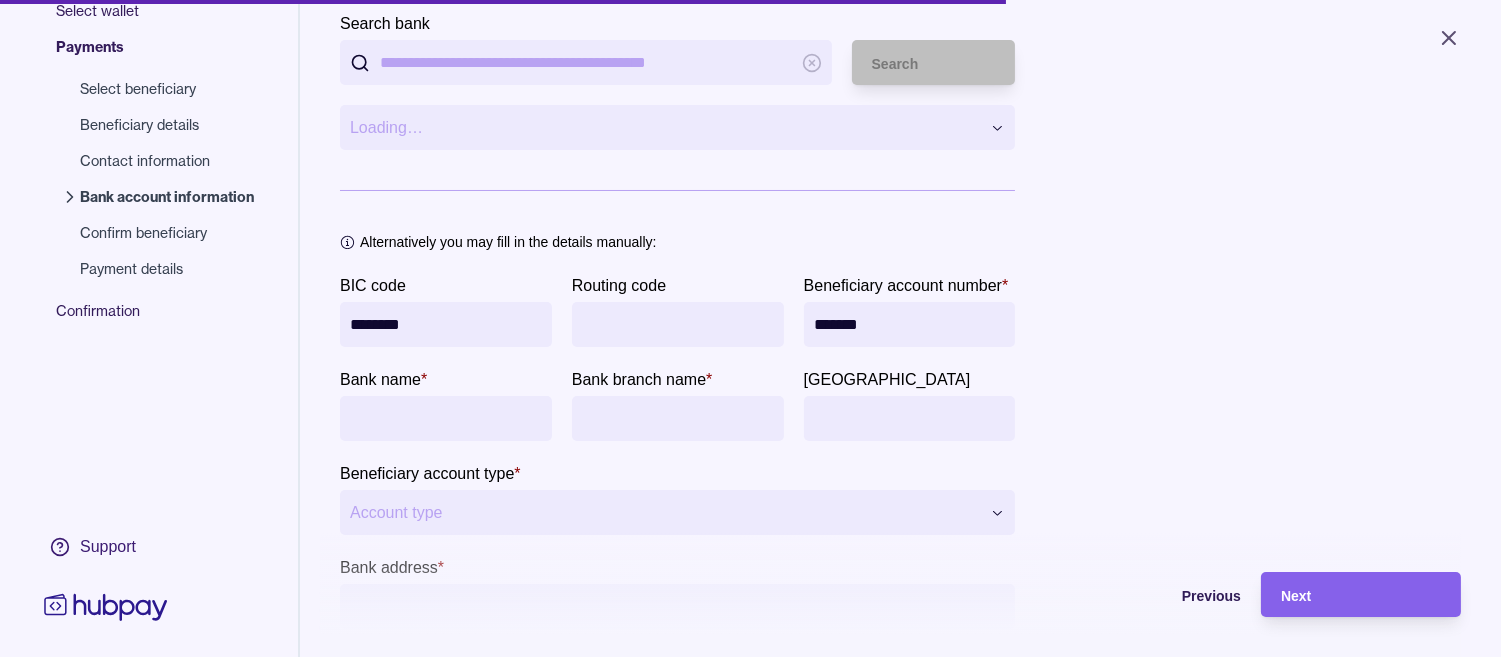 type on "*******" 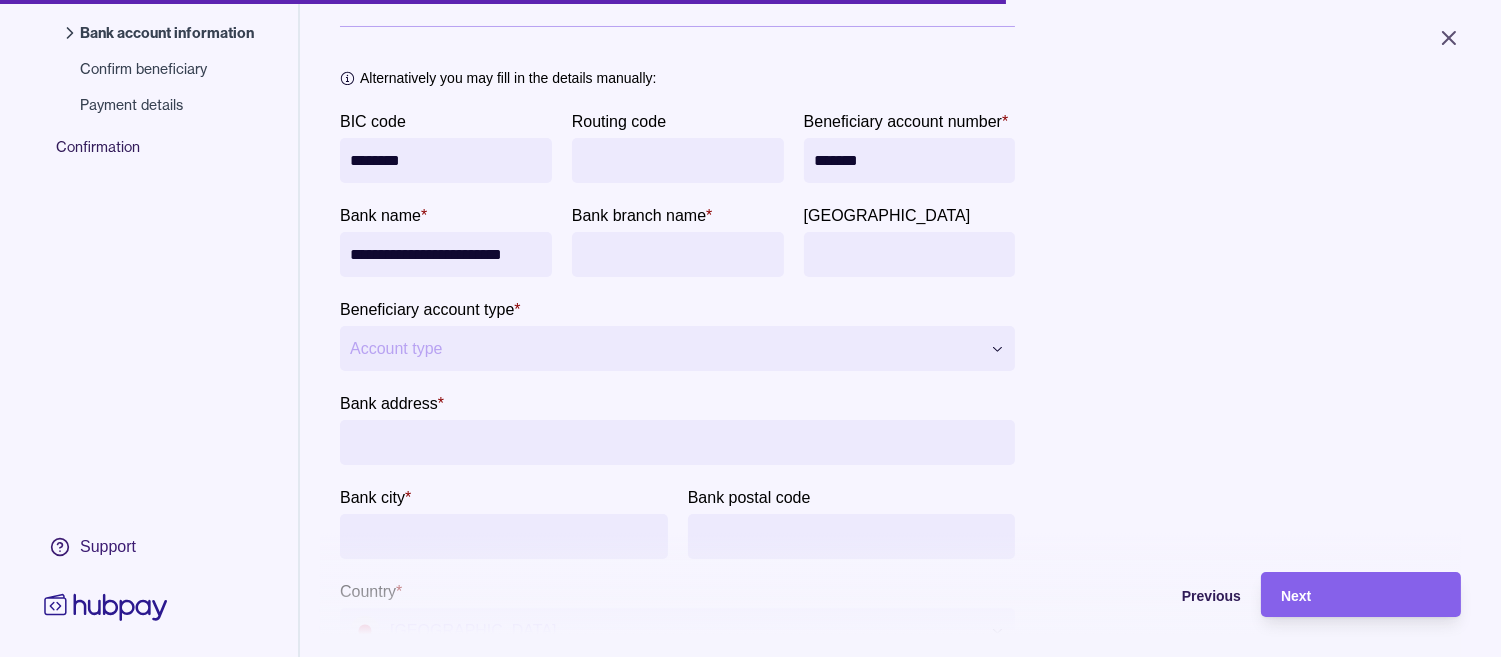 scroll, scrollTop: 444, scrollLeft: 0, axis: vertical 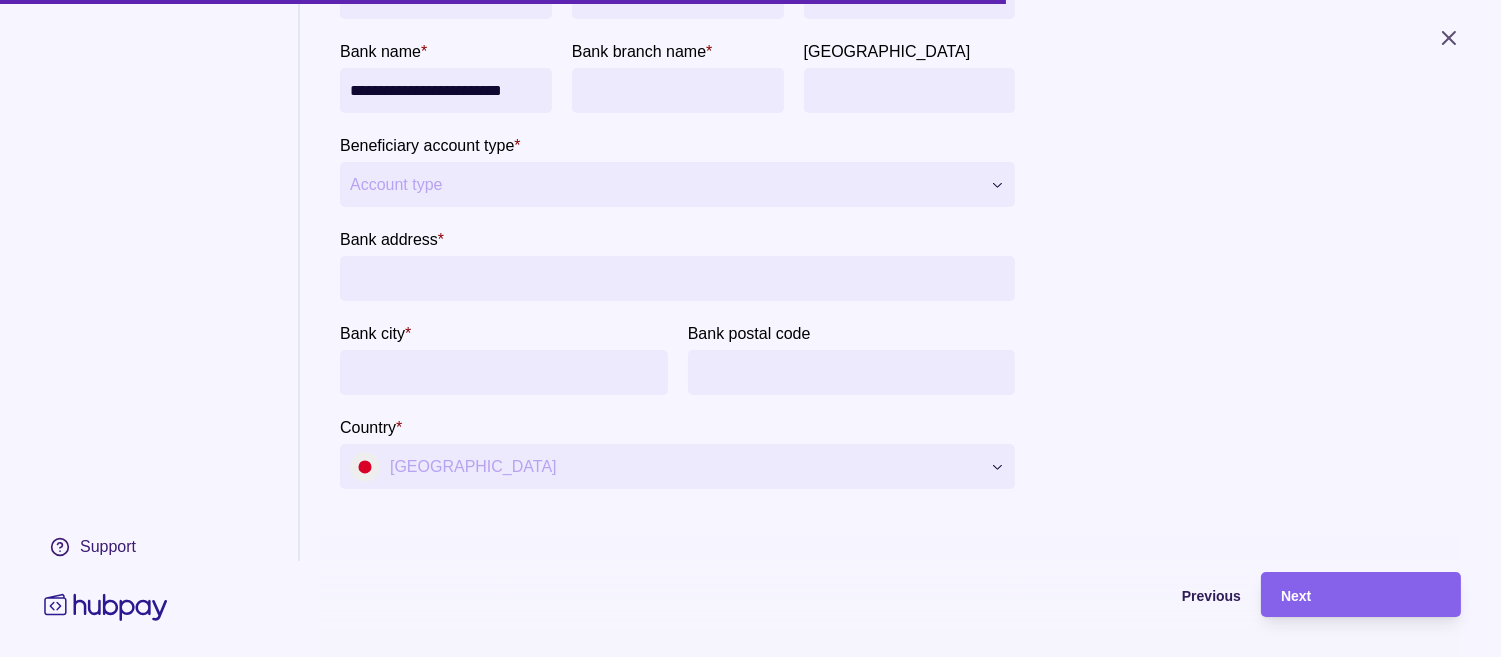 type on "**********" 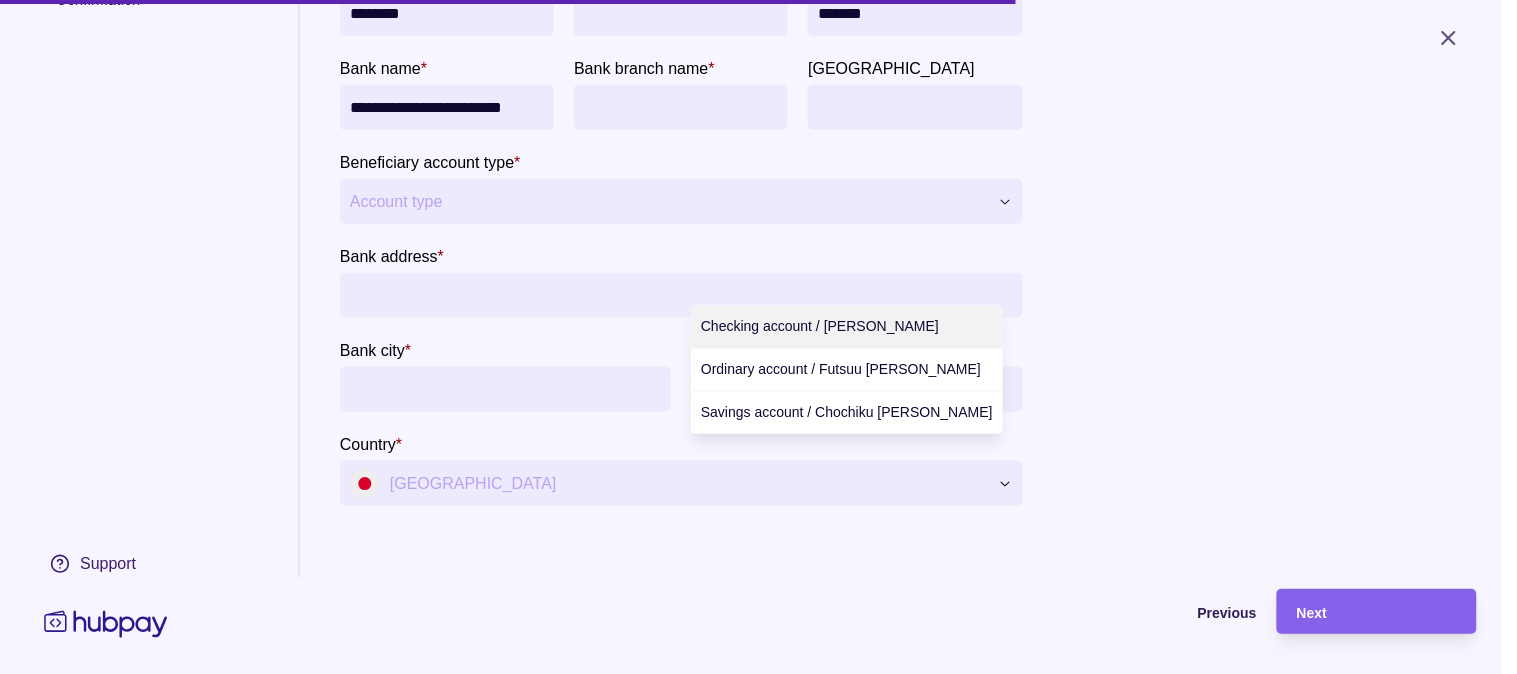 click on "**********" at bounding box center [758, 337] 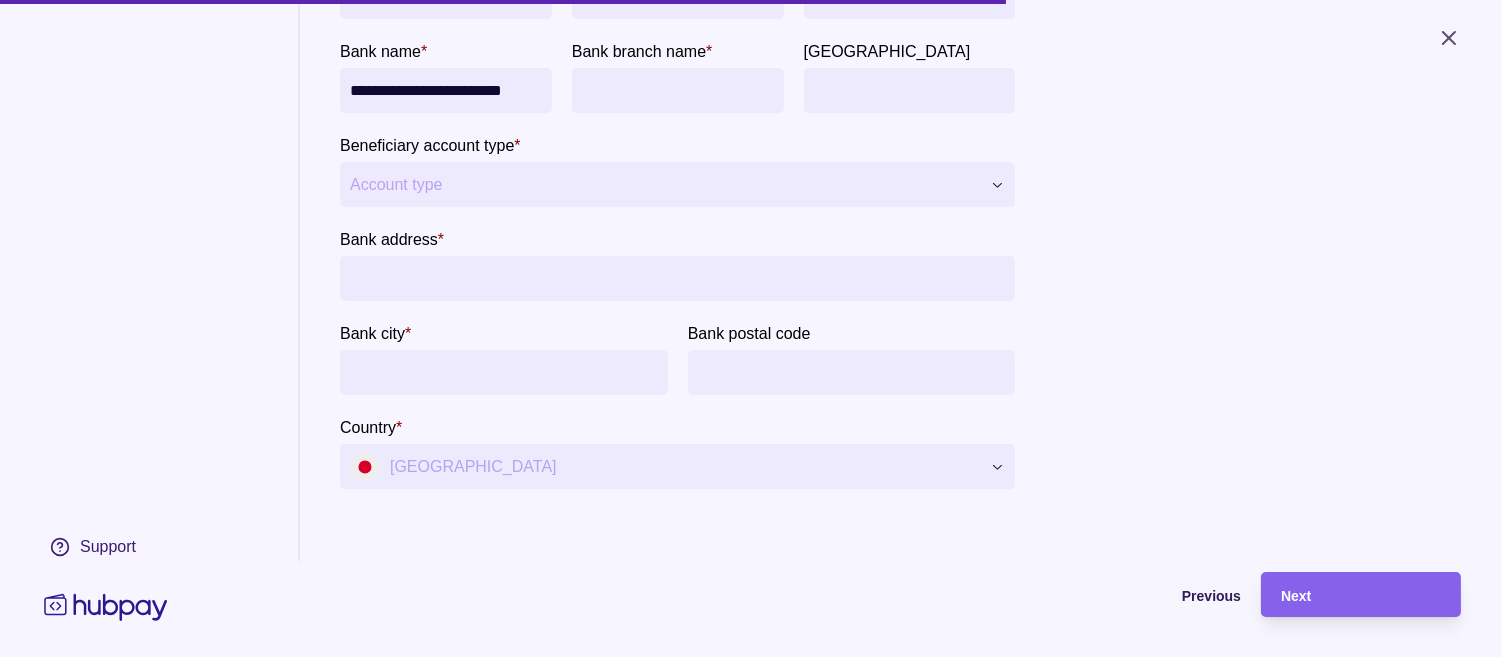 type 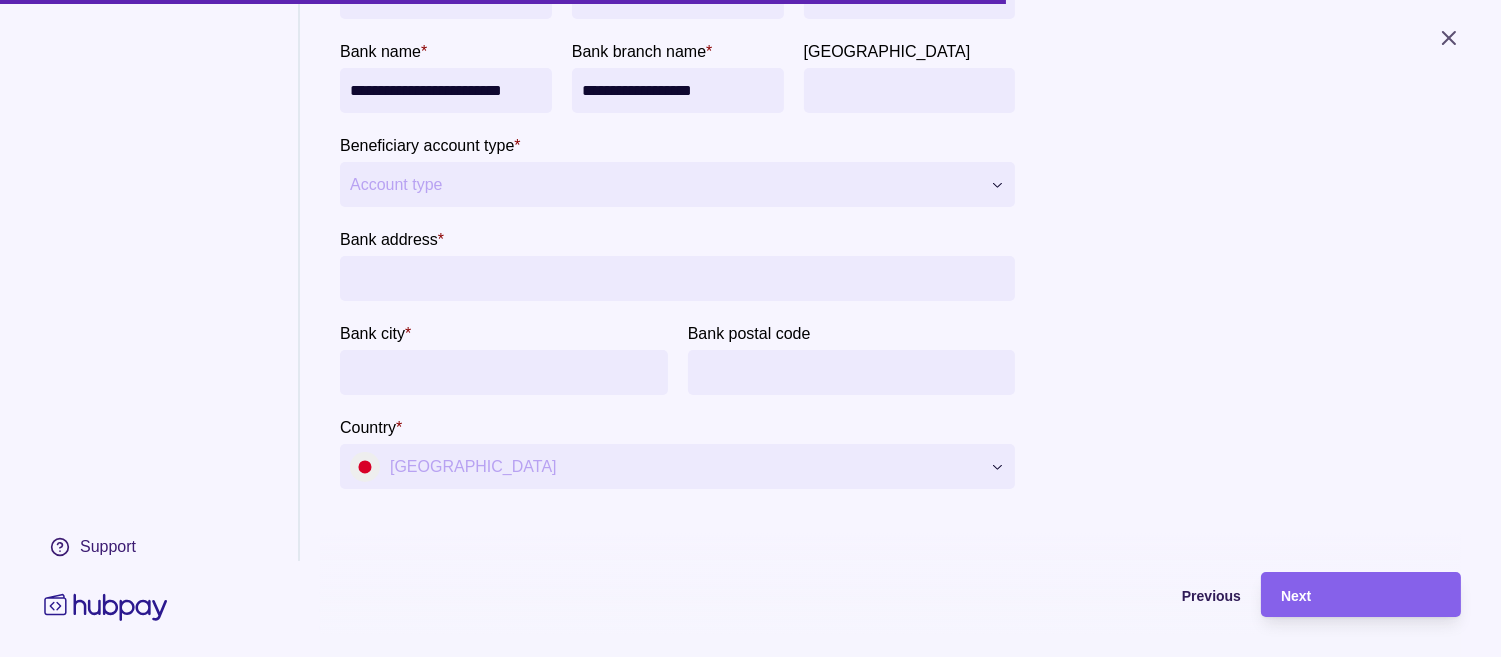 type on "**********" 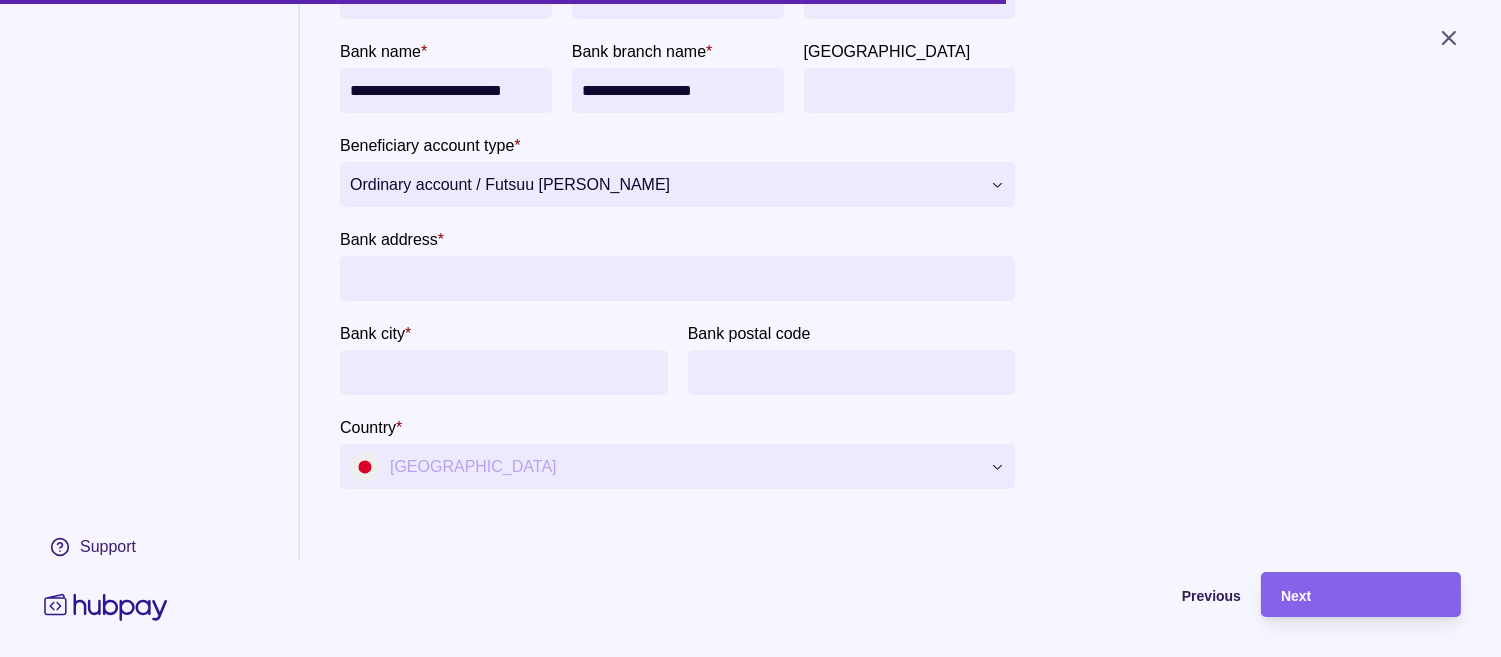 scroll, scrollTop: 333, scrollLeft: 0, axis: vertical 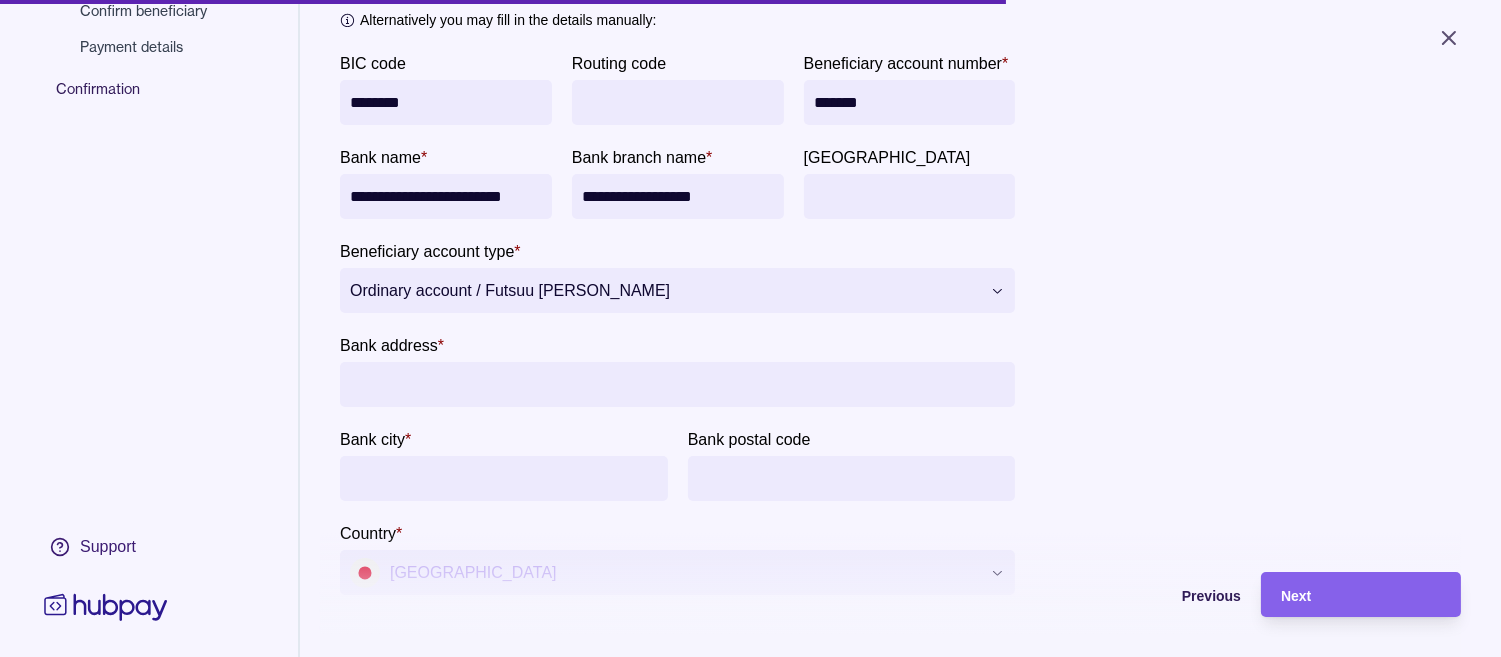 drag, startPoint x: 441, startPoint y: 95, endPoint x: 316, endPoint y: 95, distance: 125 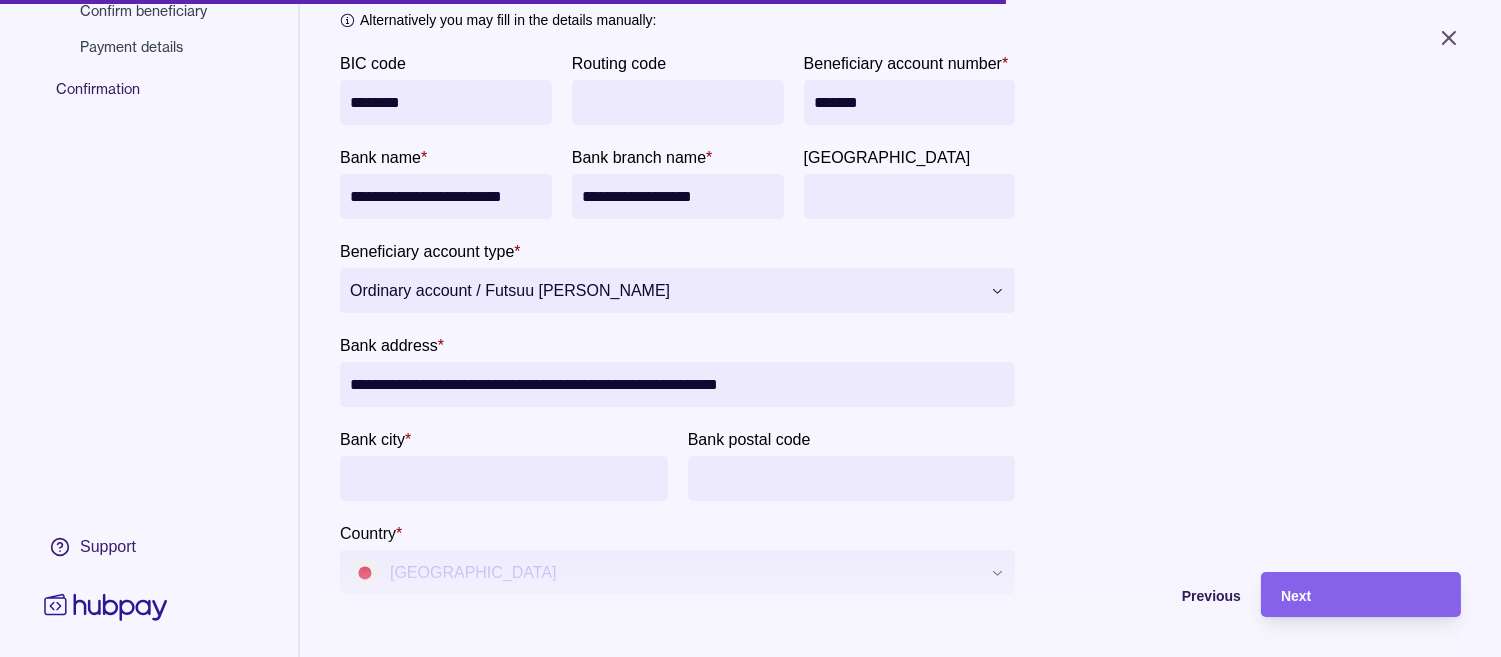 scroll, scrollTop: 444, scrollLeft: 0, axis: vertical 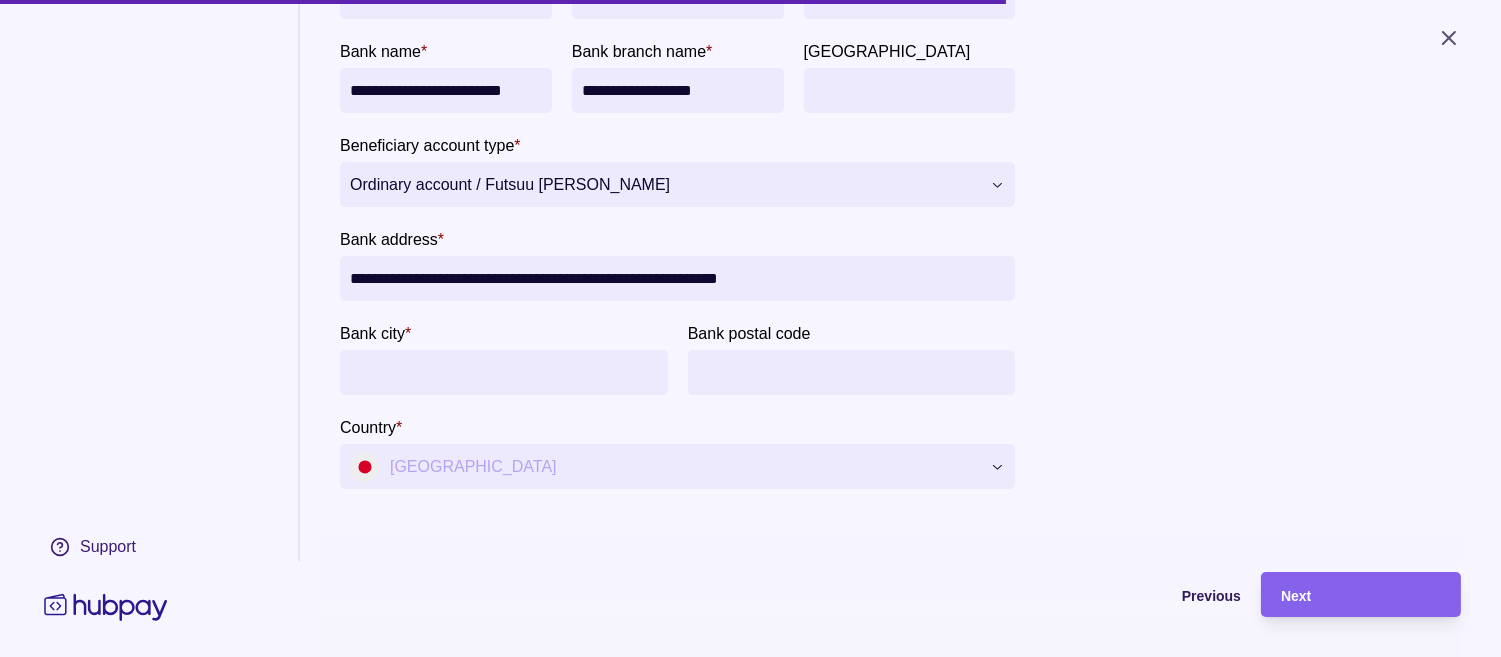 drag, startPoint x: 525, startPoint y: 366, endPoint x: 615, endPoint y: 374, distance: 90.35486 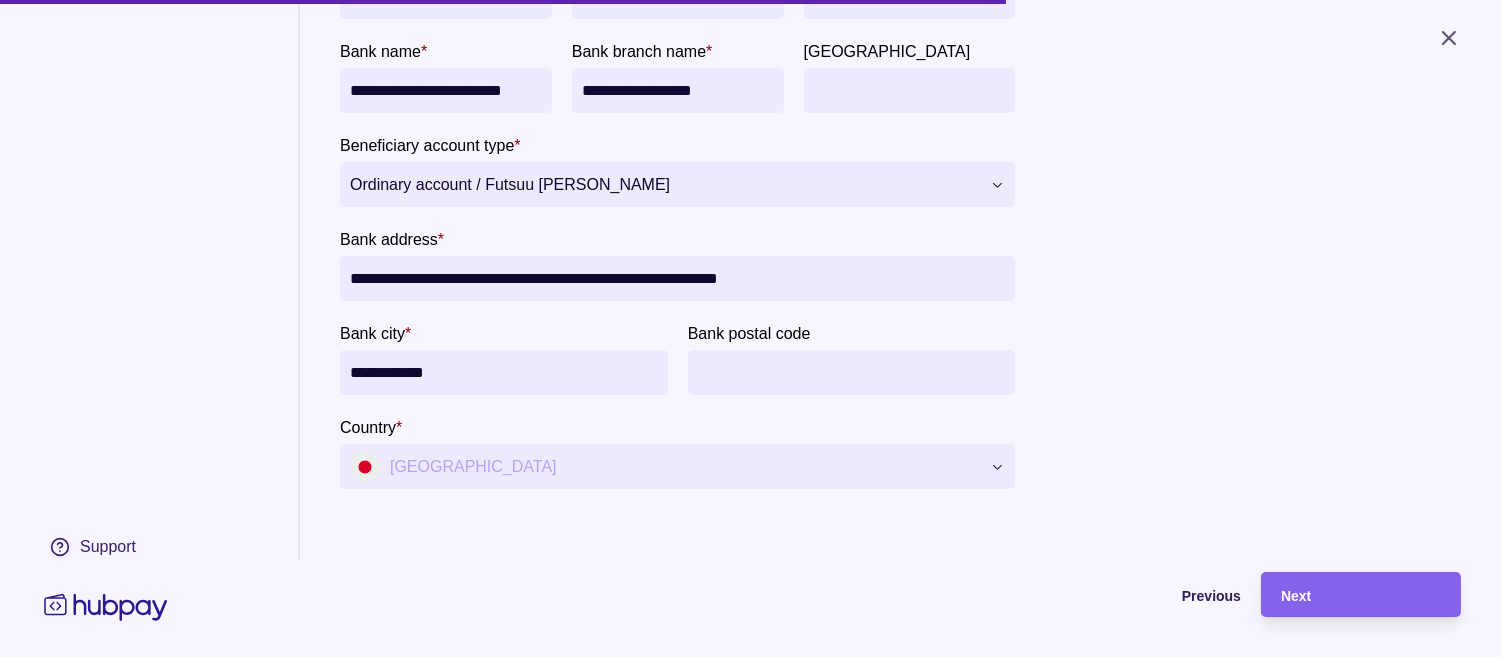 scroll, scrollTop: 515, scrollLeft: 0, axis: vertical 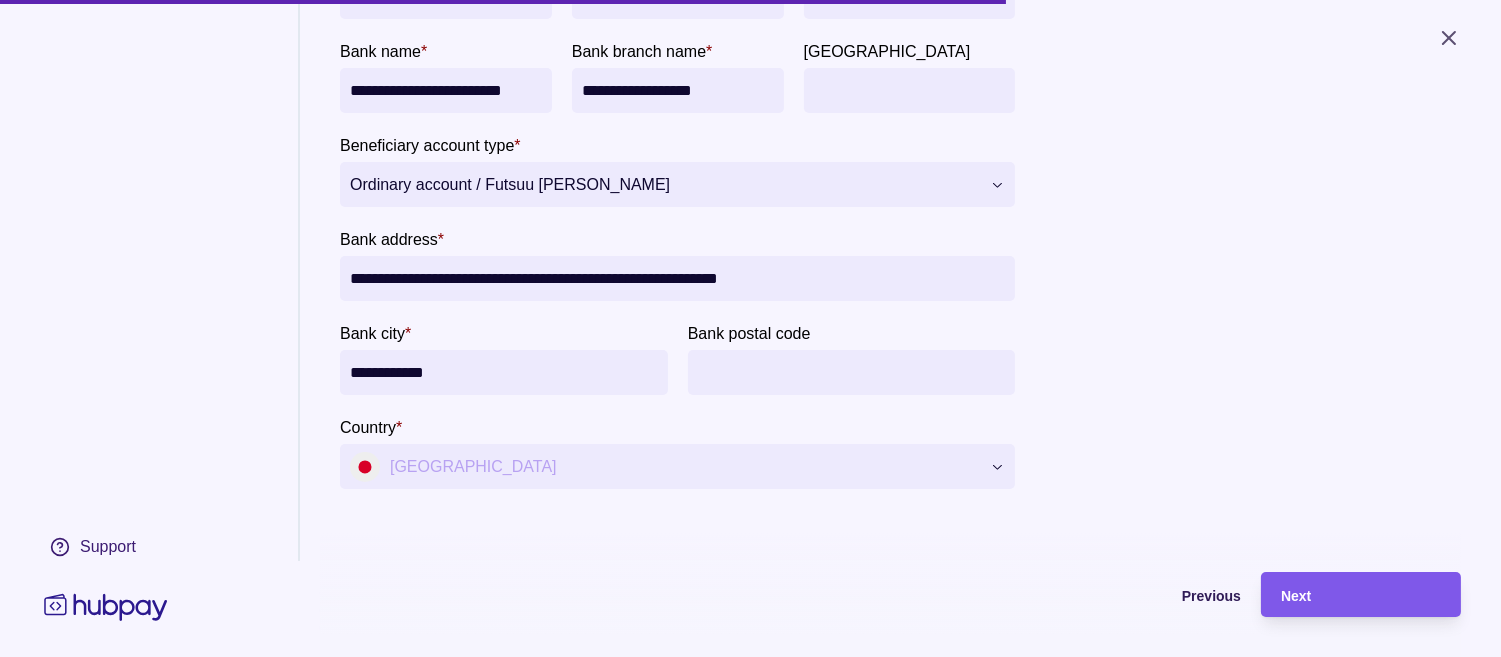 type on "**********" 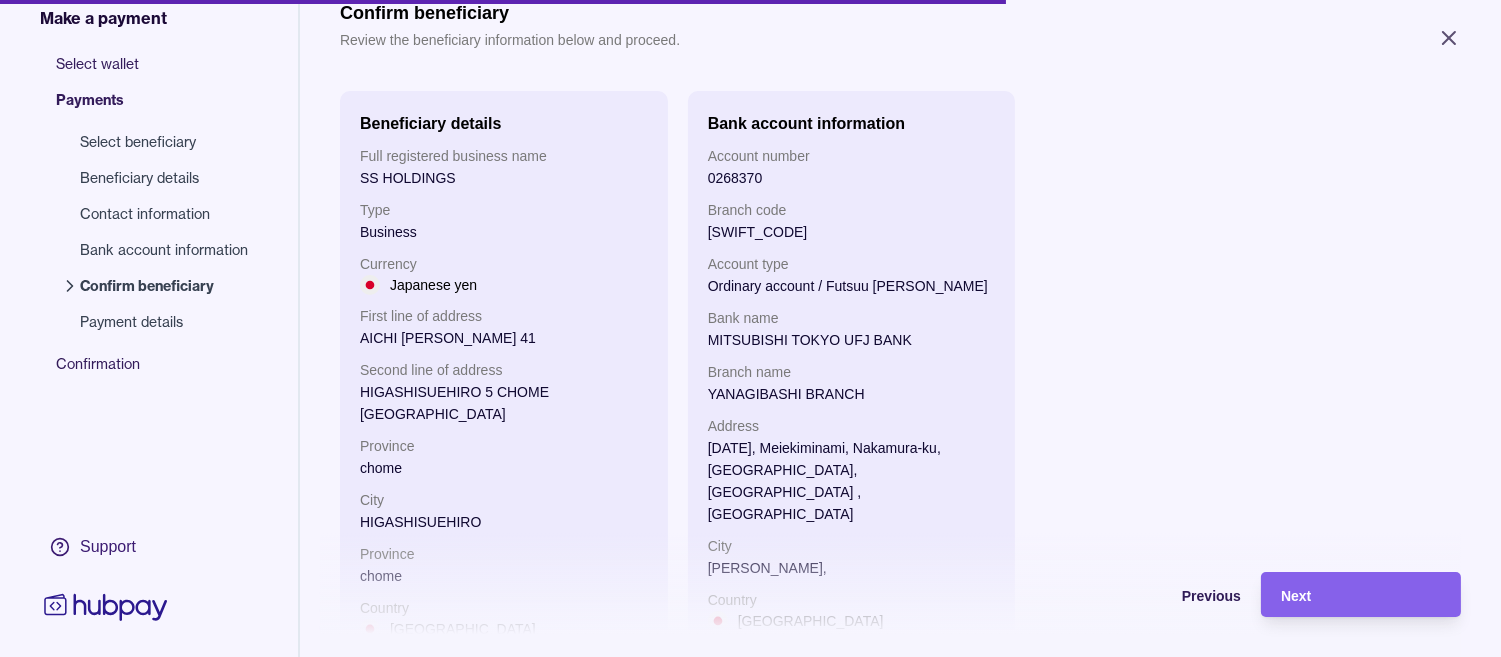 scroll, scrollTop: 111, scrollLeft: 0, axis: vertical 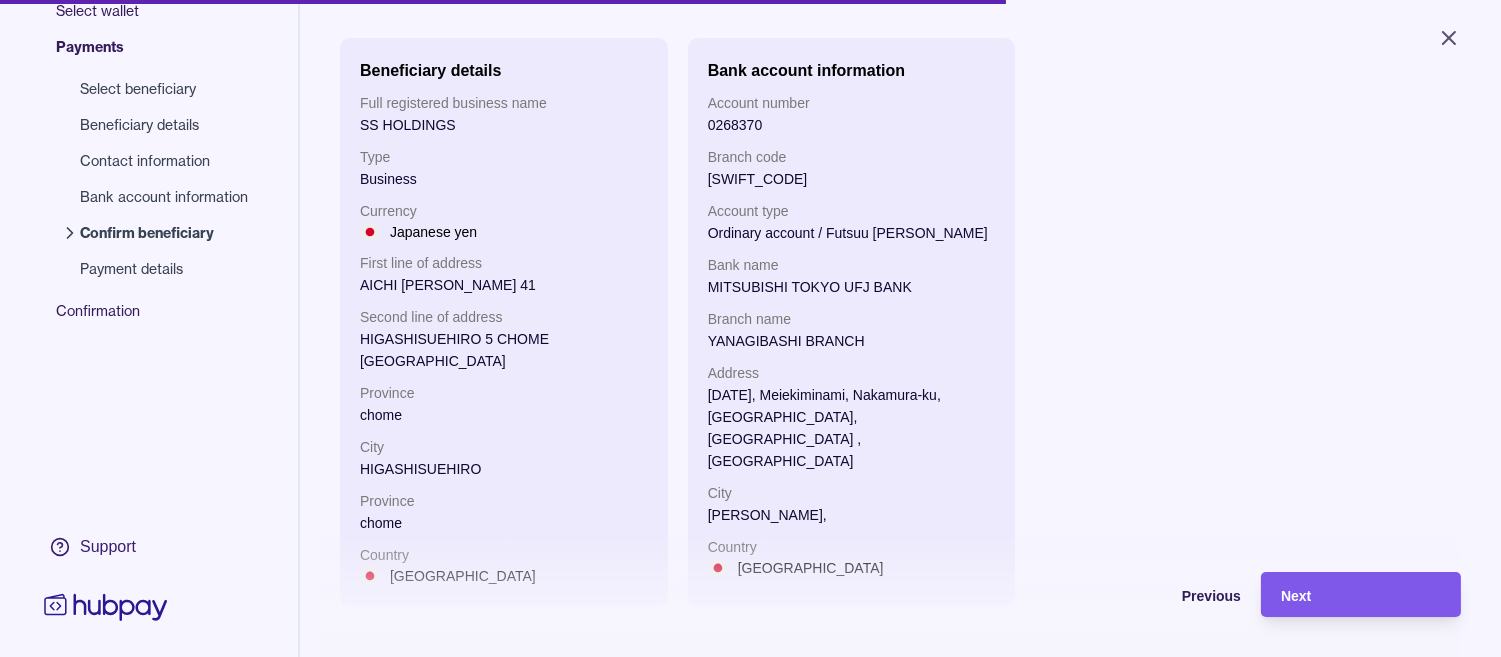 click on "Next" at bounding box center [1361, 595] 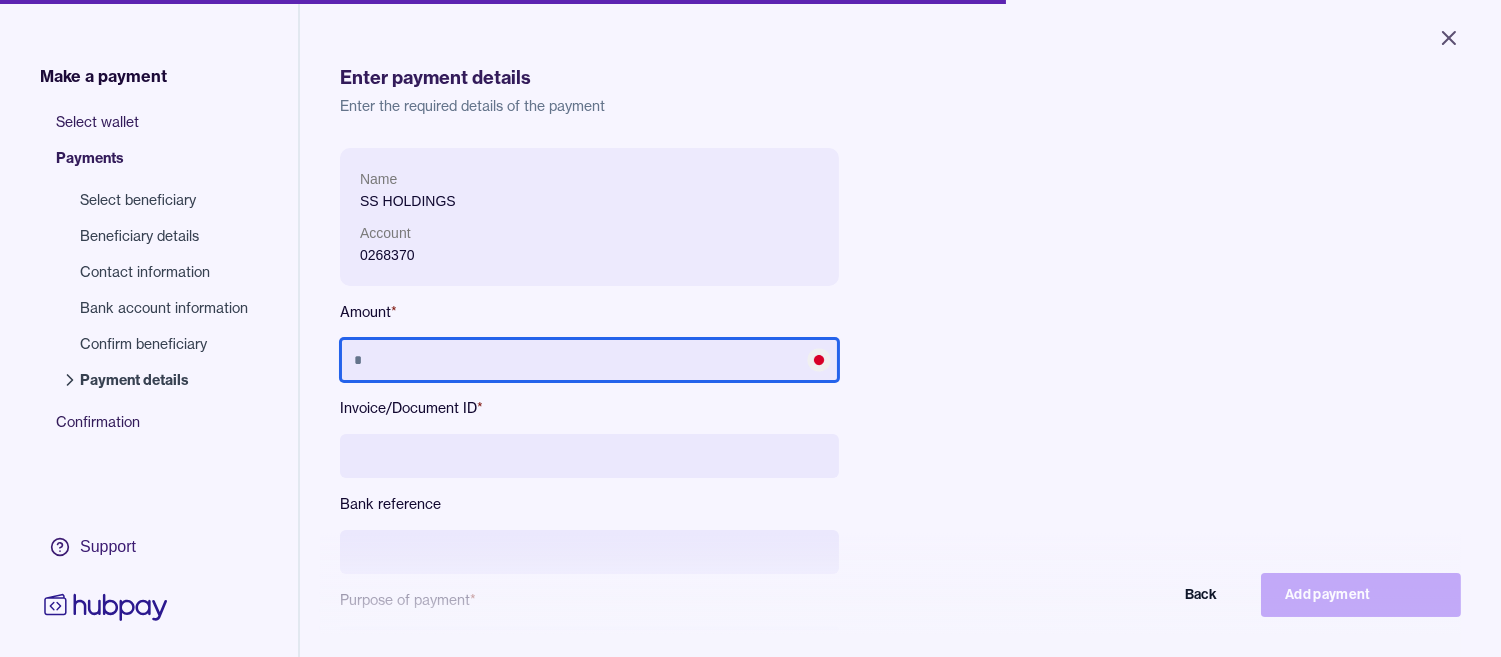 click at bounding box center [589, 360] 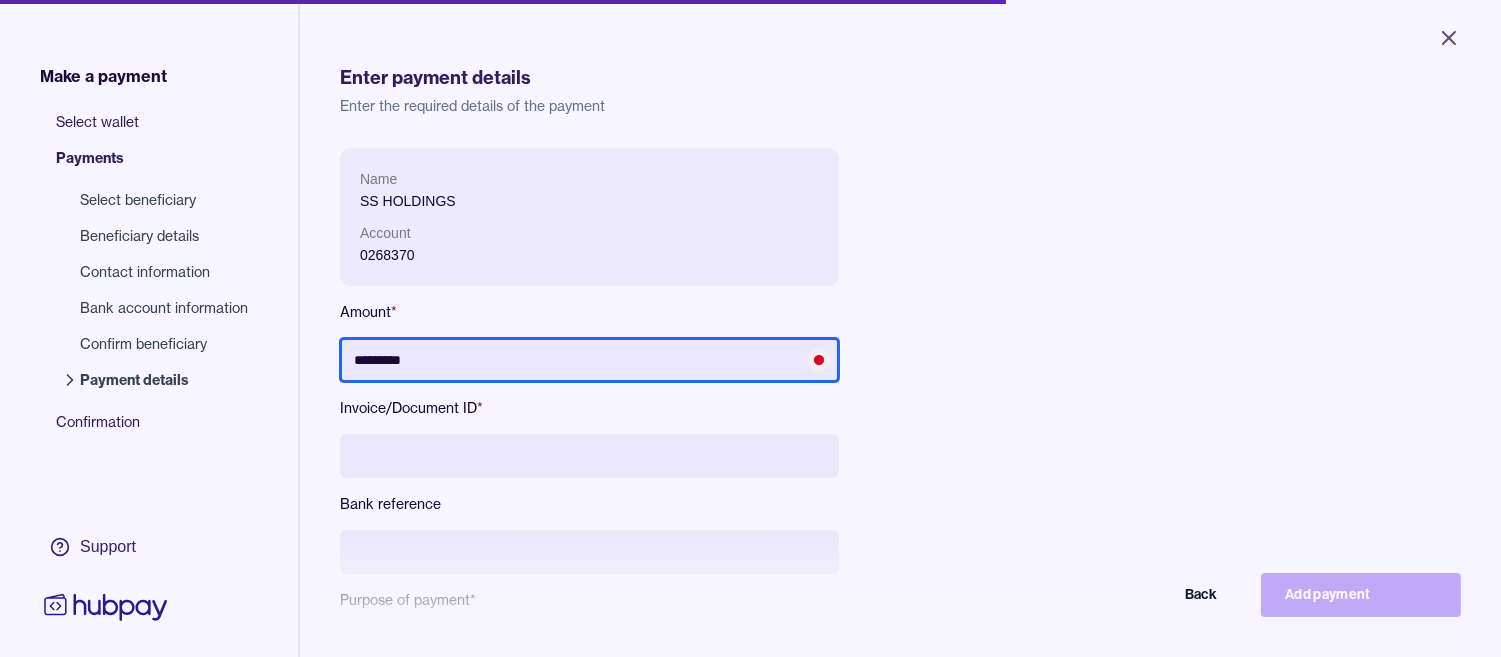 type on "*********" 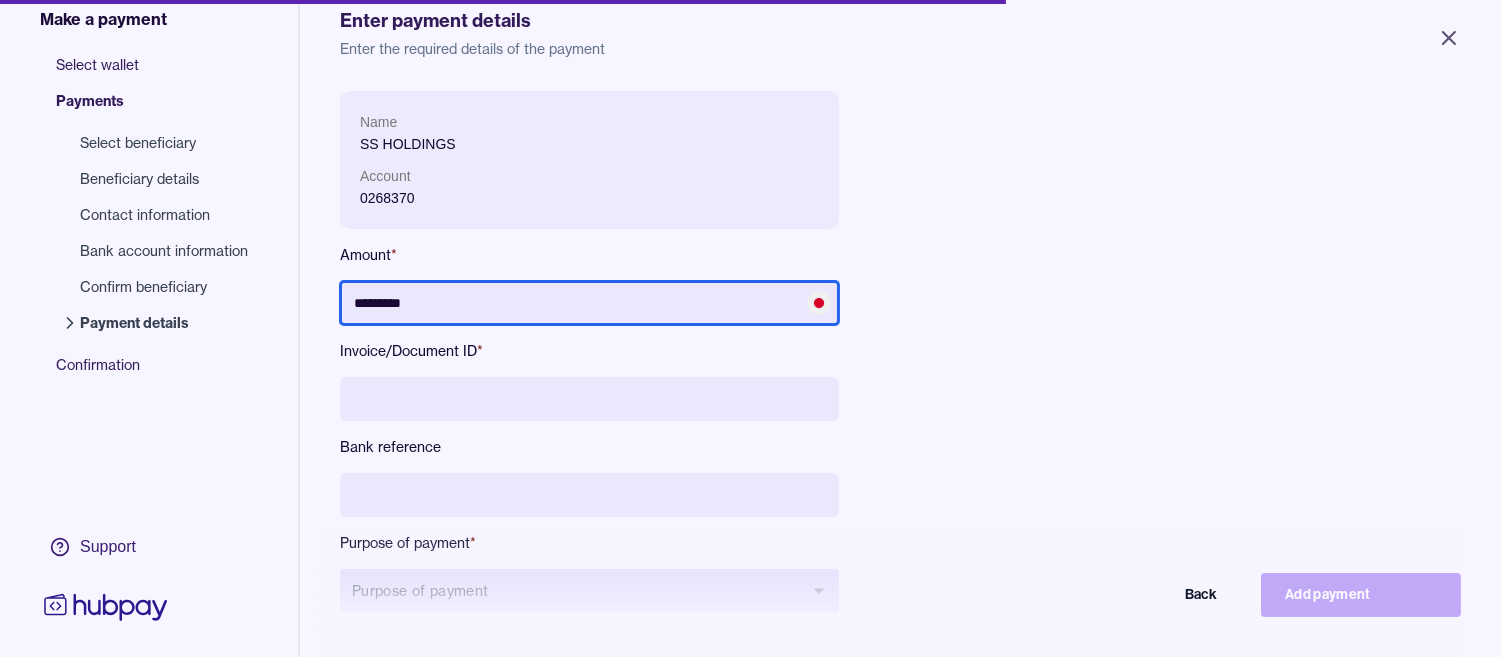 scroll, scrollTop: 111, scrollLeft: 0, axis: vertical 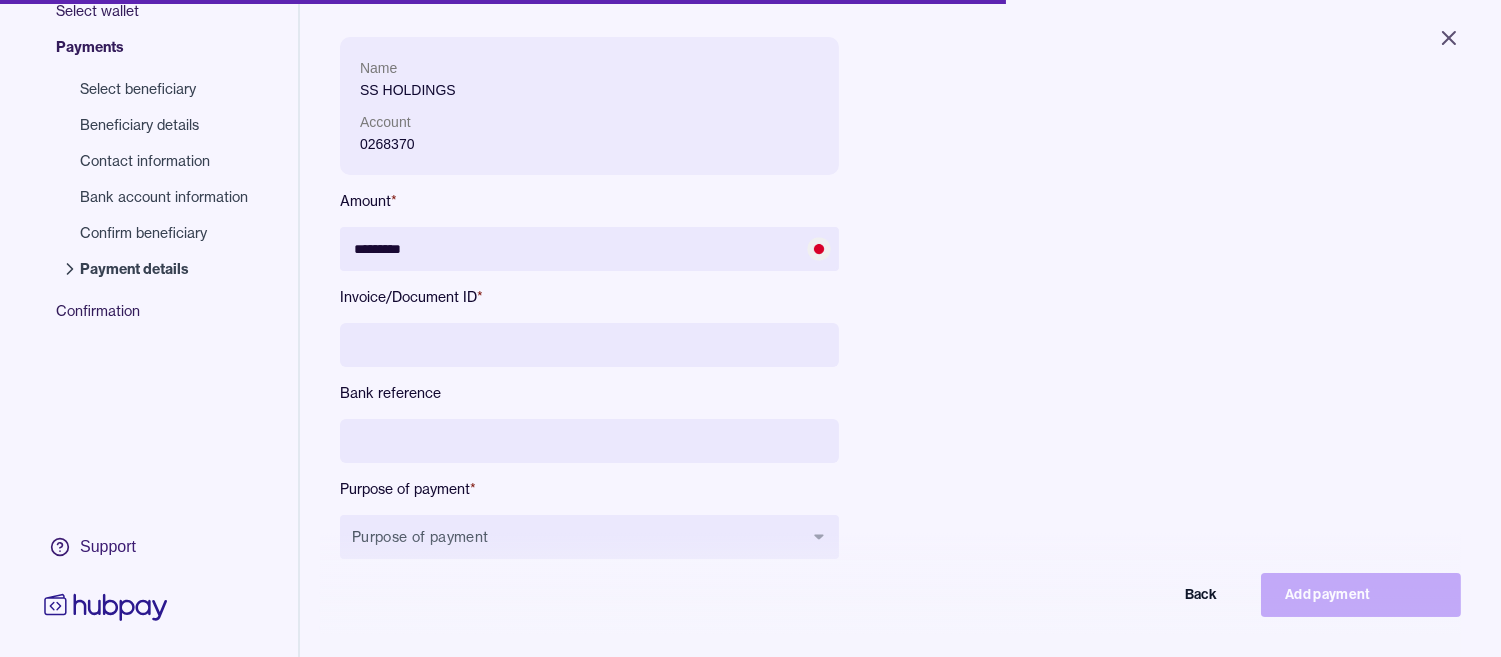 click at bounding box center [589, 441] 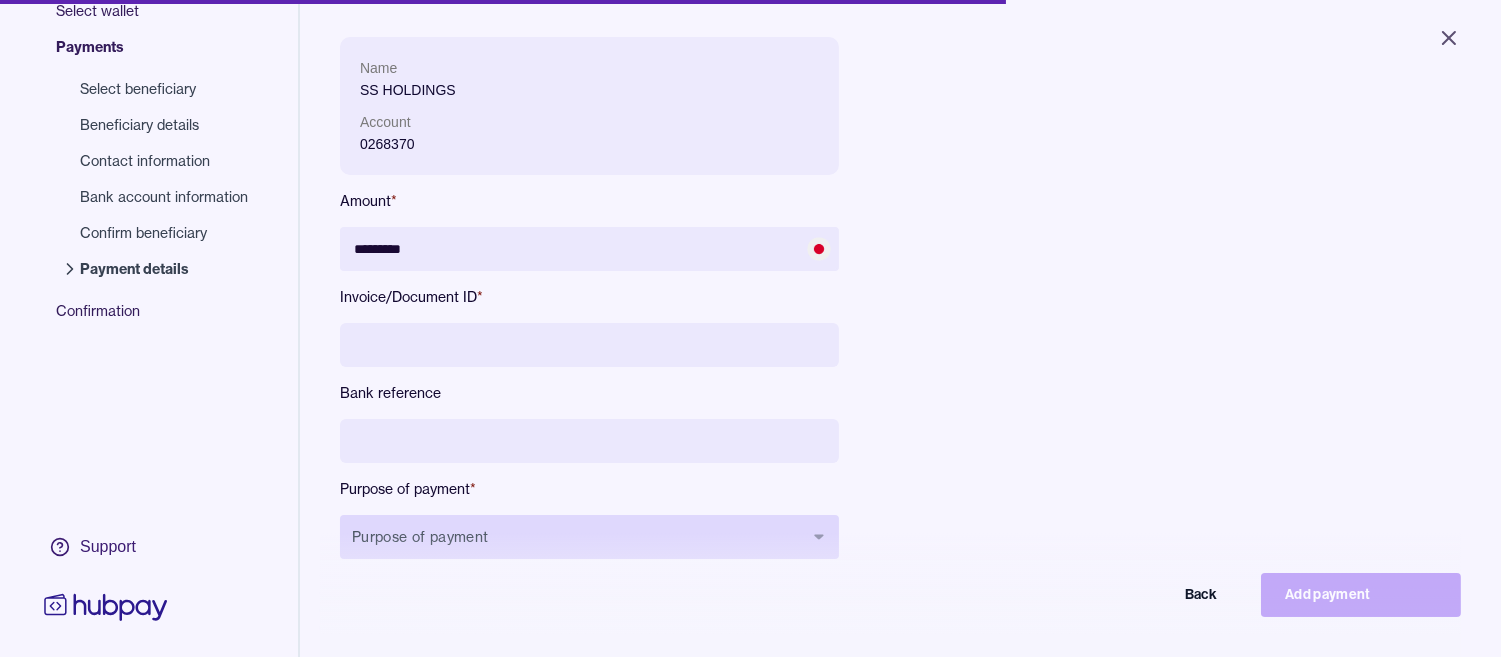 click on "Purpose of payment" at bounding box center [589, 537] 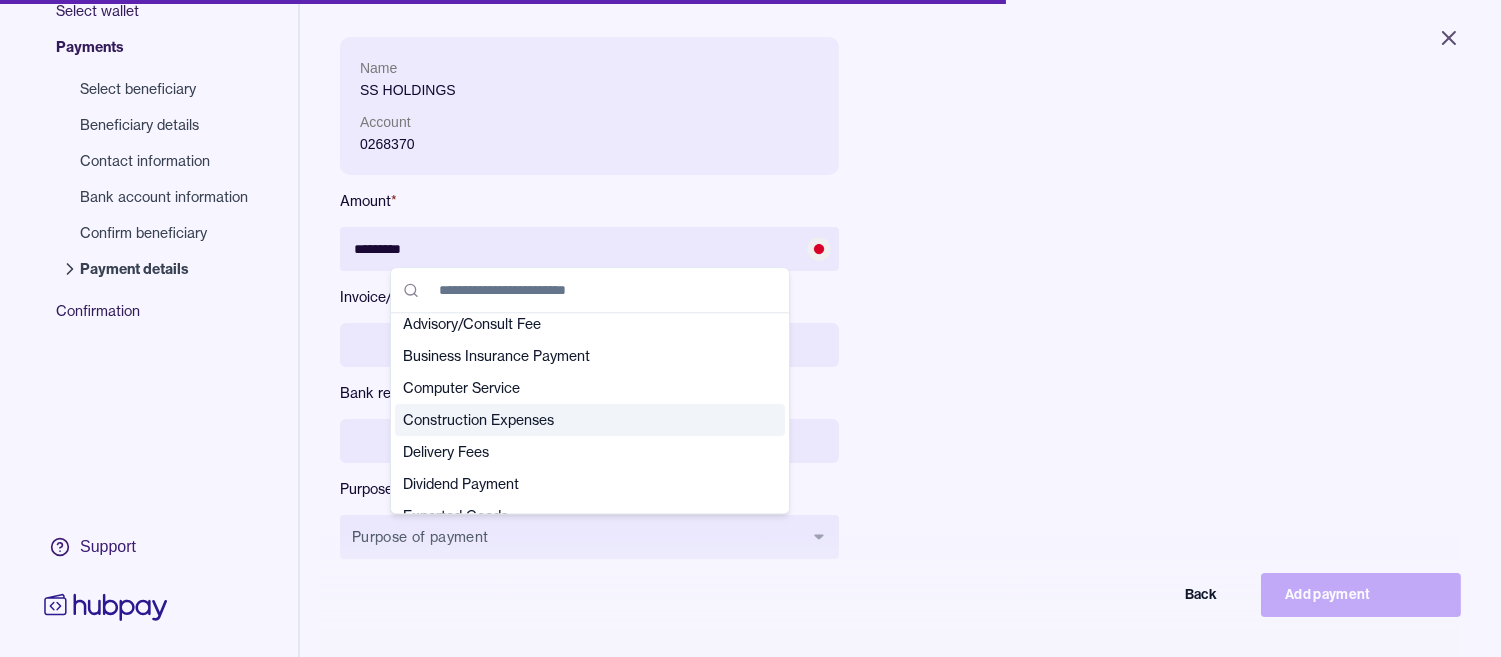 scroll, scrollTop: 111, scrollLeft: 0, axis: vertical 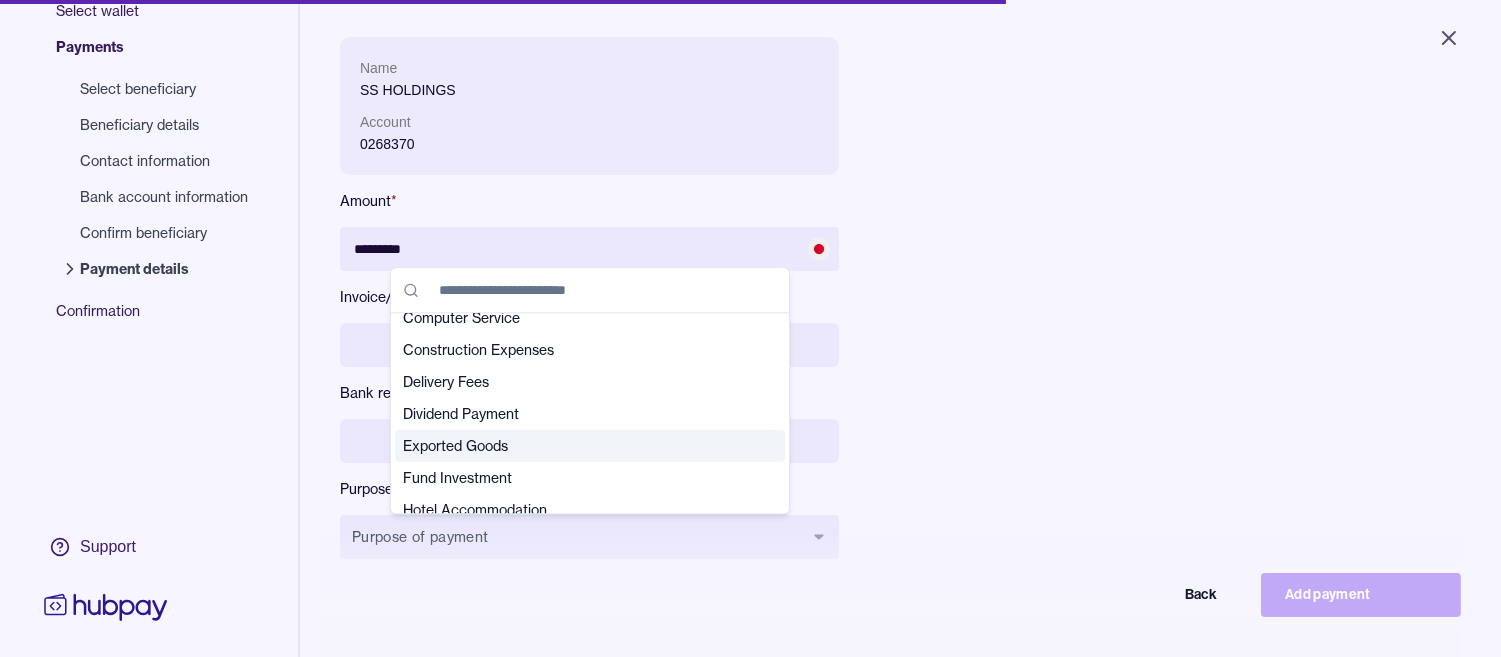 click on "Exported Goods" at bounding box center [578, 446] 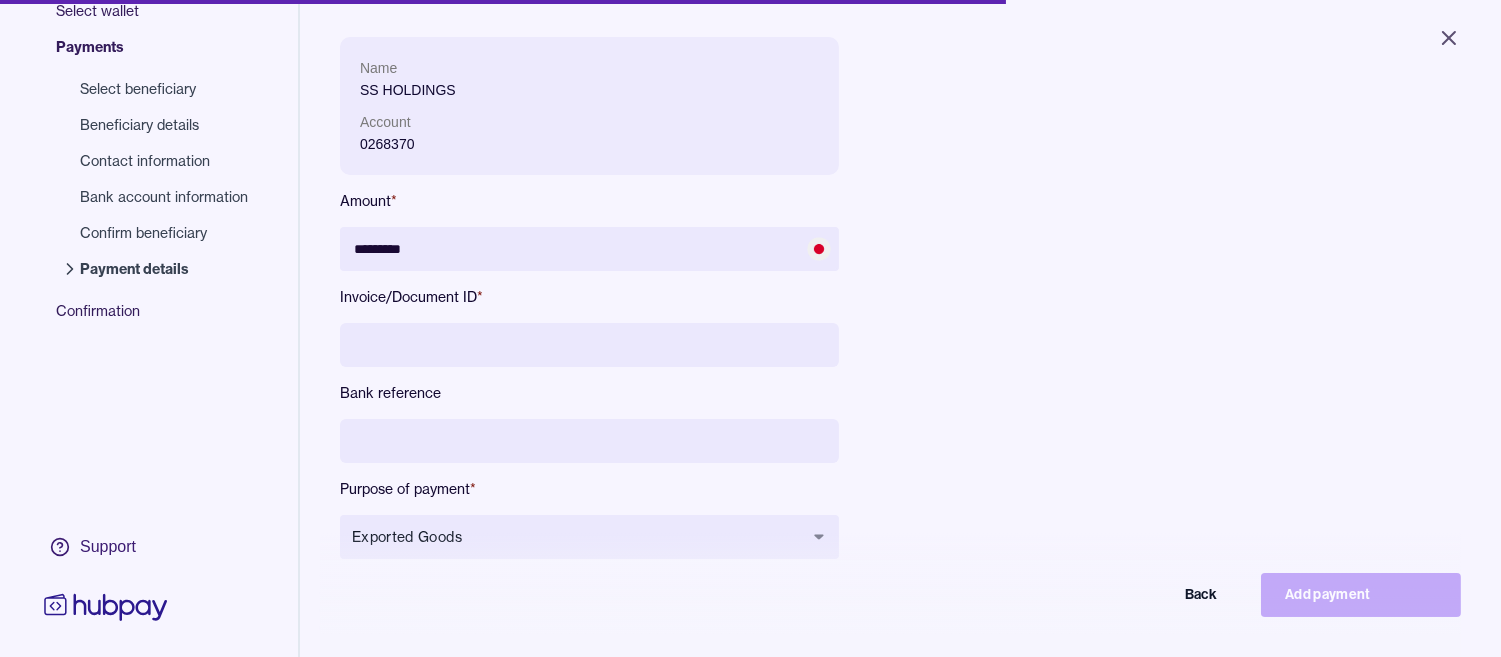 click at bounding box center [589, 441] 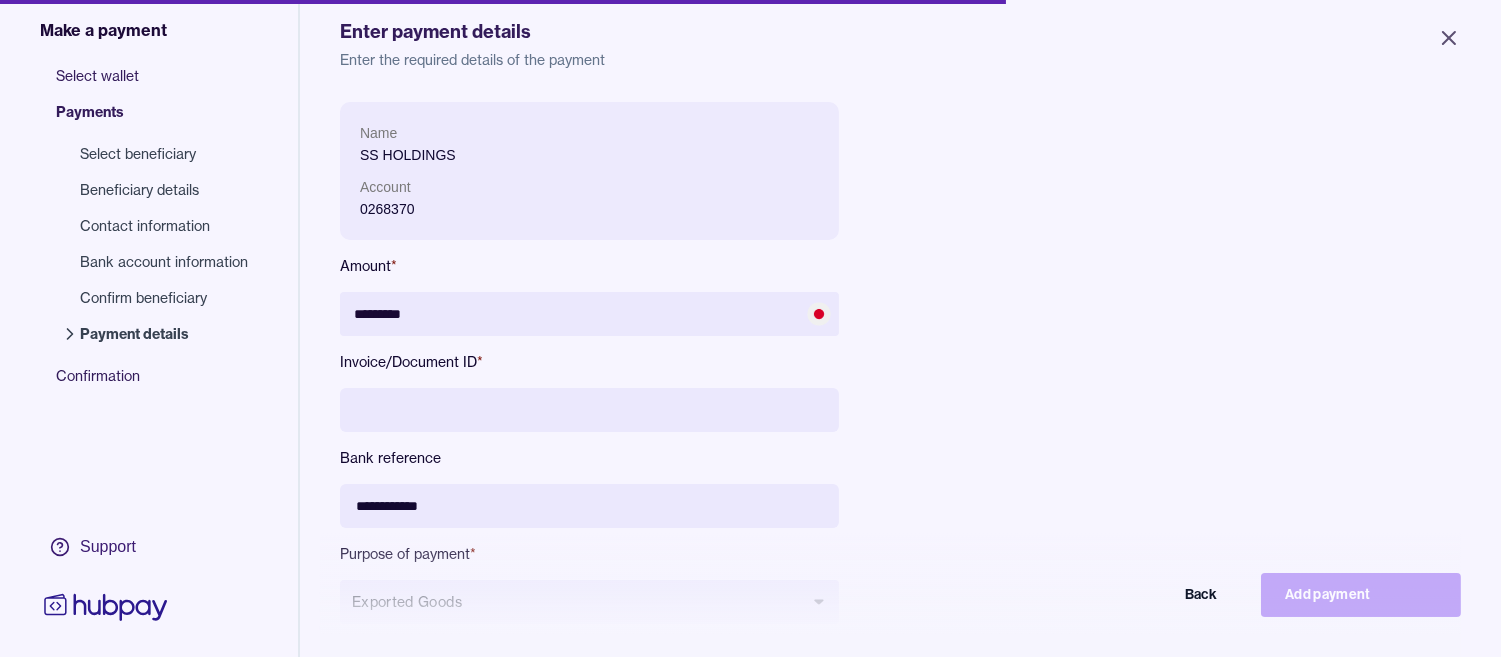 scroll, scrollTop: 45, scrollLeft: 0, axis: vertical 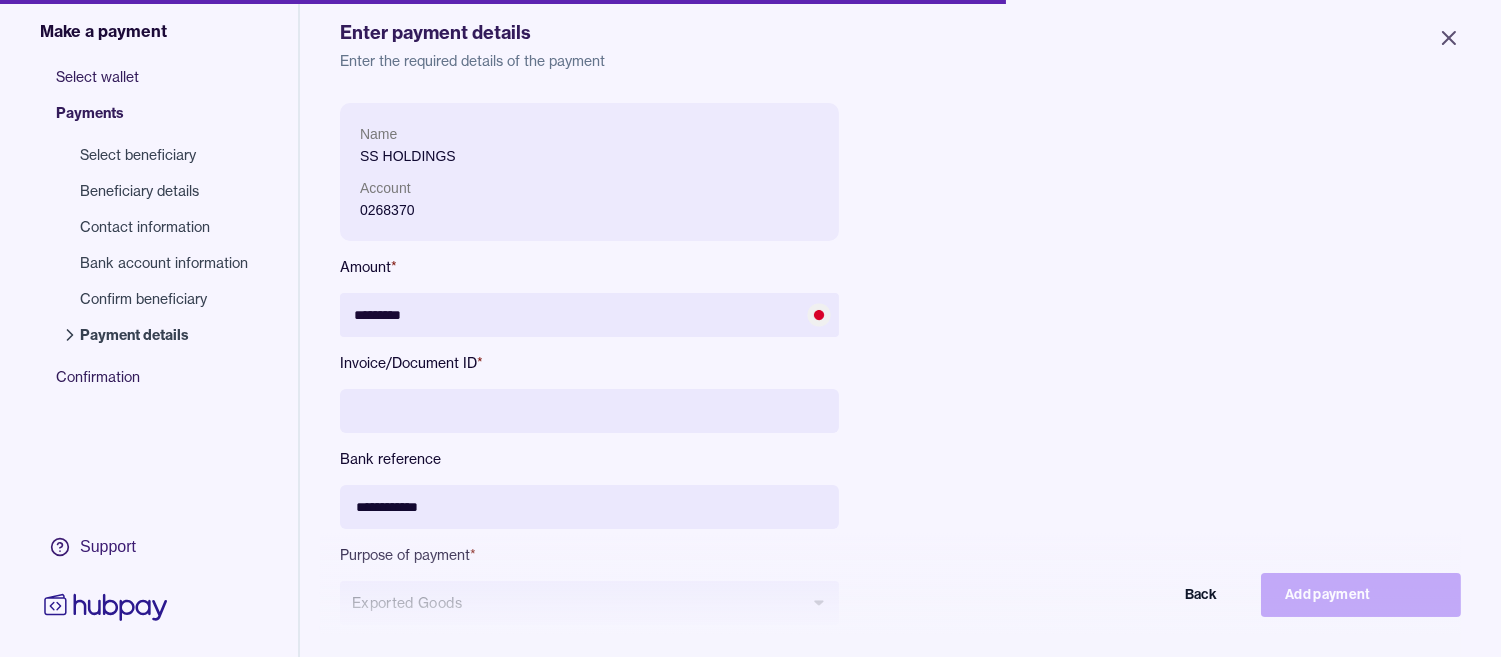 type on "**********" 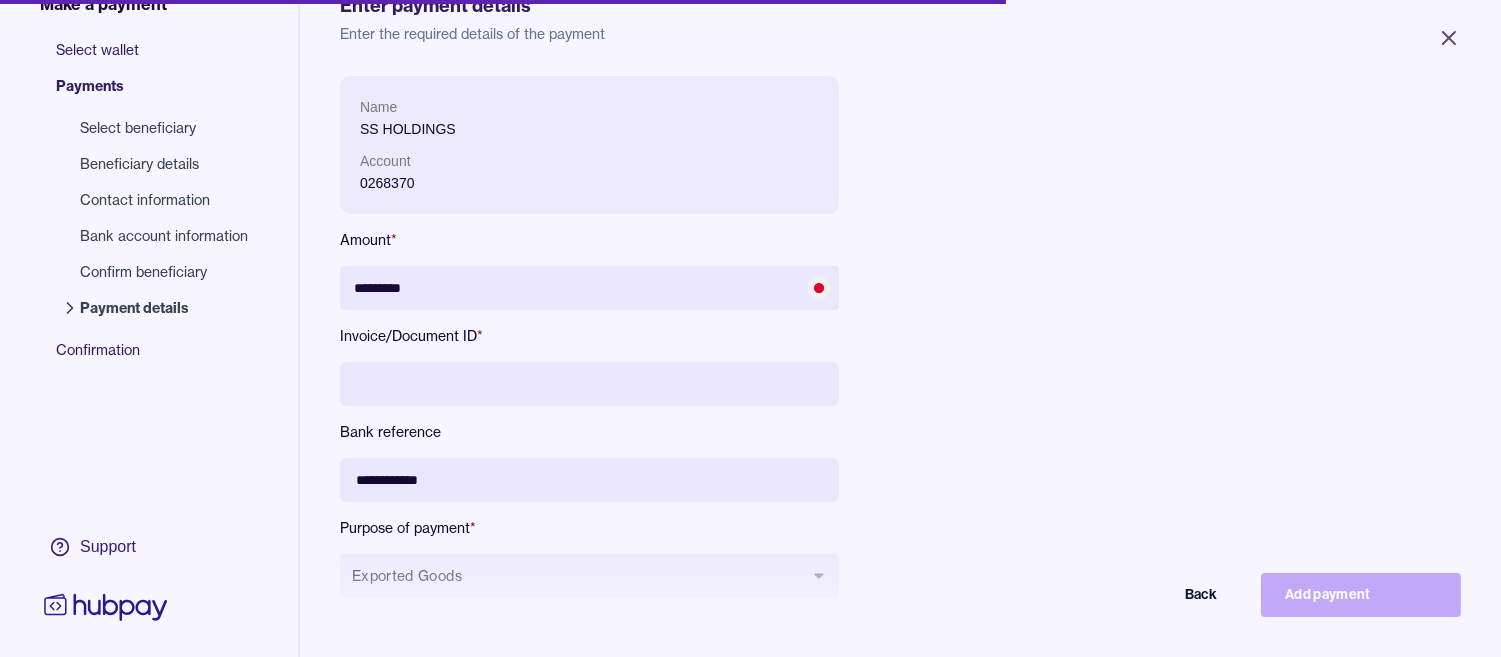 scroll, scrollTop: 111, scrollLeft: 0, axis: vertical 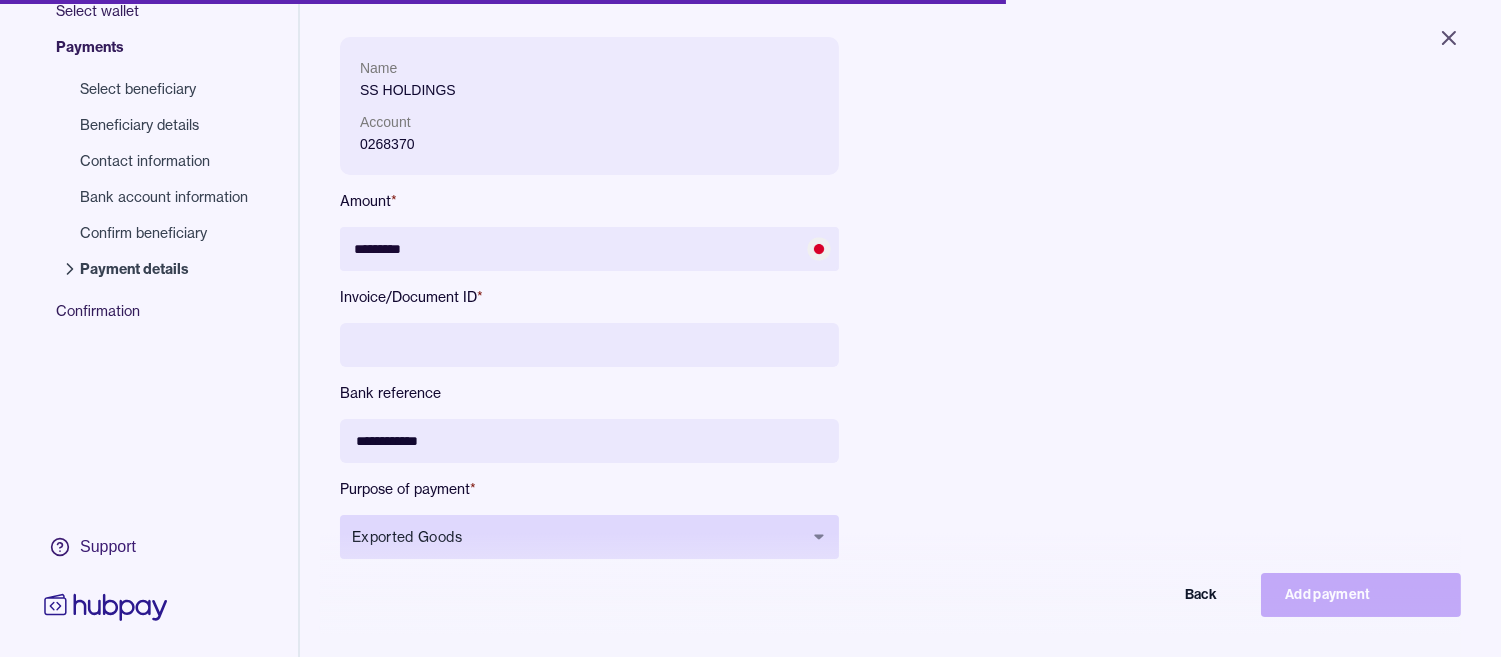 click on "Exported Goods" at bounding box center [589, 537] 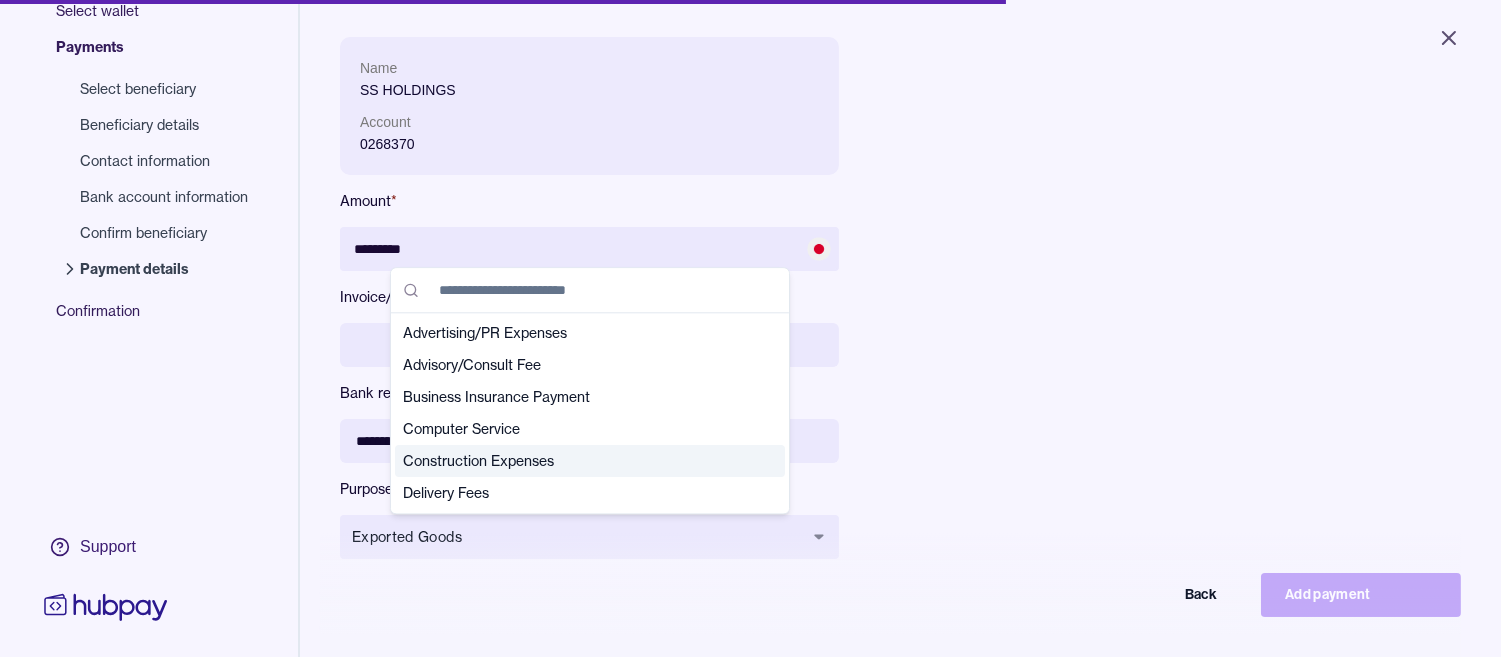click on "**********" at bounding box center (900, 314) 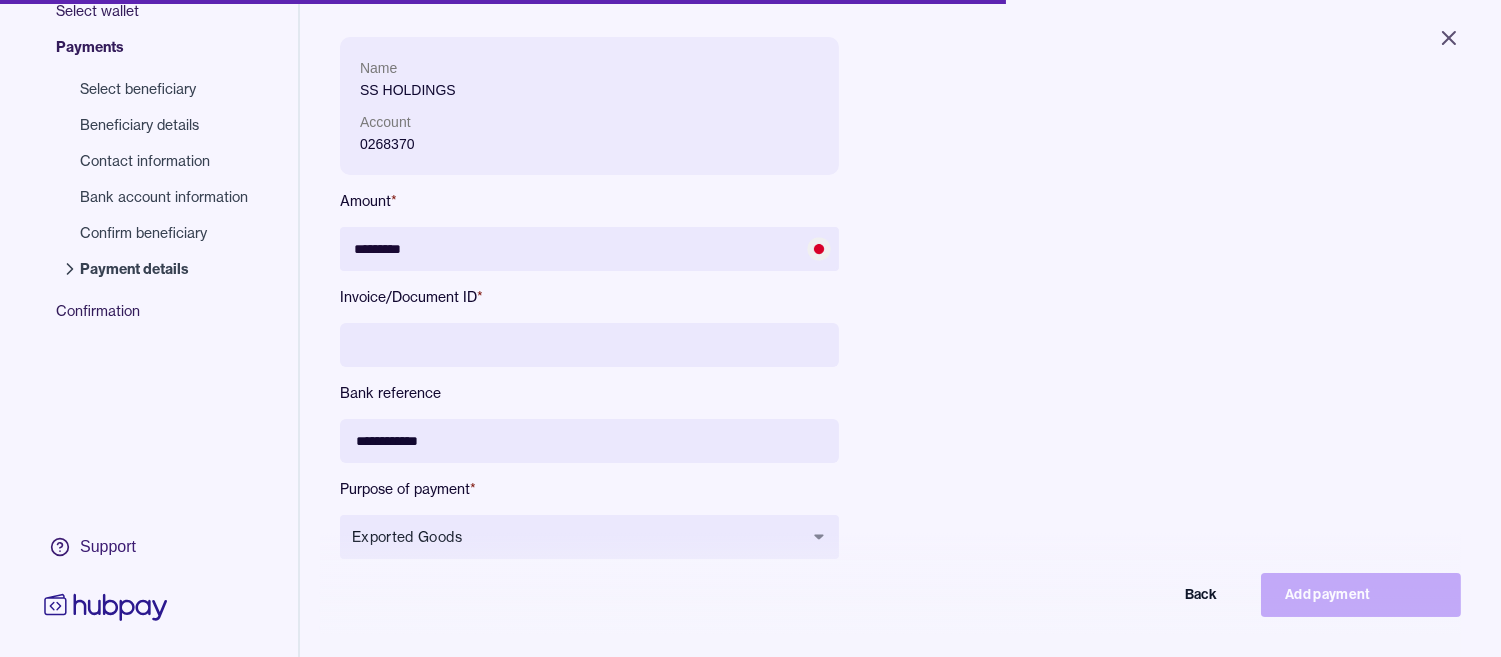 click on "Back Add payment" at bounding box center (750, 595) 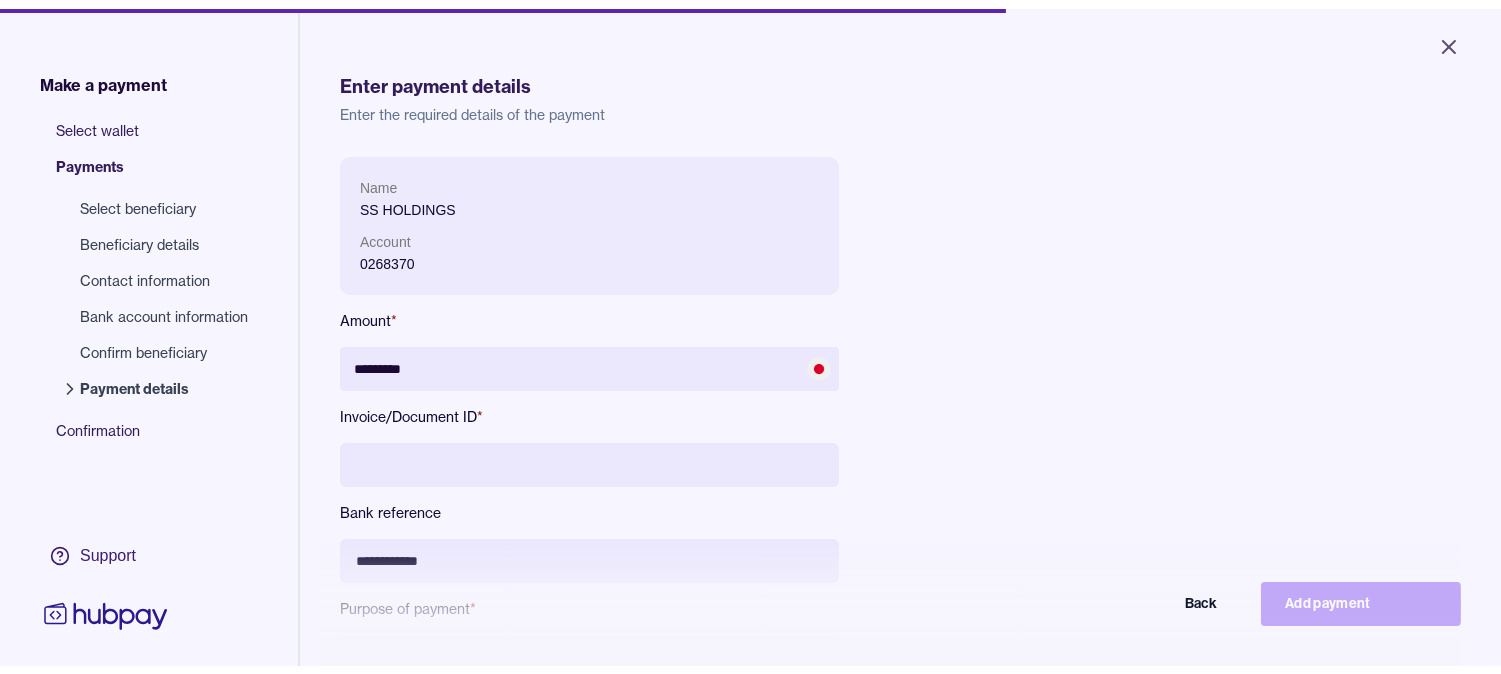 scroll, scrollTop: 267, scrollLeft: 0, axis: vertical 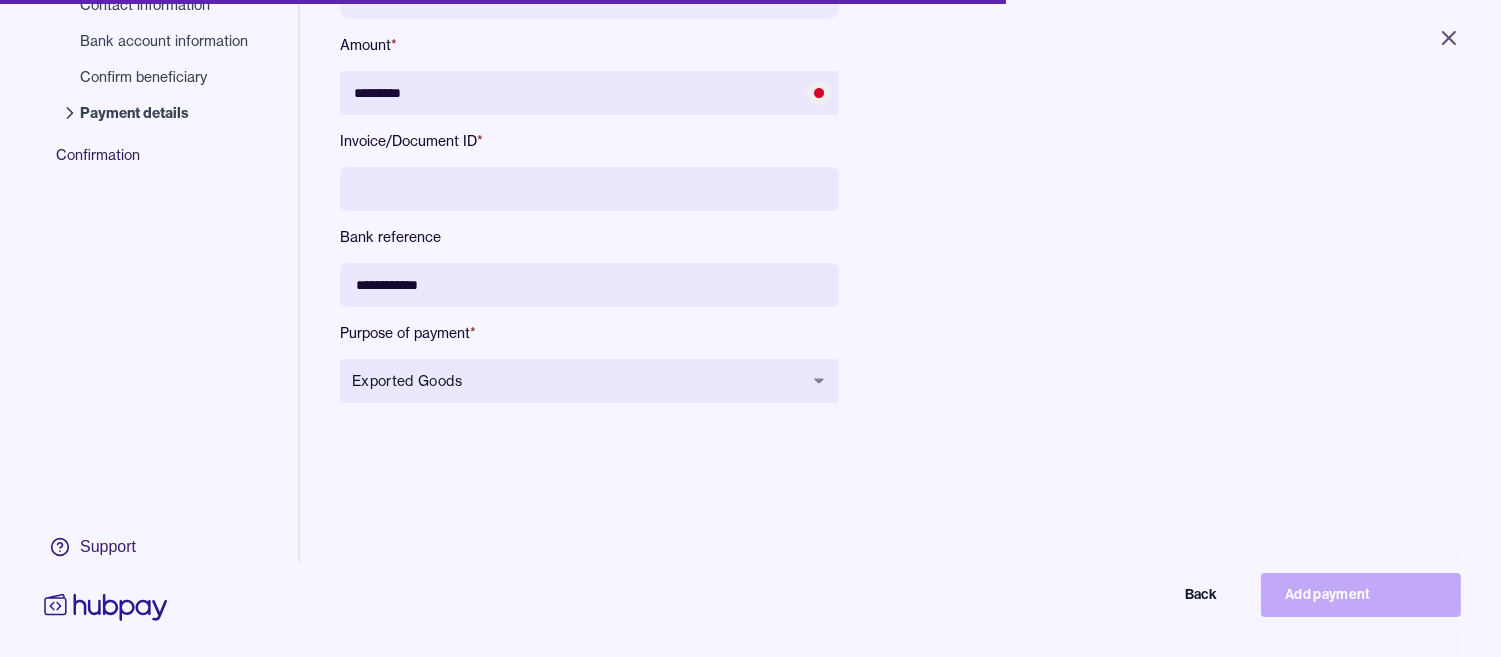 click at bounding box center (589, 189) 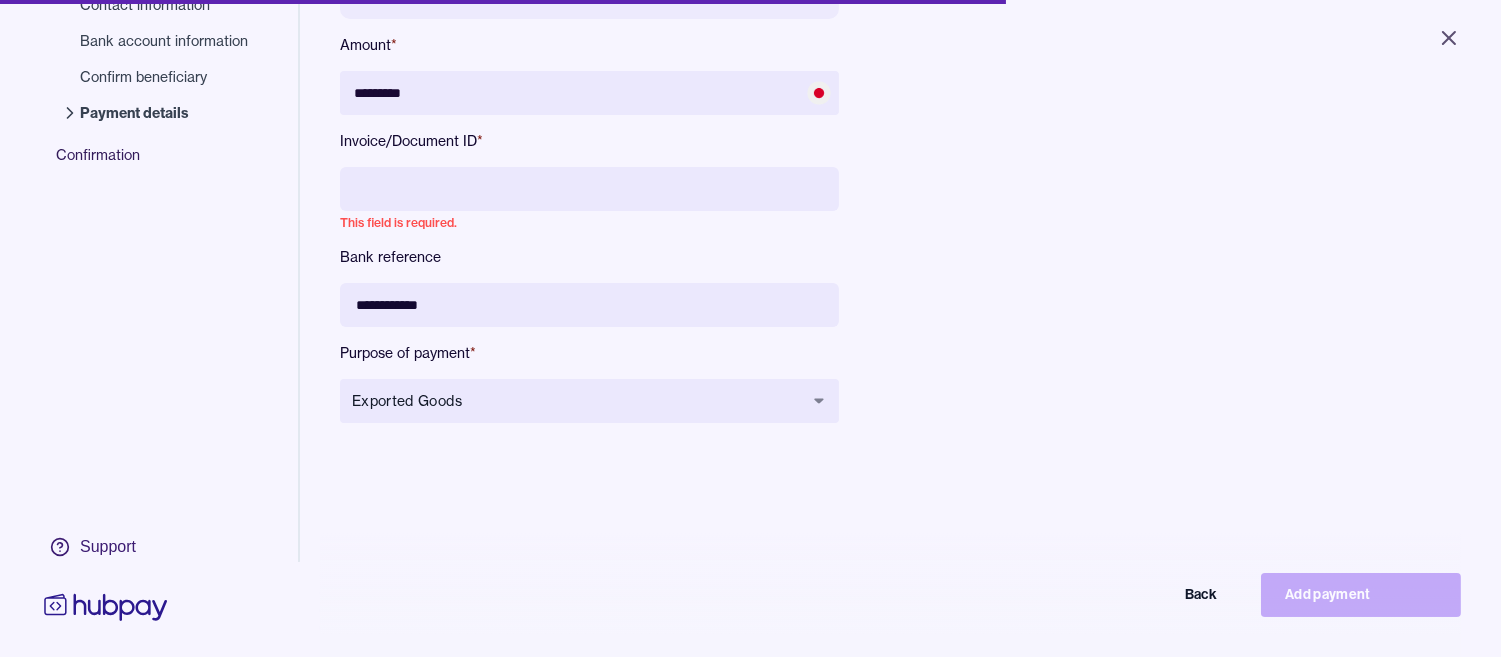 paste on "**********" 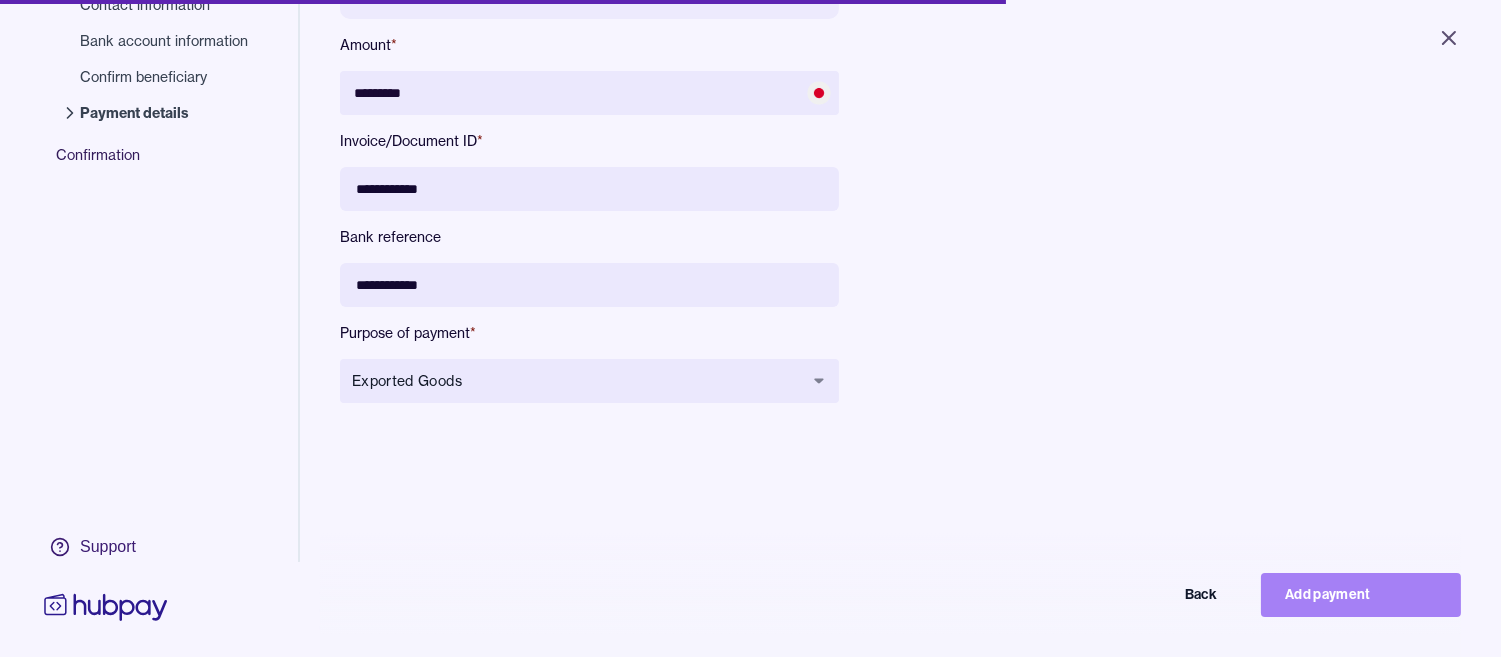 type on "**********" 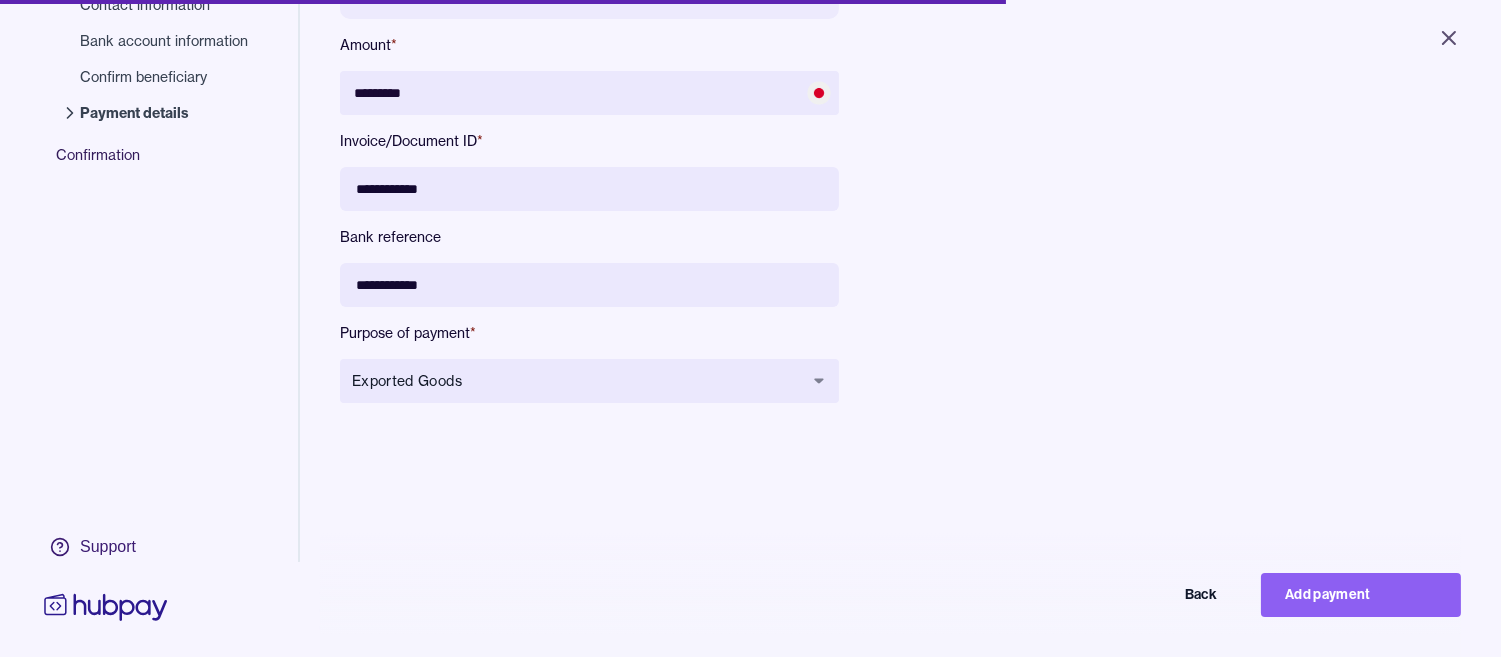 drag, startPoint x: 1367, startPoint y: 607, endPoint x: 586, endPoint y: 84, distance: 939.94147 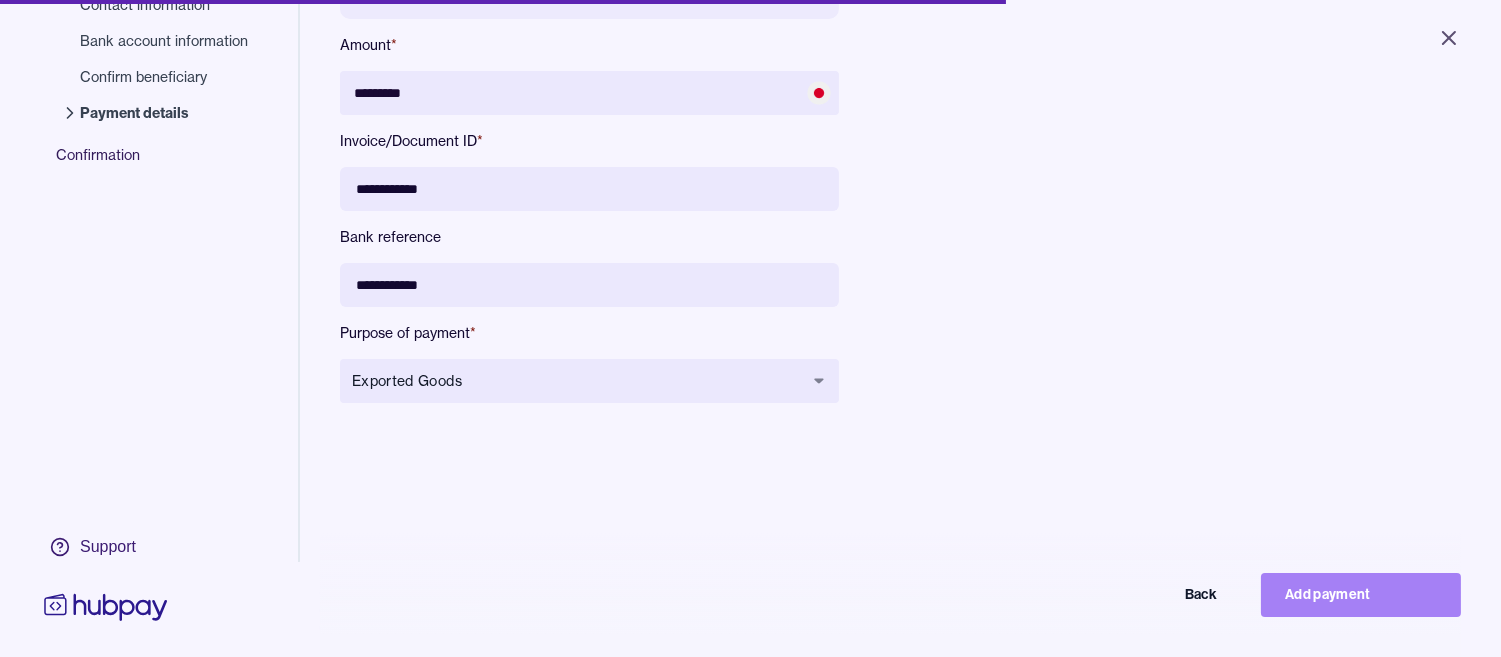 click on "Add payment" at bounding box center (1361, 595) 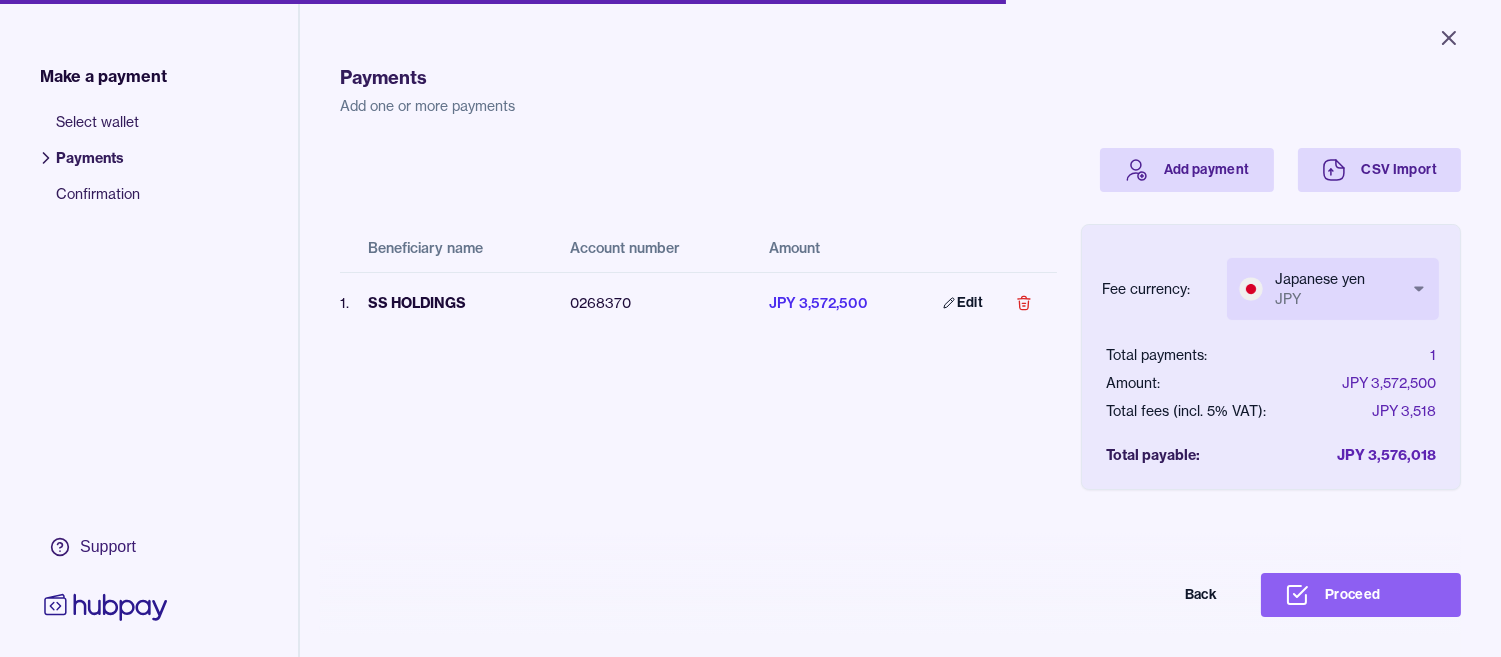 click on "Close Make a payment Select wallet Payments Confirmation Support Payments Add one or more payments Add payment CSV Import Beneficiary name Account number Amount 1 . SS HOLDINGS 0268370 JPY 3,572,500 Edit Fee currency: Japanese yen JPY *** *** Total payments: 1 Amount: JPY 3,572,500 Total fees (incl. 5% VAT): JPY 3,518 Total payable: JPY 3,576,018 Back Proceed Payment | Hubpay" at bounding box center (750, 328) 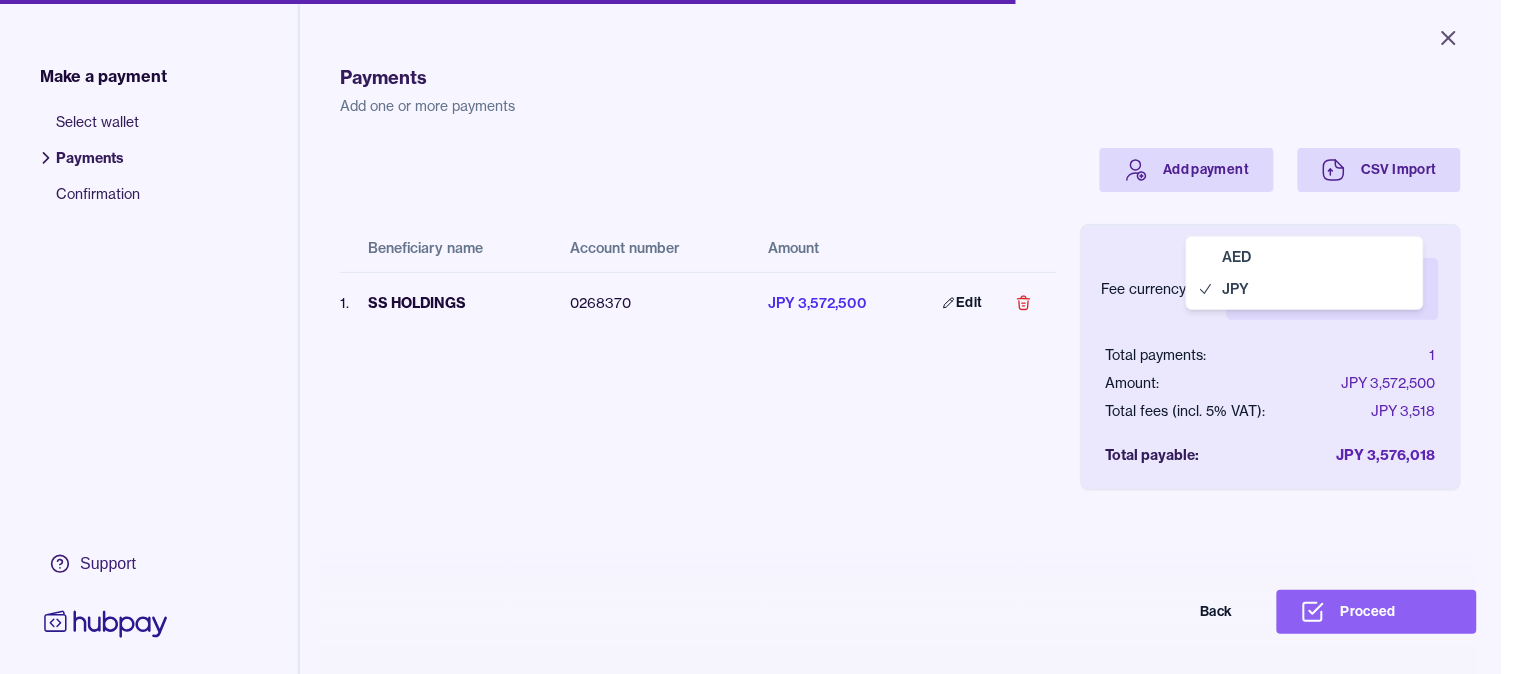 select on "***" 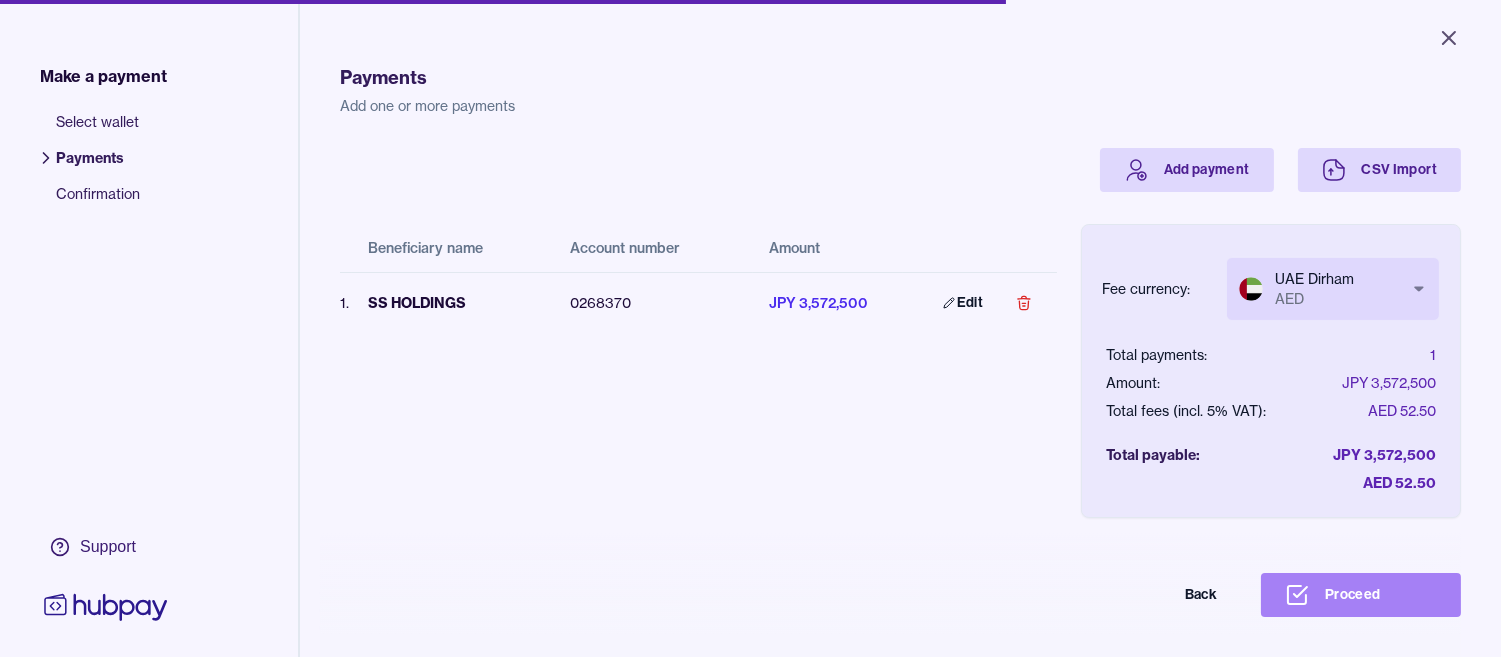 click on "Proceed" at bounding box center (1361, 595) 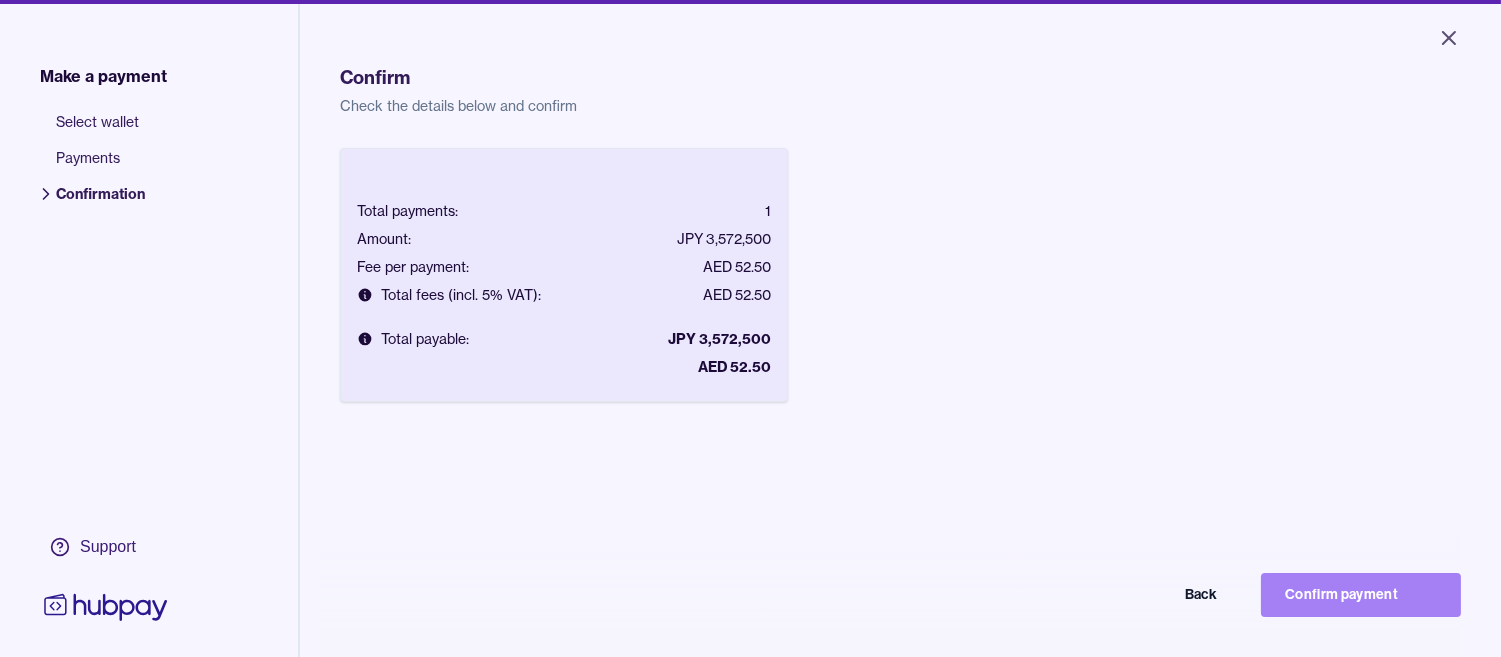 click on "Confirm payment" at bounding box center (1361, 595) 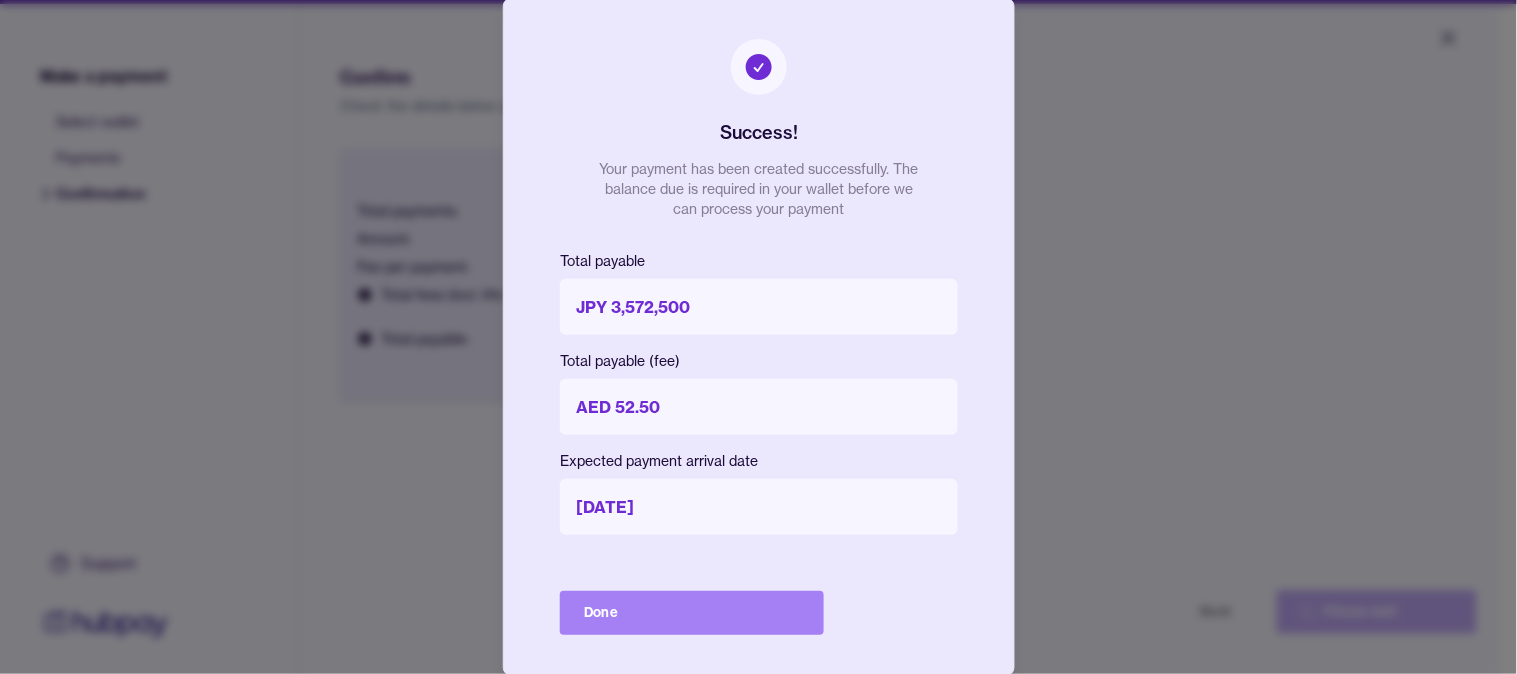 click on "Done" at bounding box center [692, 613] 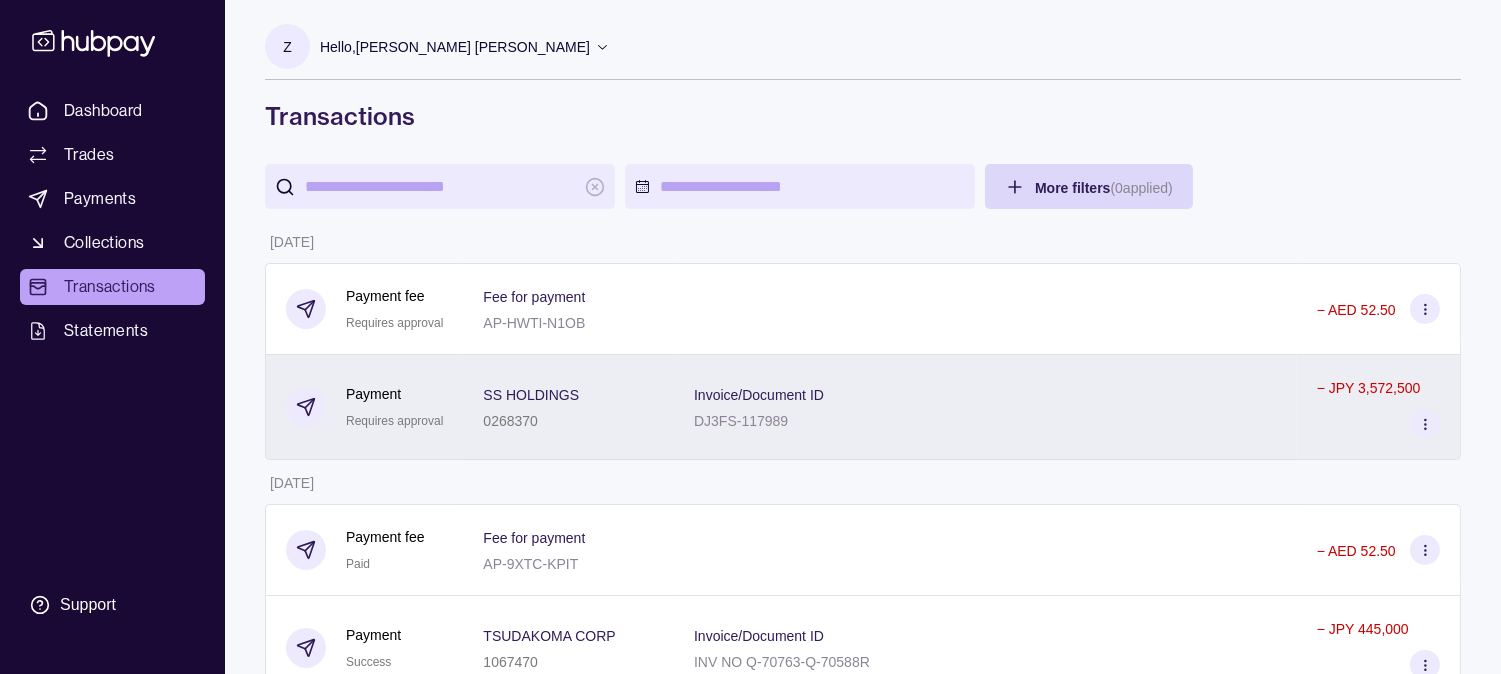 click on "Invoice/Document ID DJ3FS-117989" at bounding box center (985, 407) 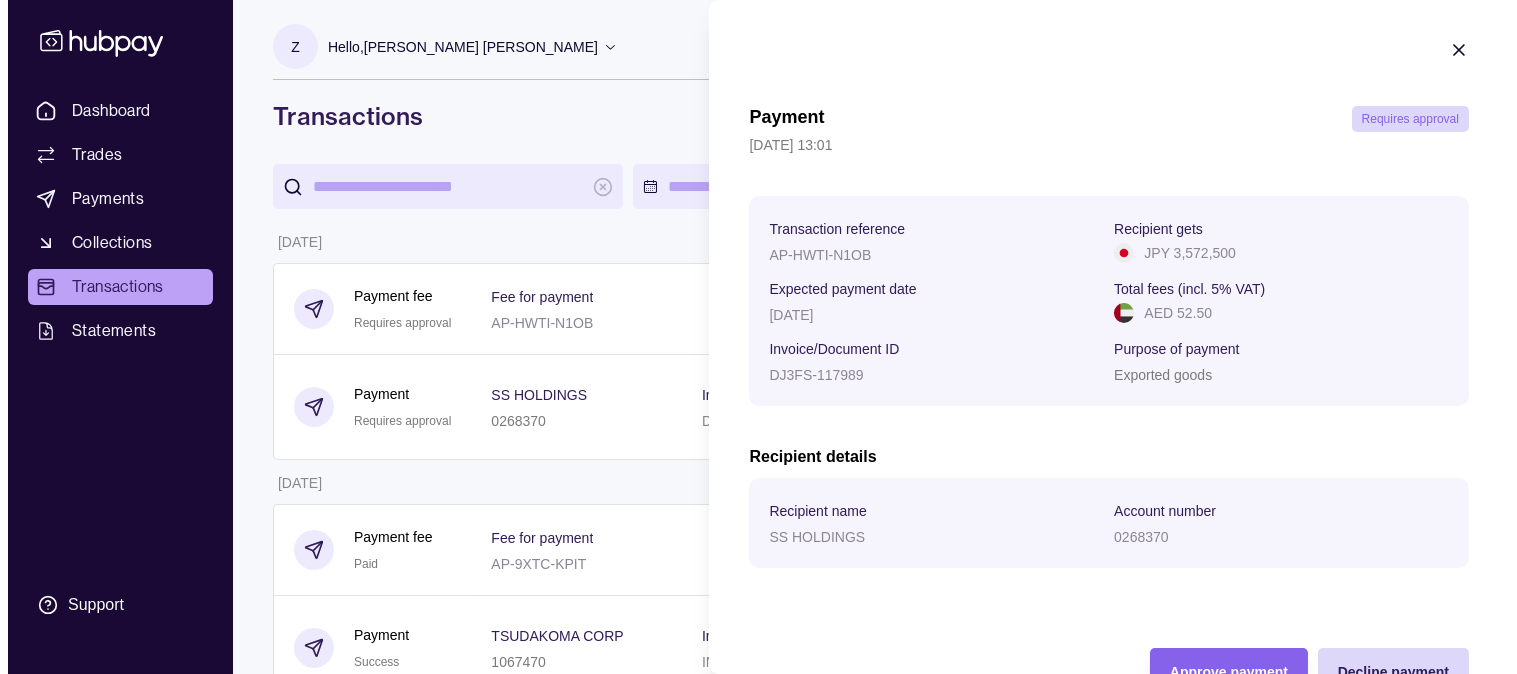 scroll, scrollTop: 61, scrollLeft: 0, axis: vertical 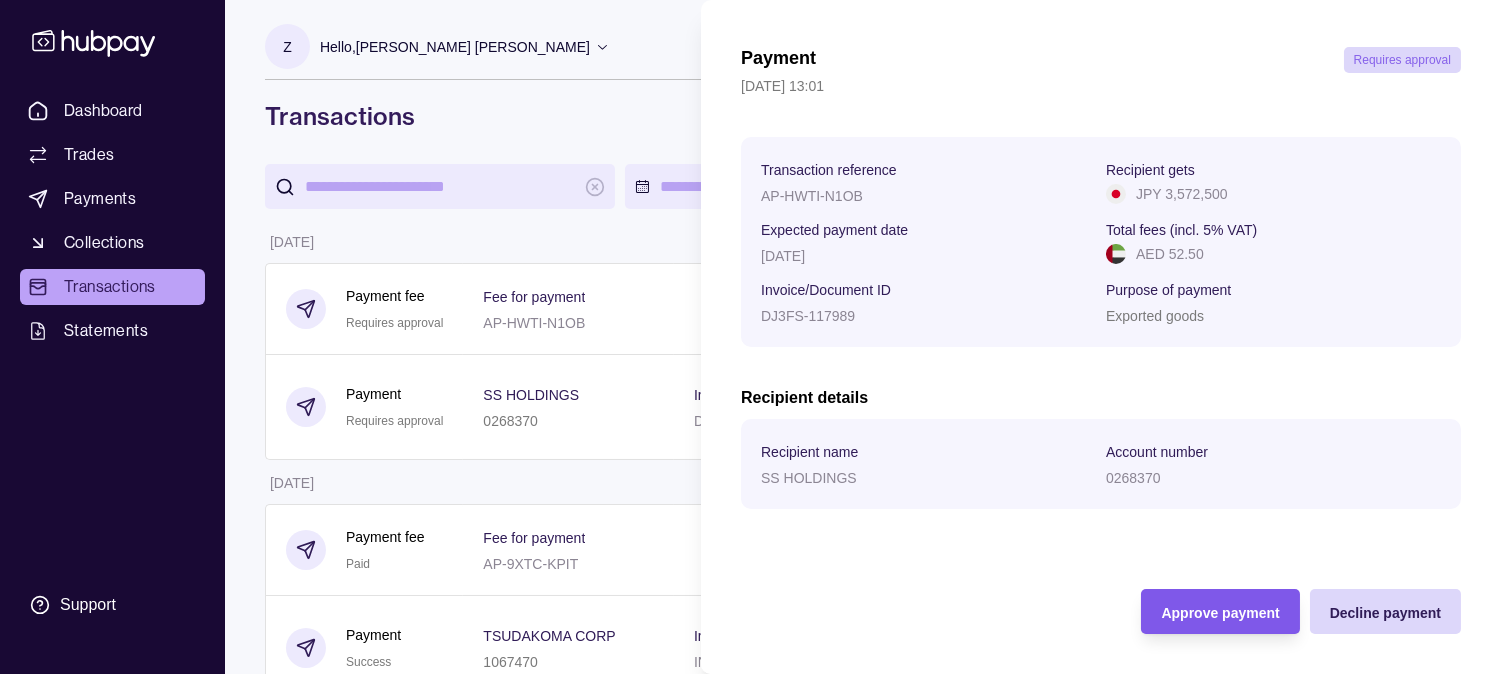 click on "Approve payment" at bounding box center (1220, 613) 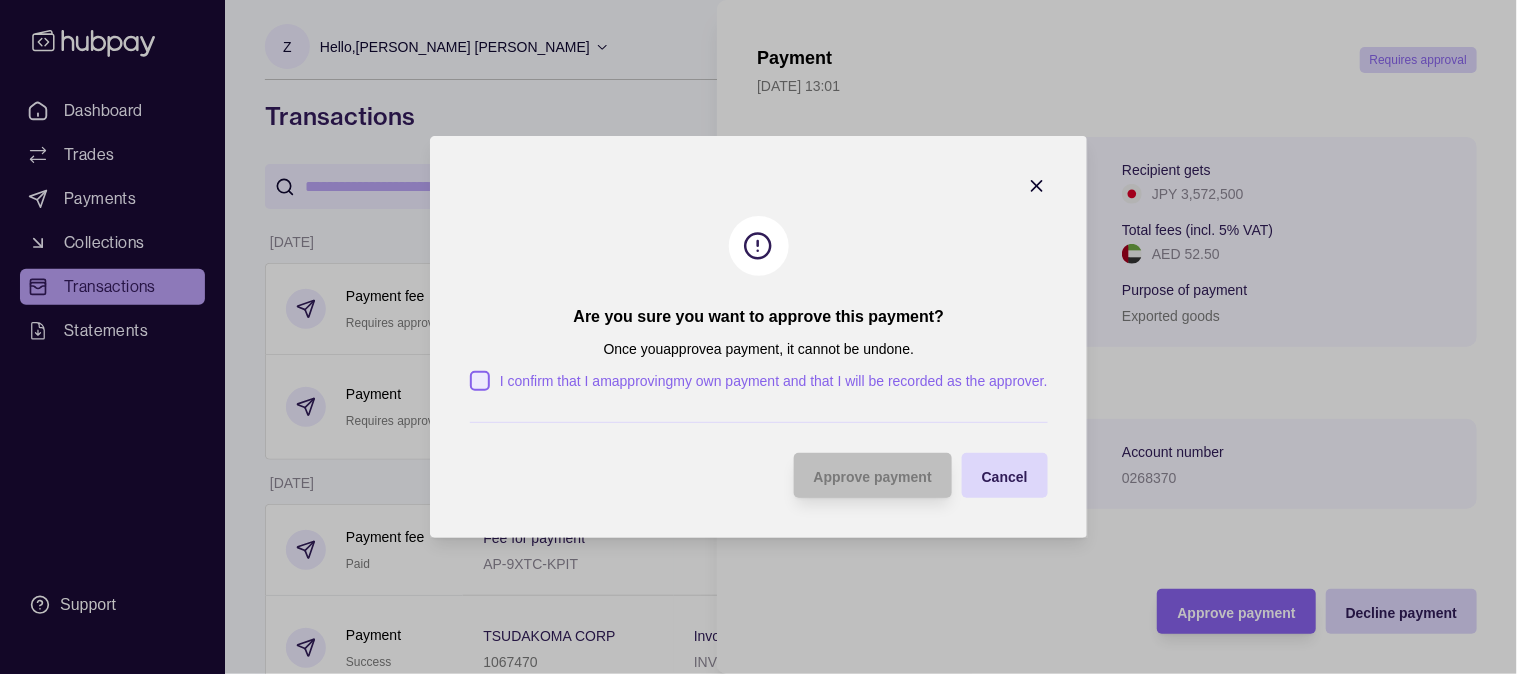 click on "I confirm that I am  approving  my own payment and that I will be recorded as the   approver ." at bounding box center (480, 381) 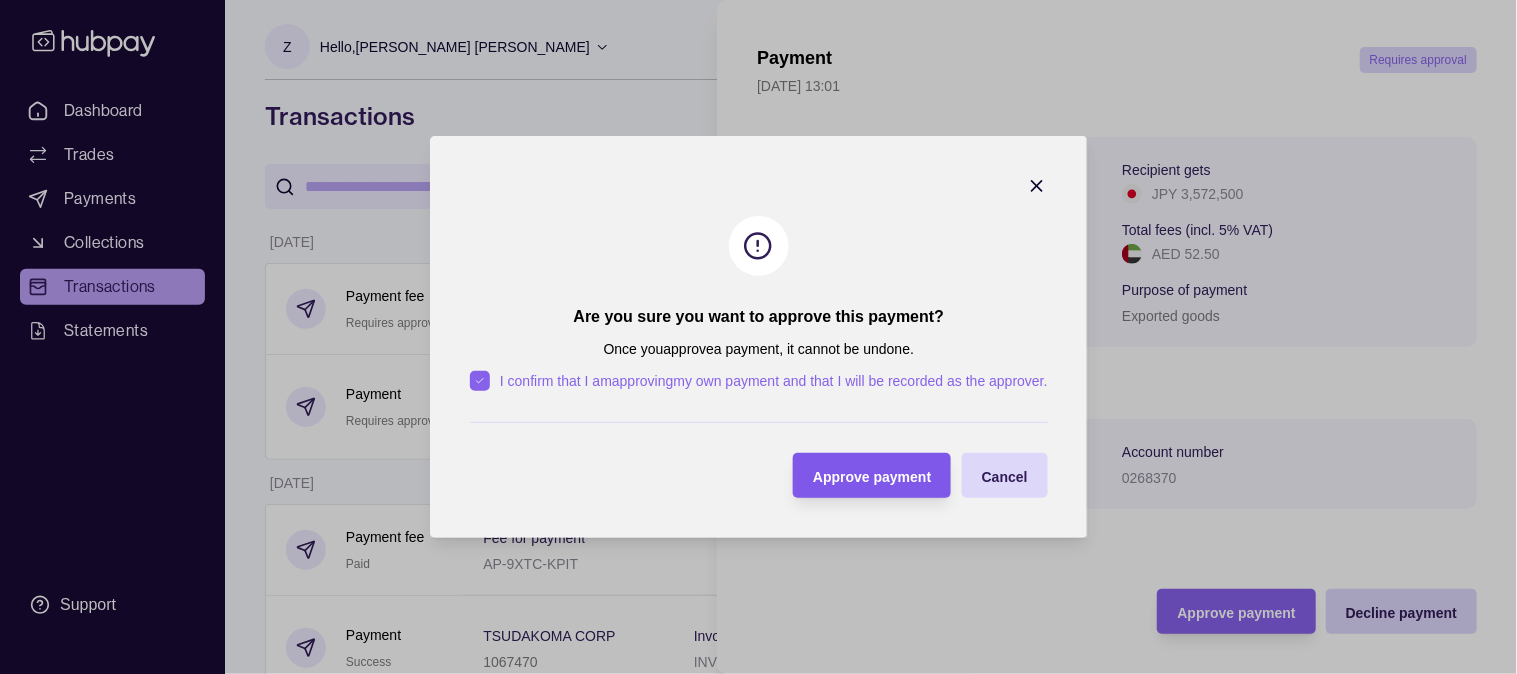 click on "Approve payment" at bounding box center [872, 476] 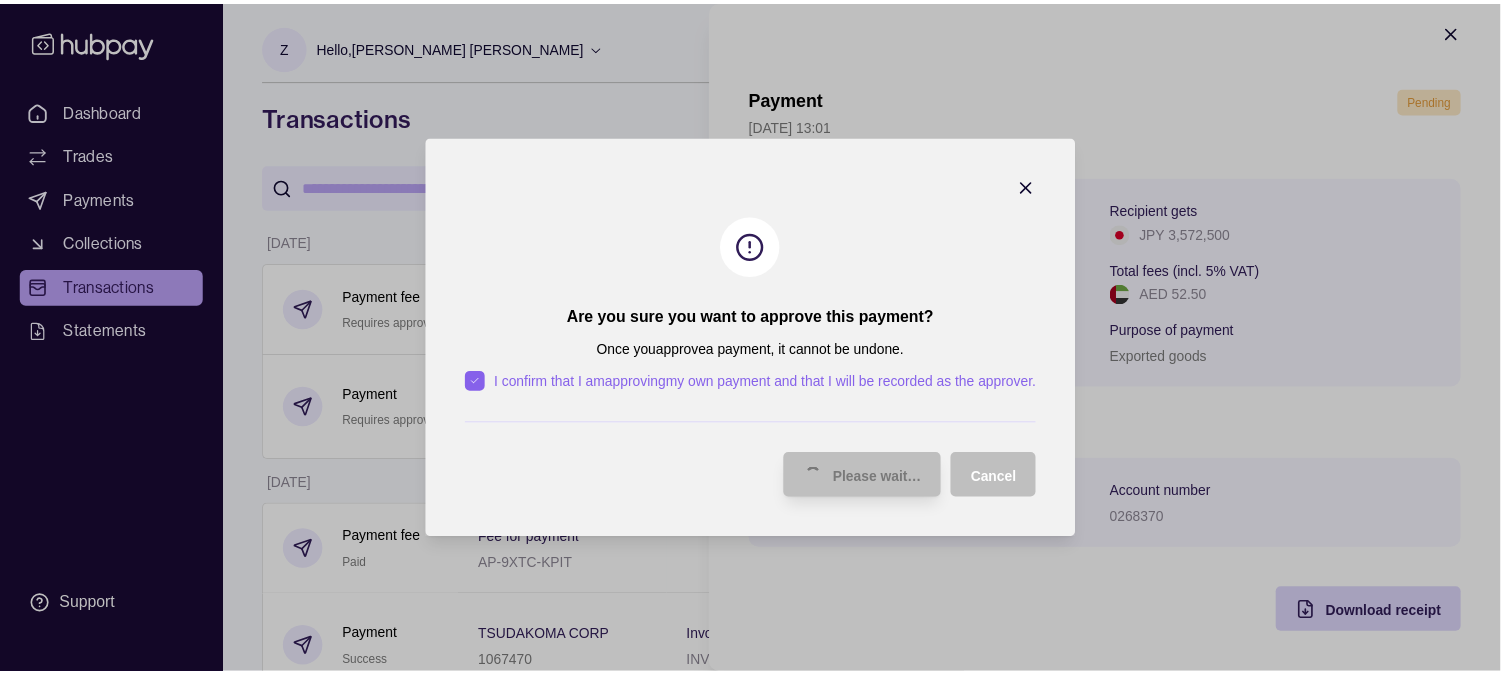 scroll, scrollTop: 21, scrollLeft: 0, axis: vertical 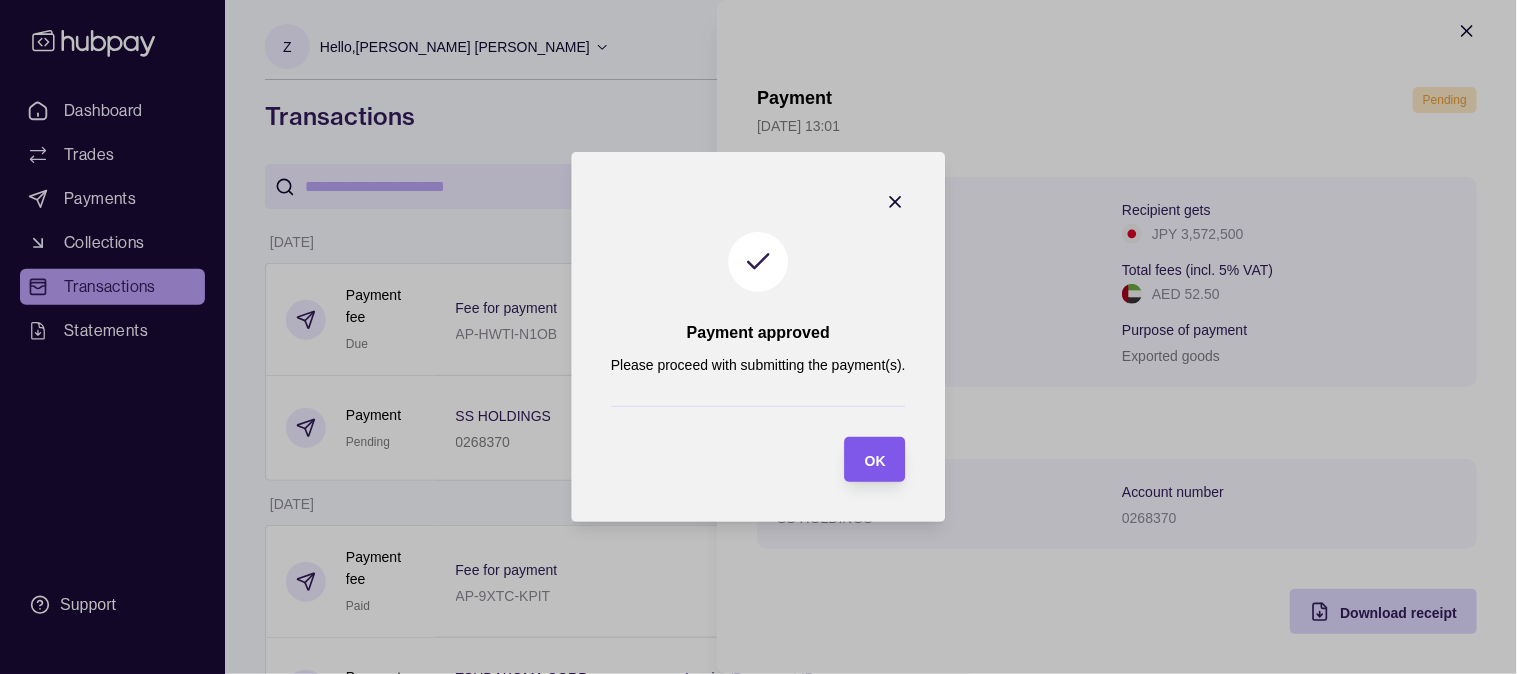 click on "OK" at bounding box center [875, 461] 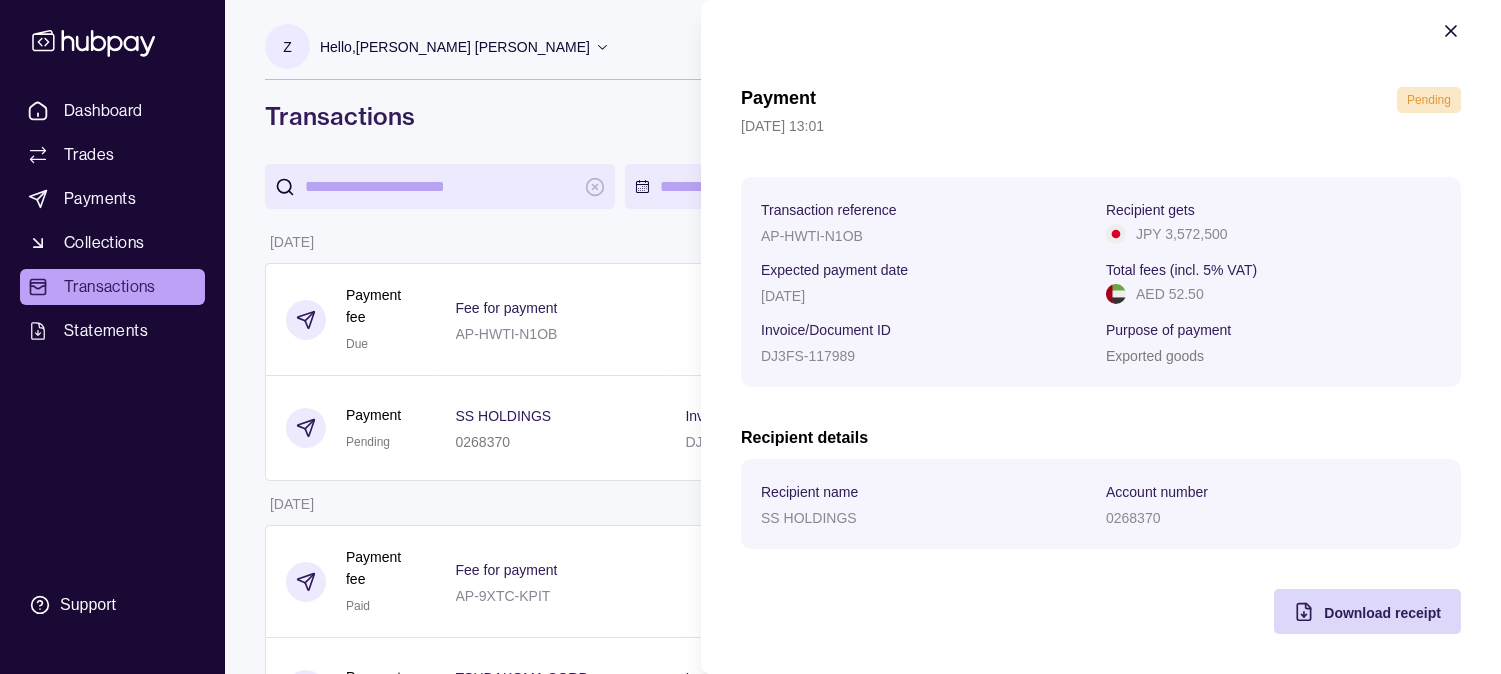 click on "Dashboard Trades Payments Collections Transactions Statements Support Z Hello,  Zubair Ahmed Abdul Habib AL MUHARIK AL SAREE USED AUTO SPARE PARTS AND REQUISITES TRADING CO LLC Change account Account Terms and conditions Privacy policy Sign out Transactions More filters  ( 0  applied) Details Amount 01 Jul 2025 Payment fee Due Fee for payment AP-HWTI-N1OB −   AED 52.50 Payment Pending SS HOLDINGS 0268370 Invoice/Document ID DJ3FS-117989 −   JPY 3,572,500 13 Jun 2025 Payment fee Paid Fee for payment AP-9XTC-KPIT −   AED 52.50 Payment Success TSUDAKOMA CORP 1067470 Invoice/Document ID INV NO Q-70763-Q-70588R −   JPY 445,000 Exchange Success 1  AED  =  39   JPY Settlement due date 16 Jun 2025 −   AED 11,410.26 +   JPY 445,000 Exchange Success 1  AED  =  38.9801   JPY Settlement due date 16 Jun 2025 −   AED 37,865.47 +   JPY 1,476,000 12 Jun 2025 Payment fee Paid Fee for payment AP-7C1V-VQW5 −   AED 52.50 Payment Success SBT CO LTD 0008956 Invoice/Document ID 20250611020340 −   JPY 488,000 Paid" at bounding box center (750, 1360) 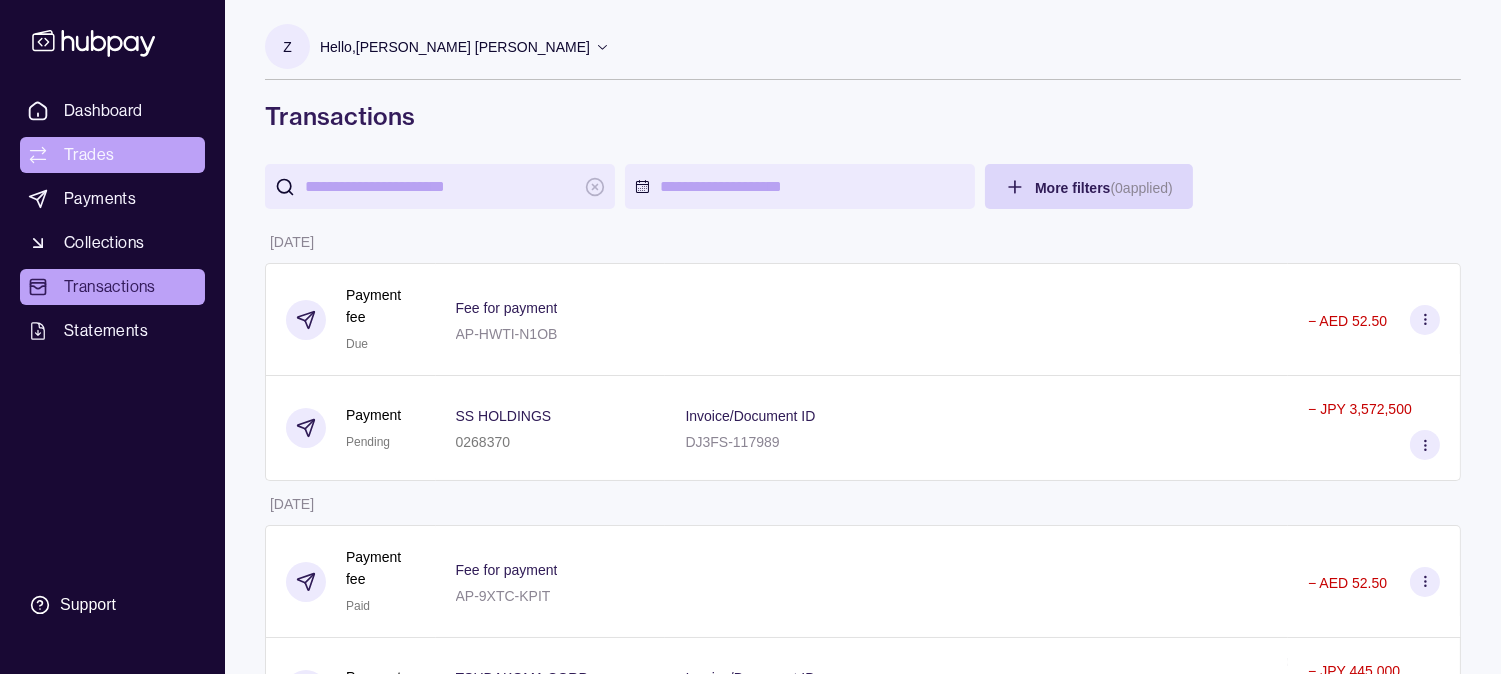 click on "Trades" at bounding box center [112, 155] 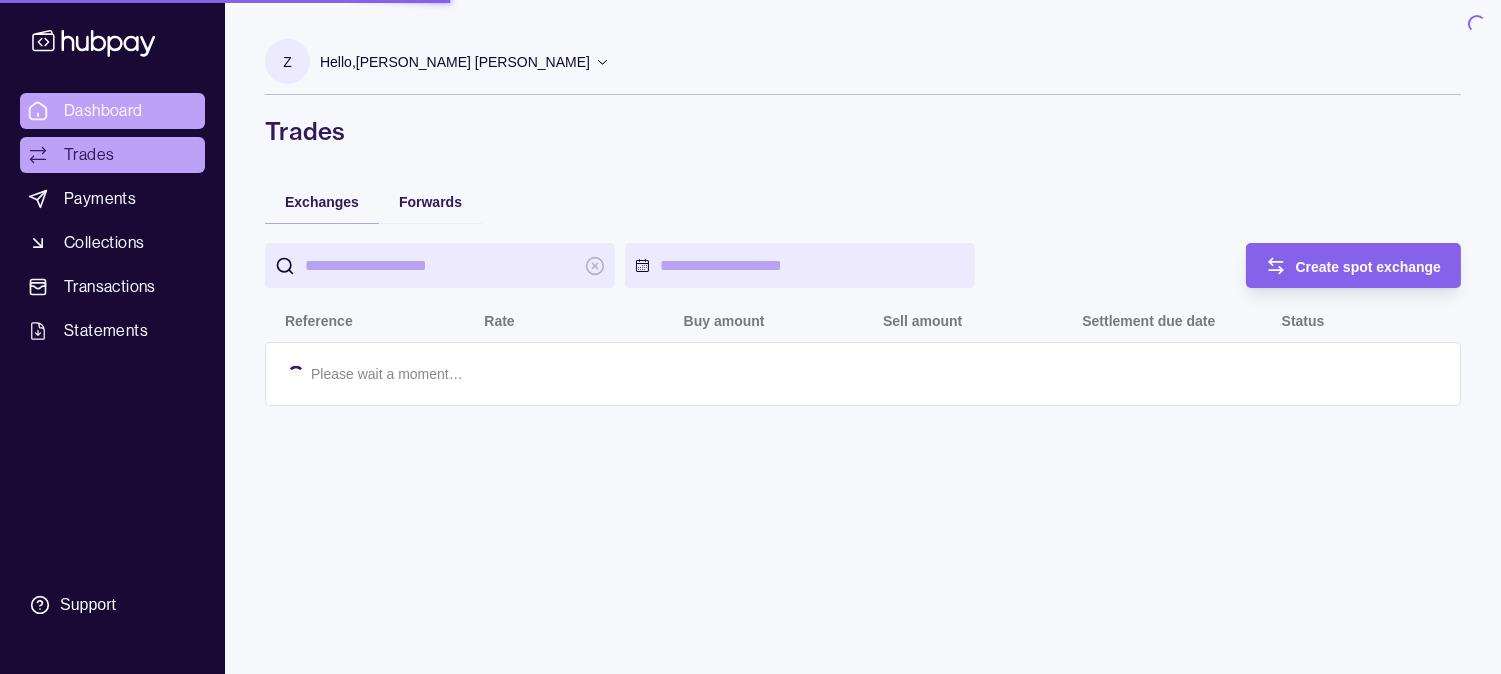 click on "Dashboard" at bounding box center (112, 111) 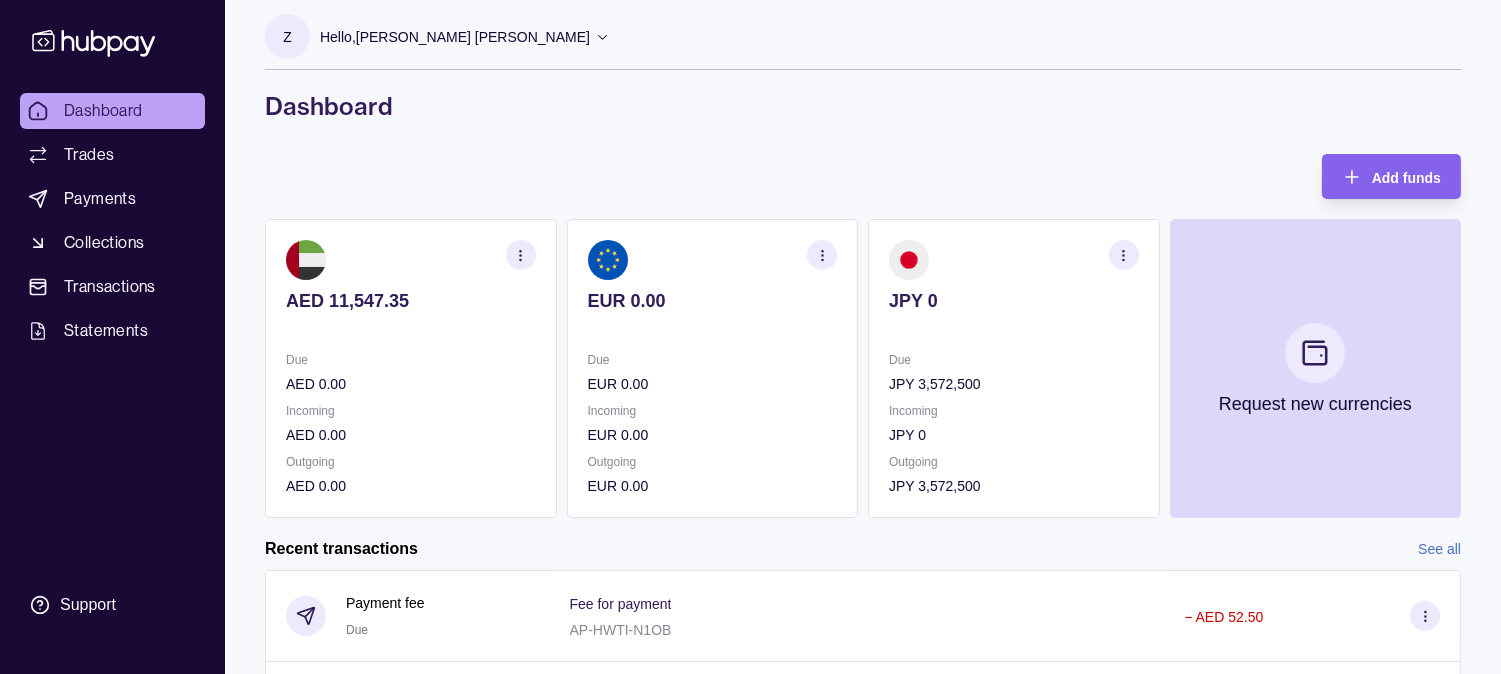 scroll, scrollTop: 0, scrollLeft: 0, axis: both 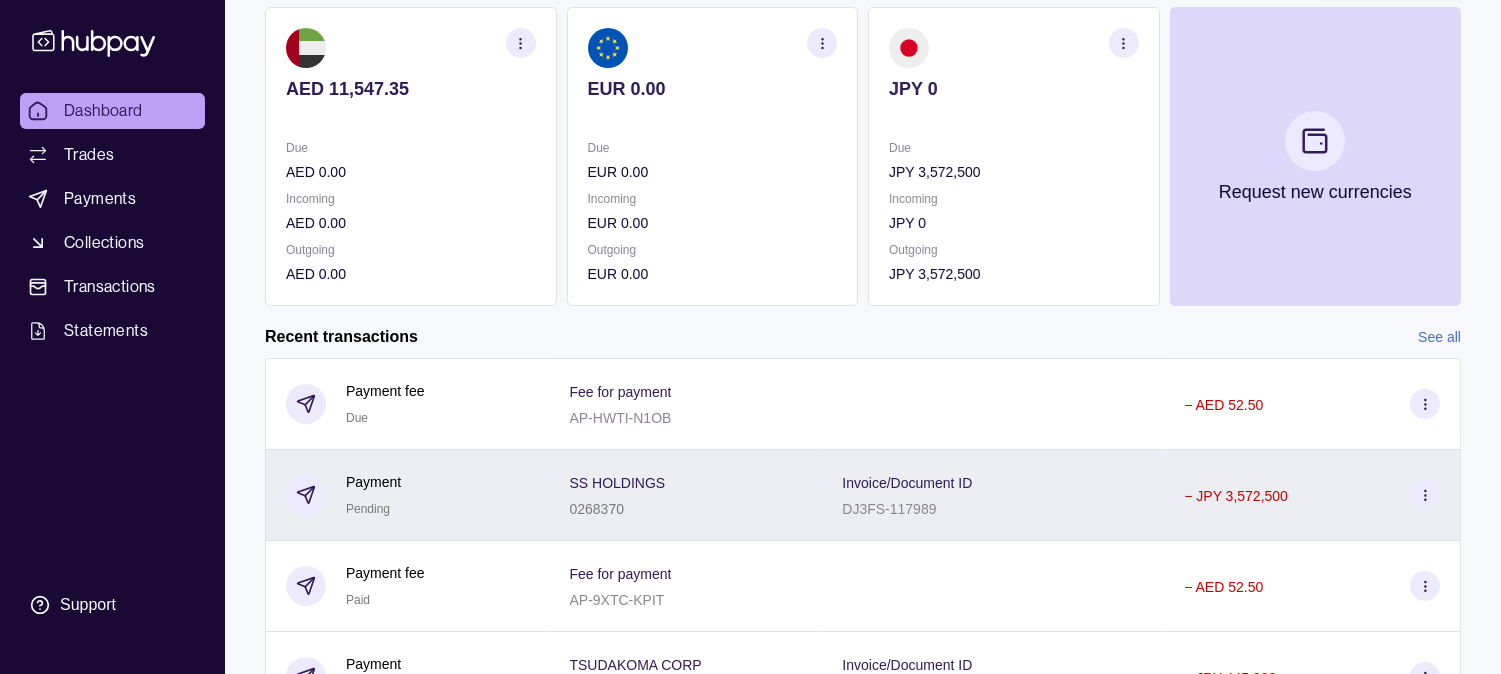 click on "DJ3FS-117989" at bounding box center (889, 509) 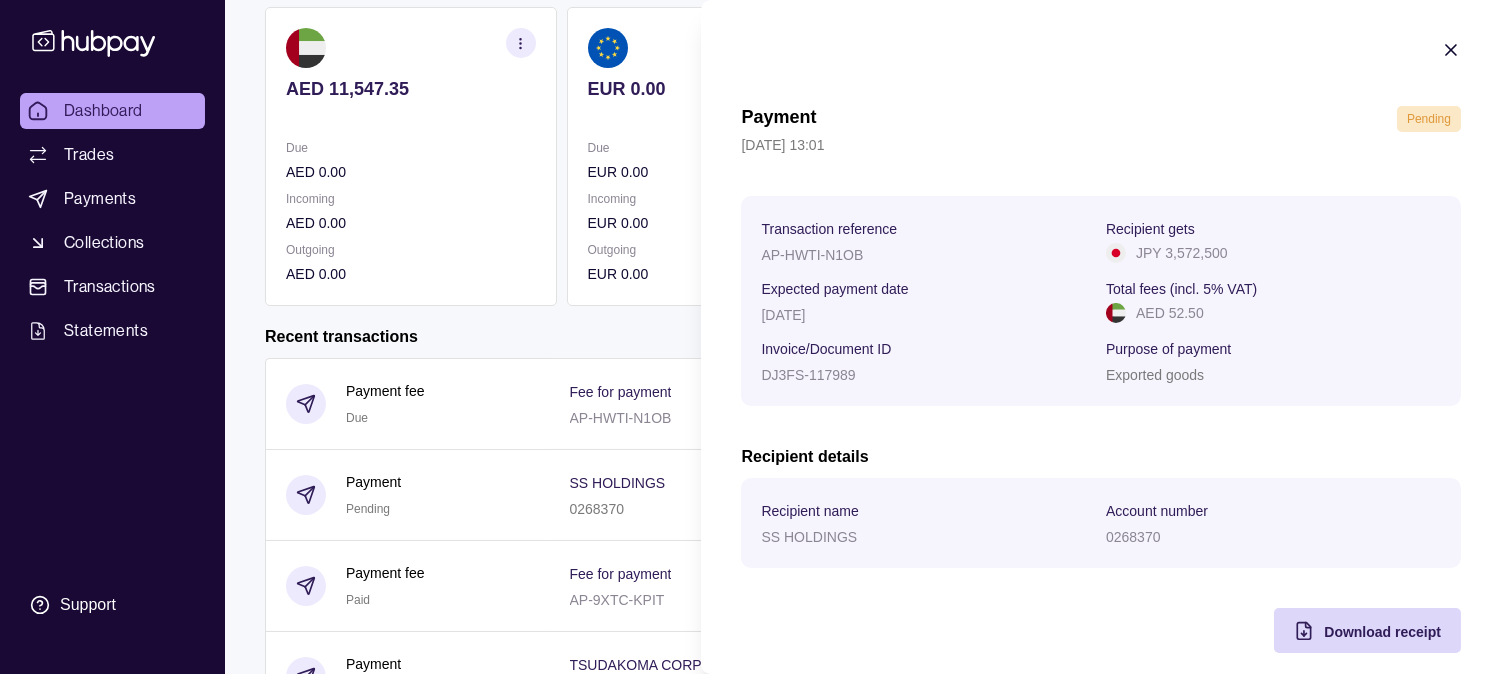 click on "Dashboard Trades Payments Collections Transactions Statements Support Z Hello,  Zubair Ahmed Abdul Habib AL MUHARIK AL SAREE USED AUTO SPARE PARTS AND REQUISITES TRADING CO LLC Change account Account Terms and conditions Privacy policy Sign out Dashboard Add funds AED 11,547.35                                                                                                               Due AED 0.00 Incoming AED 0.00 Outgoing AED 0.00 EUR 0.00                                                                                                               Due EUR 0.00 Incoming EUR 0.00 Outgoing EUR 0.00 JPY 0                                                                                                               Due JPY 3,572,500 Incoming JPY 0 Outgoing JPY 3,572,500 Request new currencies Recent transactions See all Details Amount Payment fee Due" at bounding box center [750, 436] 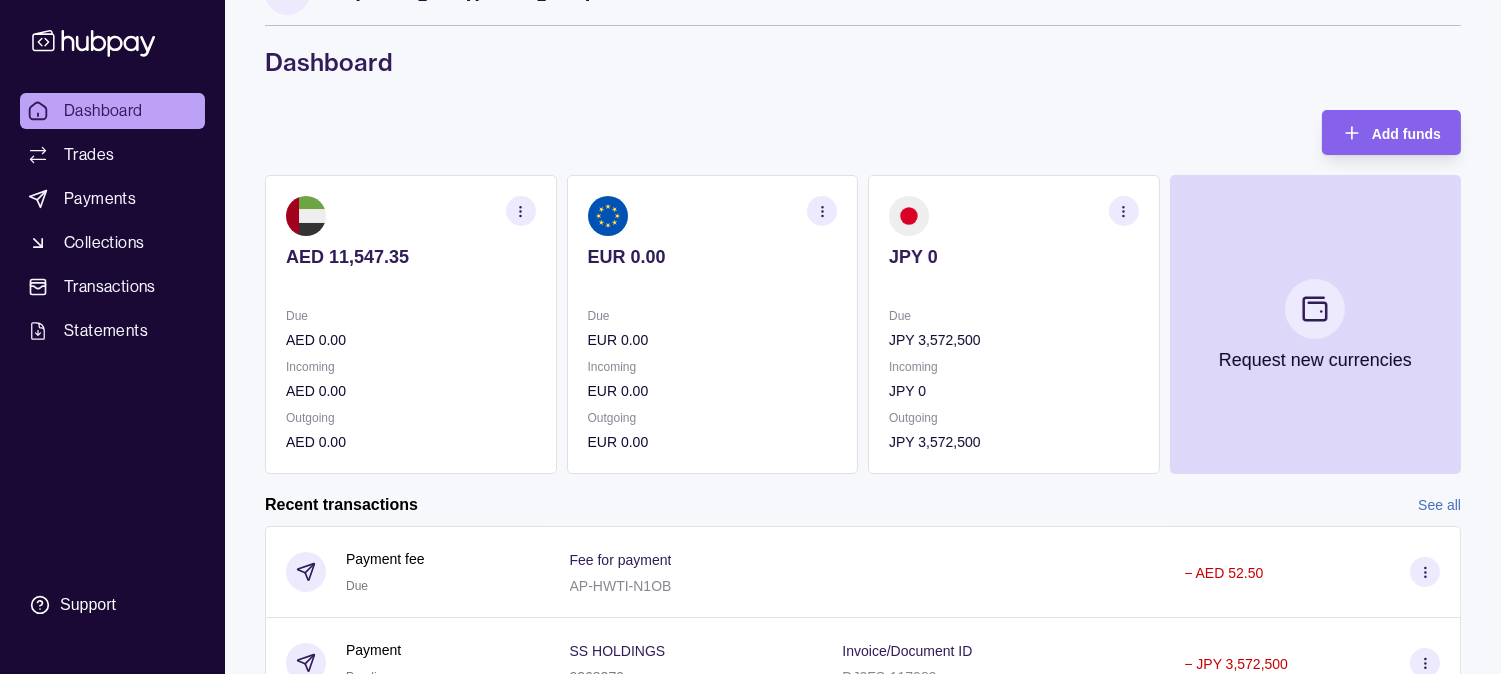 scroll, scrollTop: 0, scrollLeft: 0, axis: both 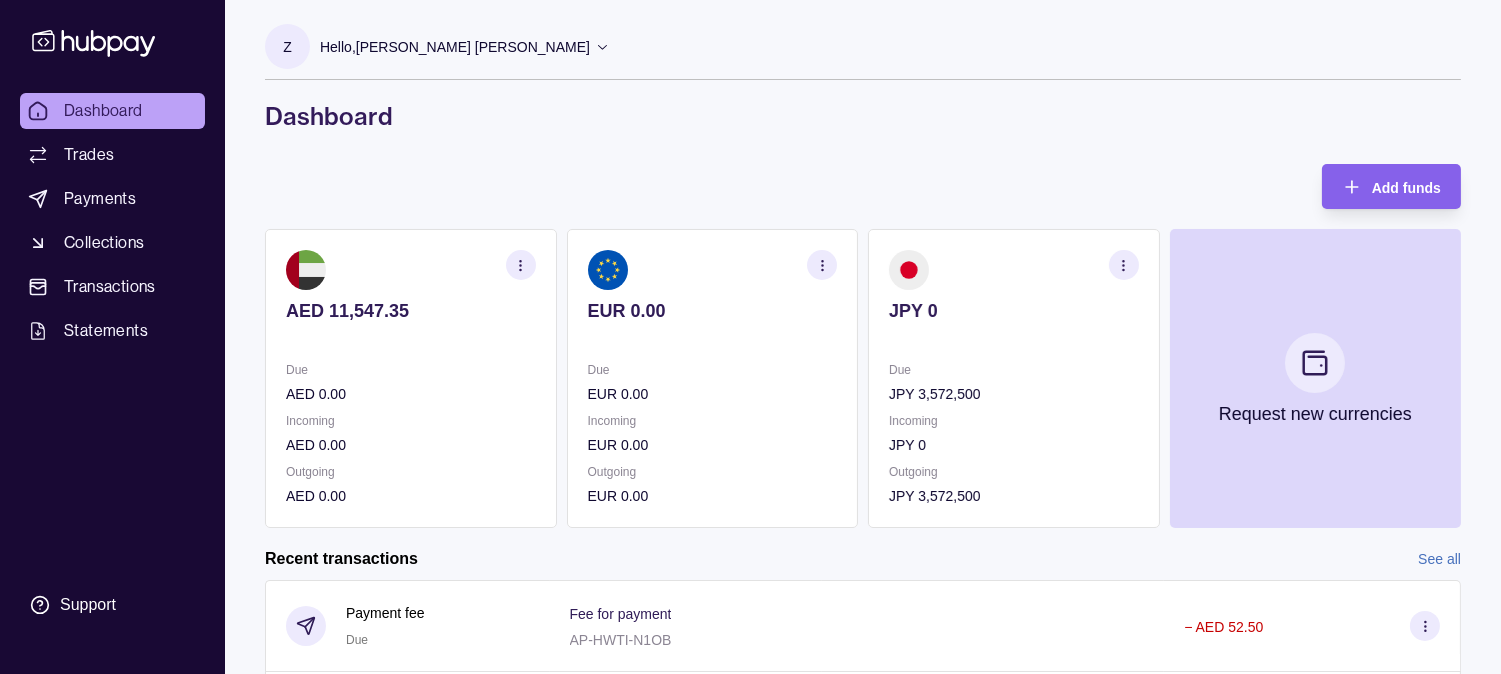 click on "Add funds AED 11,547.35                                                                                                               Due AED 0.00 Incoming AED 0.00 Outgoing AED 0.00 EUR 0.00                                                                                                               Due EUR 0.00 Incoming EUR 0.00 Outgoing EUR 0.00 JPY 0                                                                                                               Due JPY 3,572,500 Incoming JPY 0 Outgoing JPY 3,572,500 Request new currencies Recent transactions See all Details Amount Payment fee Due Fee for payment AP-HWTI-N1OB −   AED 52.50 Payment Pending SS HOLDINGS 0268370 Invoice/Document ID DJ3FS-117989 −   JPY 3,572,500 Payment fee Paid Fee for payment AP-9XTC-KPIT −   AED 52.50 Payment Success TSUDAKOMA CORP 1067470 Invoice/Document ID" at bounding box center (863, 728) 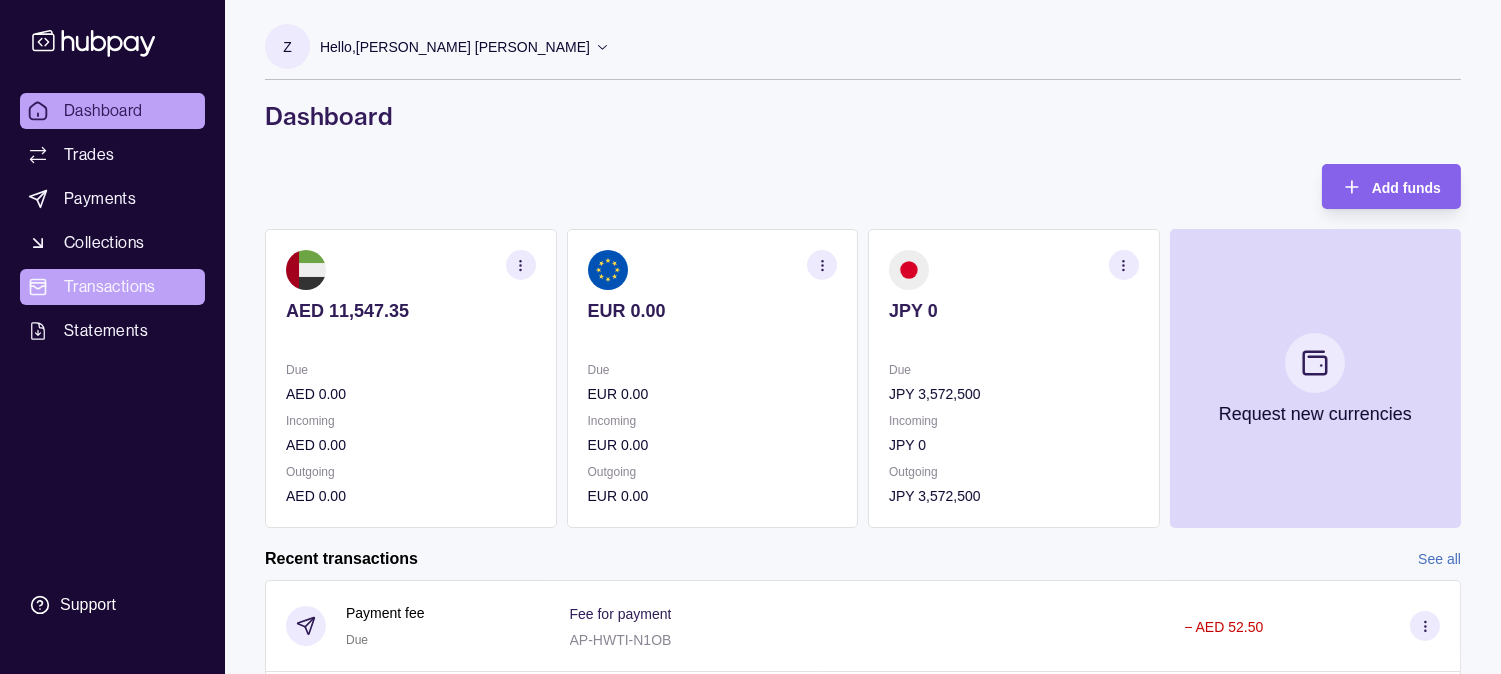 click on "Transactions" at bounding box center [110, 287] 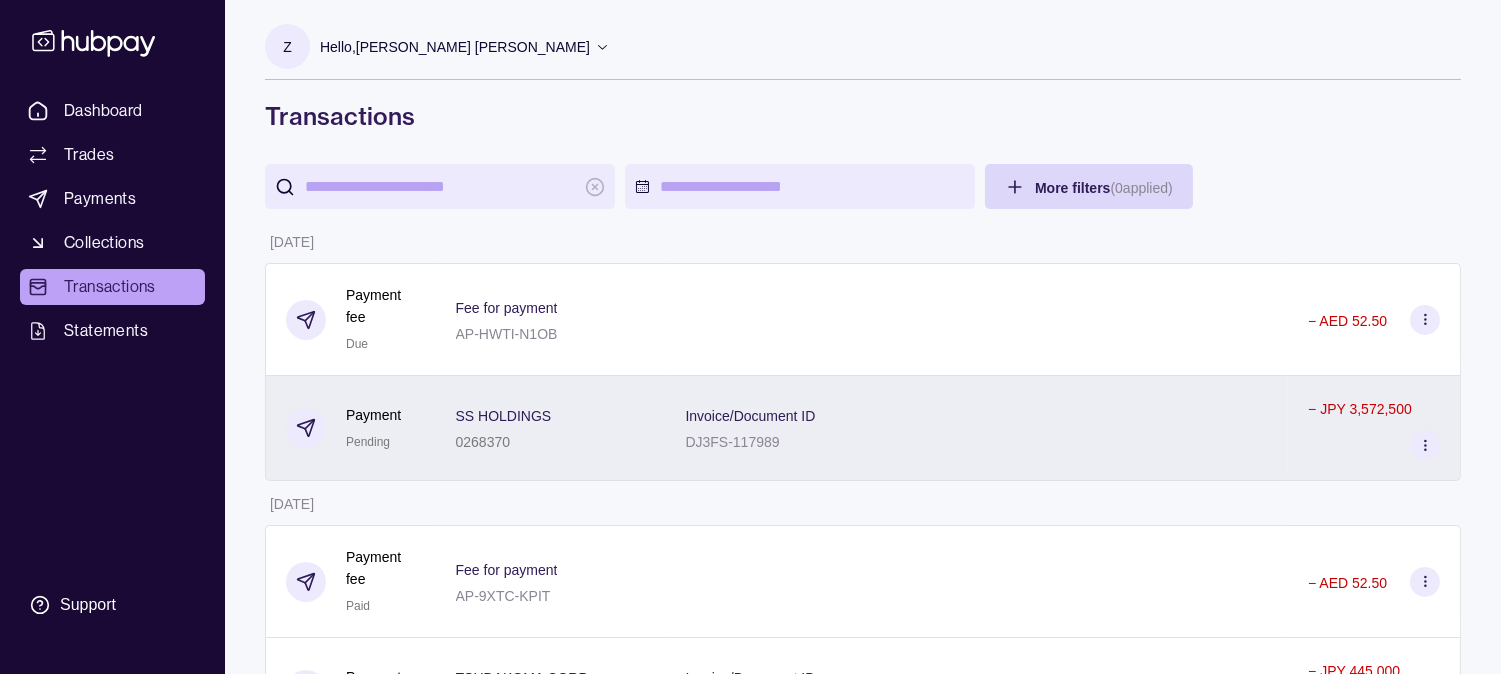 click on "Invoice/Document ID DJ3FS-117989" at bounding box center (976, 428) 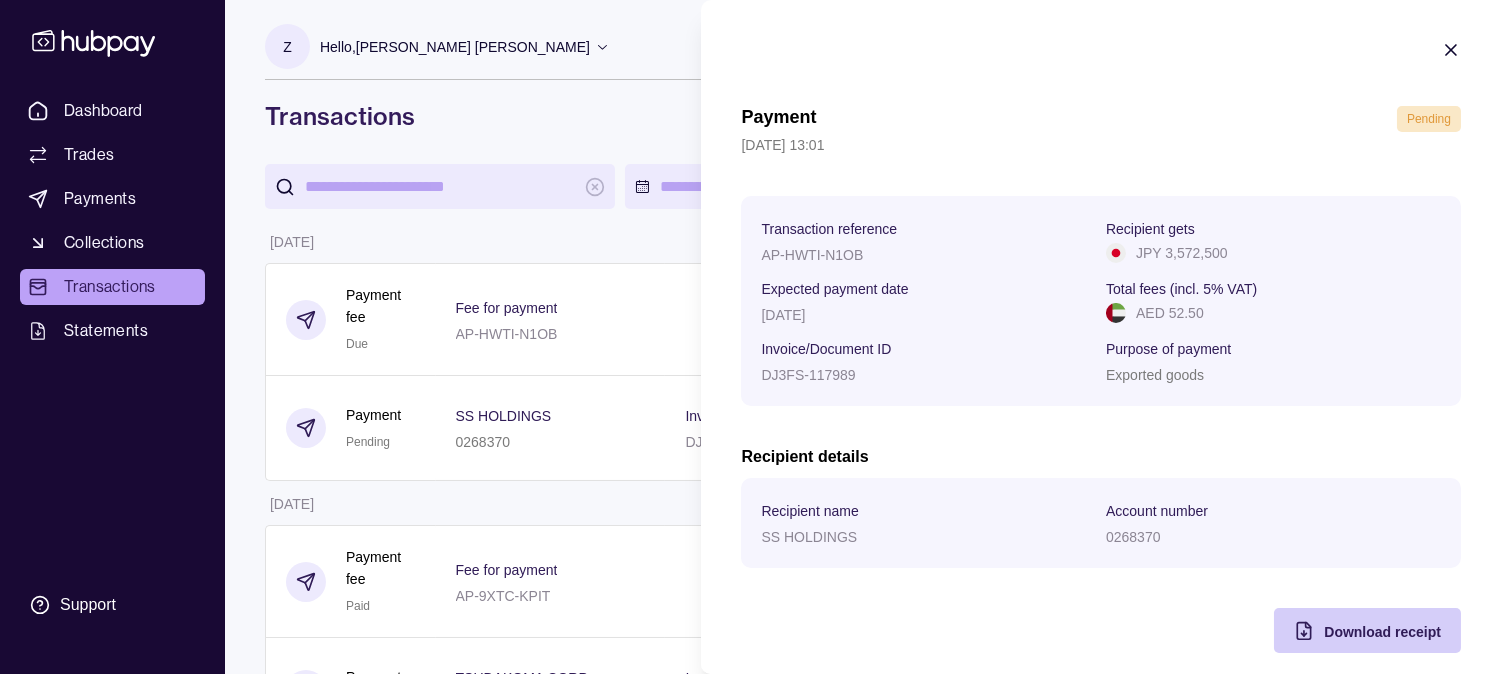 click on "Download receipt" at bounding box center [1382, 632] 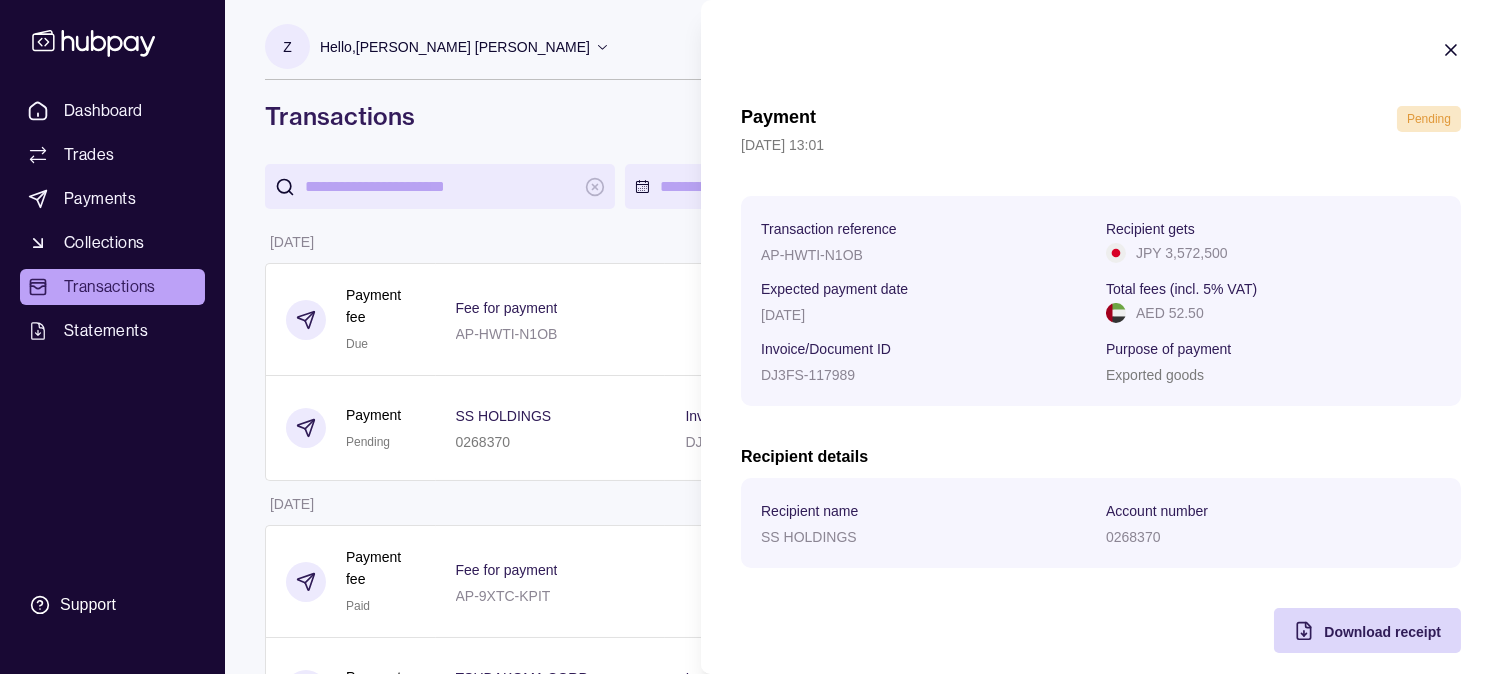 click on "Dashboard Trades Payments Collections Transactions Statements Support Z Hello,  Zubair Ahmed Abdul Habib AL MUHARIK AL SAREE USED AUTO SPARE PARTS AND REQUISITES TRADING CO LLC Change account Account Terms and conditions Privacy policy Sign out Transactions More filters  ( 0  applied) Details Amount 01 Jul 2025 Payment fee Due Fee for payment AP-HWTI-N1OB −   AED 52.50 Payment Pending SS HOLDINGS 0268370 Invoice/Document ID DJ3FS-117989 −   JPY 3,572,500 13 Jun 2025 Payment fee Paid Fee for payment AP-9XTC-KPIT −   AED 52.50 Payment Success TSUDAKOMA CORP 1067470 Invoice/Document ID INV NO Q-70763-Q-70588R −   JPY 445,000 Exchange Success 1  AED  =  39   JPY Settlement due date 16 Jun 2025 −   AED 11,410.26 +   JPY 445,000 Exchange Success 1  AED  =  38.9801   JPY Settlement due date 16 Jun 2025 −   AED 37,865.47 +   JPY 1,476,000 12 Jun 2025 Payment fee Paid Fee for payment AP-7C1V-VQW5 −   AED 52.50 Payment Success SBT CO LTD 0008956 Invoice/Document ID 20250611020340 −   JPY 488,000 Paid" at bounding box center (750, 1360) 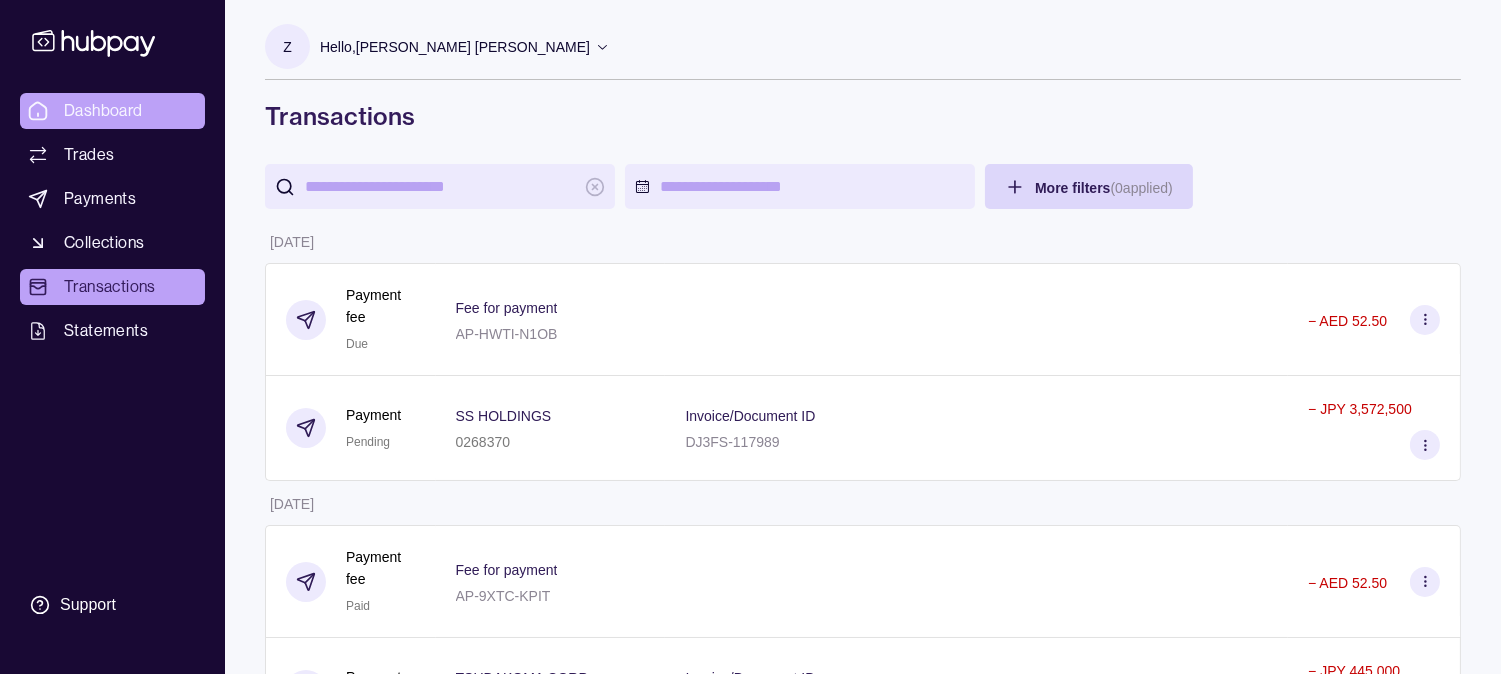 click on "Dashboard" at bounding box center [103, 111] 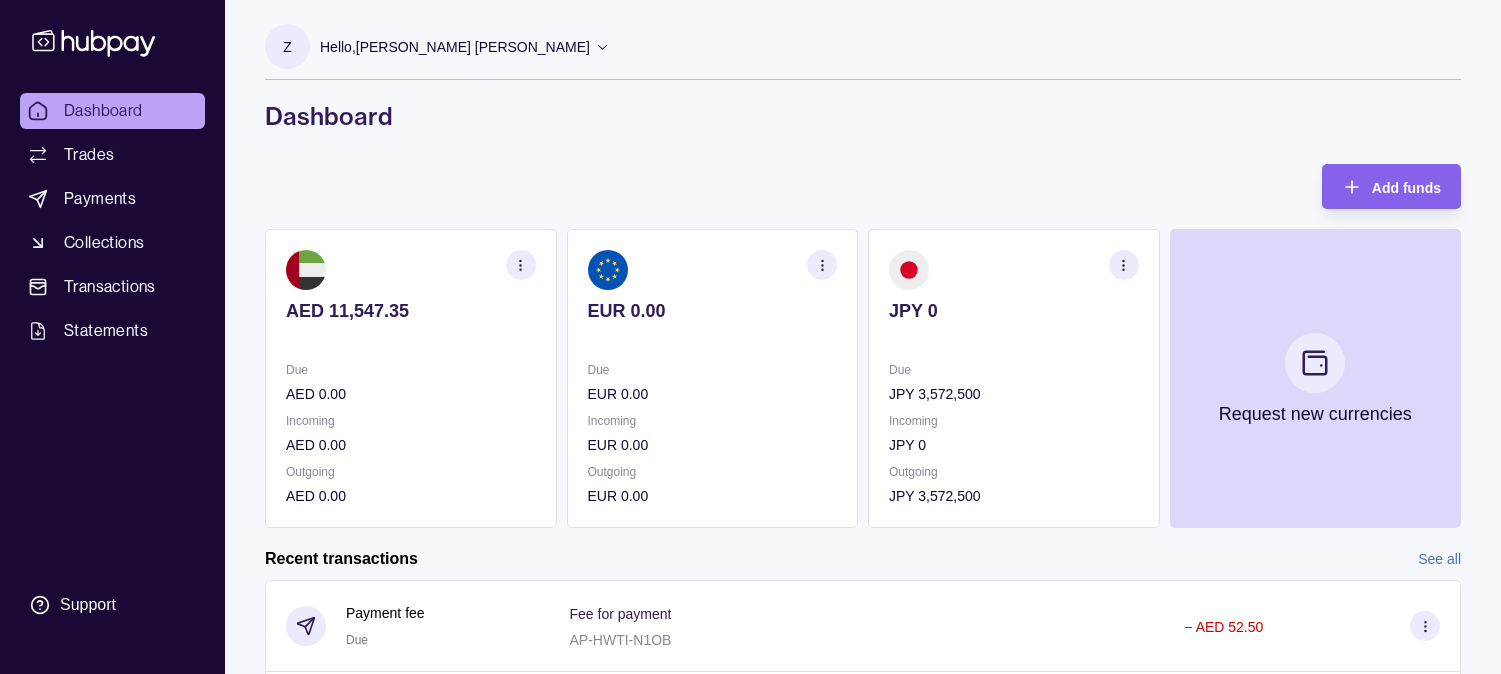 scroll, scrollTop: 0, scrollLeft: 0, axis: both 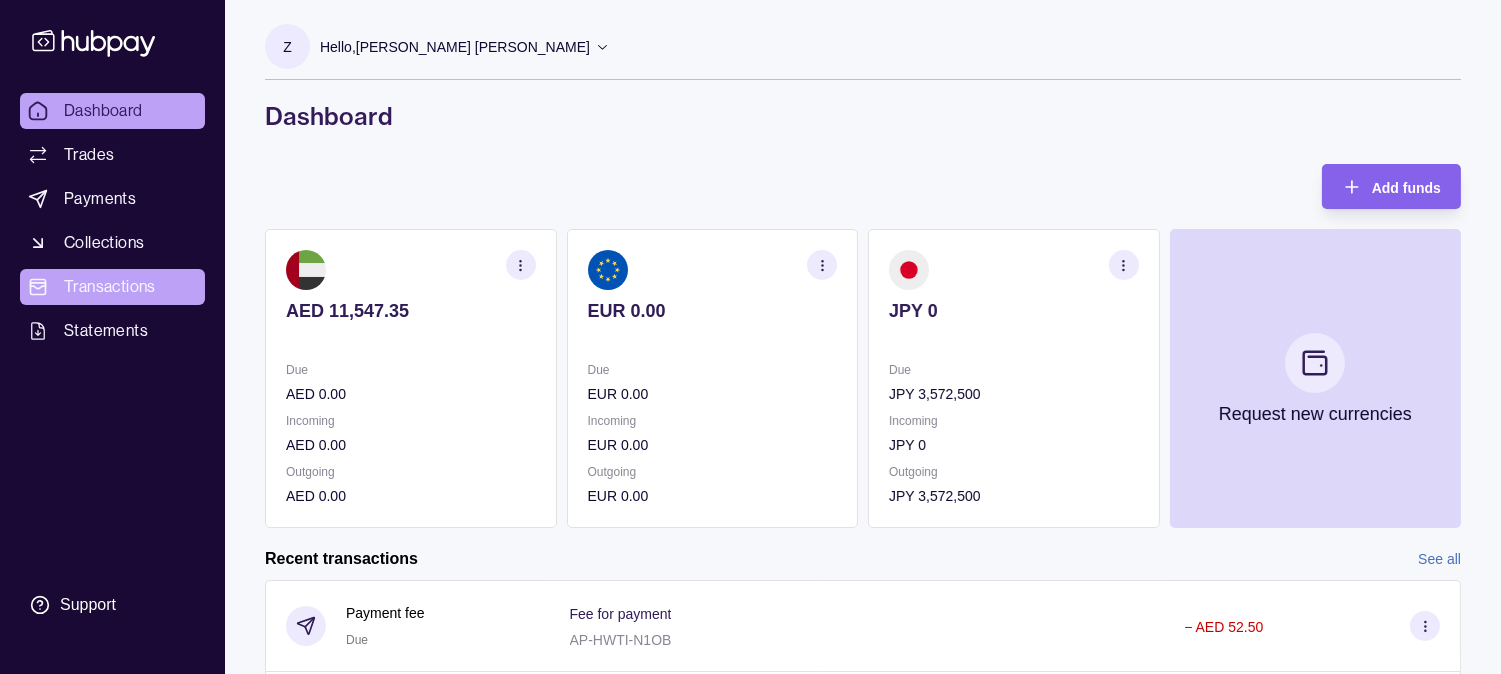 click on "Transactions" at bounding box center [110, 287] 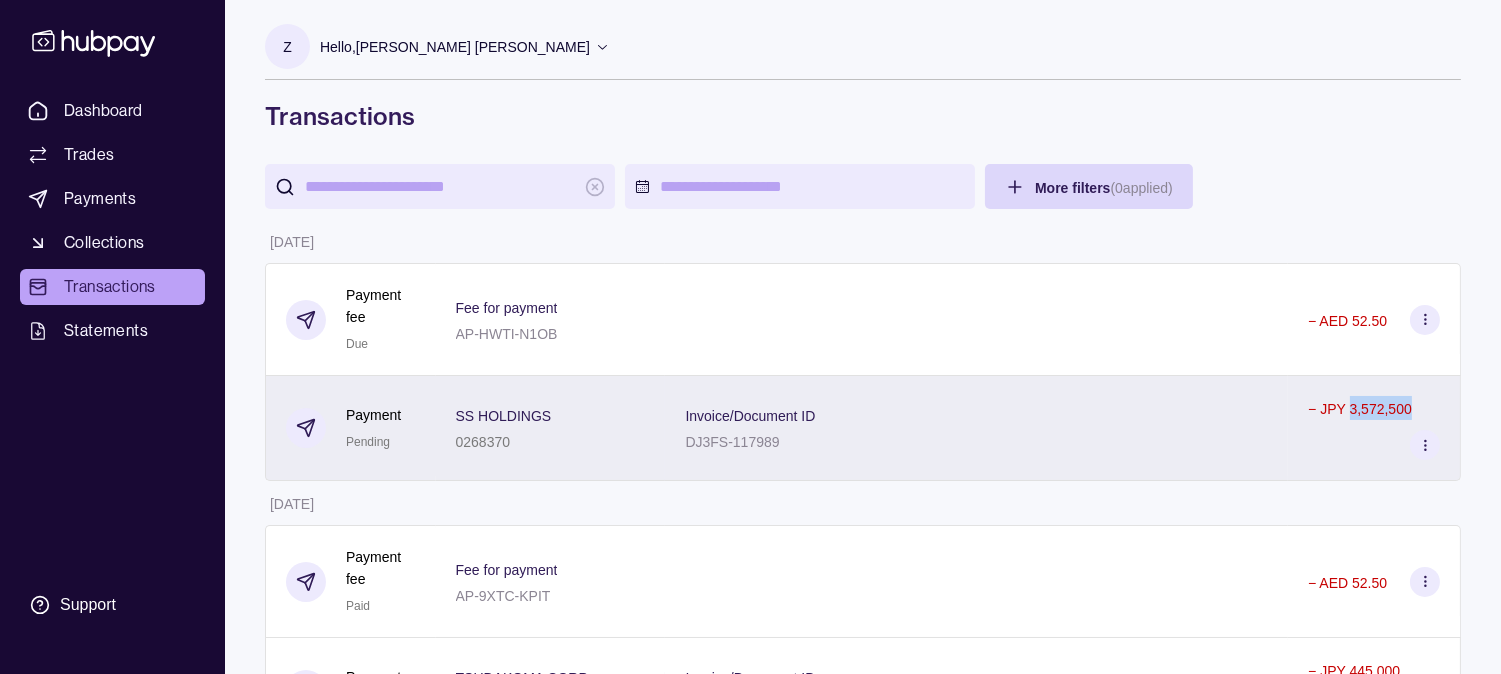 drag, startPoint x: 1412, startPoint y: 410, endPoint x: 1347, endPoint y: 428, distance: 67.44627 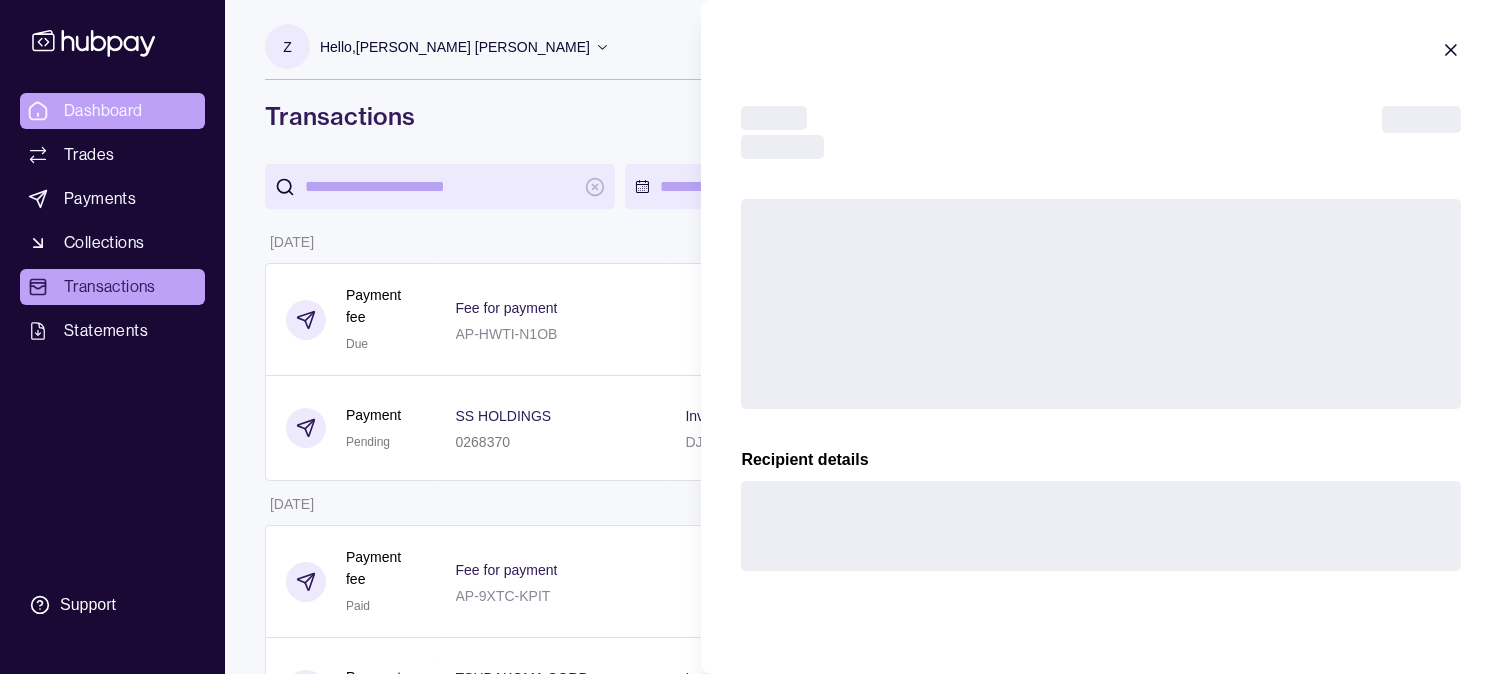 click on "Dashboard Trades Payments Collections Transactions Statements Support Z Hello,  Zubair Ahmed Abdul Habib AL MUHARIK AL SAREE USED AUTO SPARE PARTS AND REQUISITES TRADING CO LLC Change account Account Terms and conditions Privacy policy Sign out Transactions More filters  ( 0  applied) Details Amount 01 Jul 2025 Payment fee Due Fee for payment AP-HWTI-N1OB −   AED 52.50 Payment Pending SS HOLDINGS 0268370 Invoice/Document ID DJ3FS-117989 −   JPY 3,572,500 13 Jun 2025 Payment fee Paid Fee for payment AP-9XTC-KPIT −   AED 52.50 Payment Success TSUDAKOMA CORP 1067470 Invoice/Document ID INV NO Q-70763-Q-70588R −   JPY 445,000 Exchange Success 1  AED  =  39   JPY Settlement due date 16 Jun 2025 −   AED 11,410.26 +   JPY 445,000 Exchange Success 1  AED  =  38.9801   JPY Settlement due date 16 Jun 2025 −   AED 37,865.47 +   JPY 1,476,000 12 Jun 2025 Payment fee Paid Fee for payment AP-7C1V-VQW5 −   AED 52.50 Payment Success SBT CO LTD 0008956 Invoice/Document ID 20250611020340 −   JPY 488,000 Paid" at bounding box center [750, 1360] 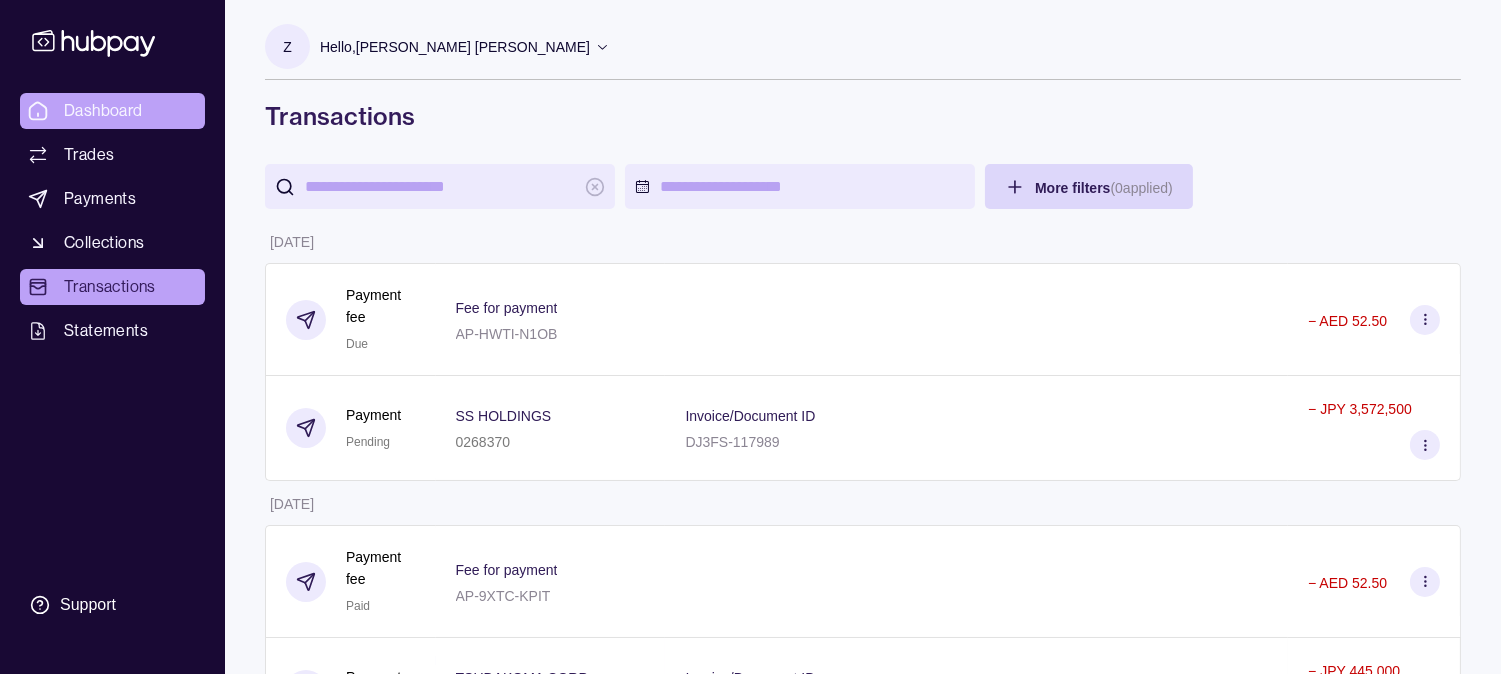 click on "Dashboard" at bounding box center [103, 111] 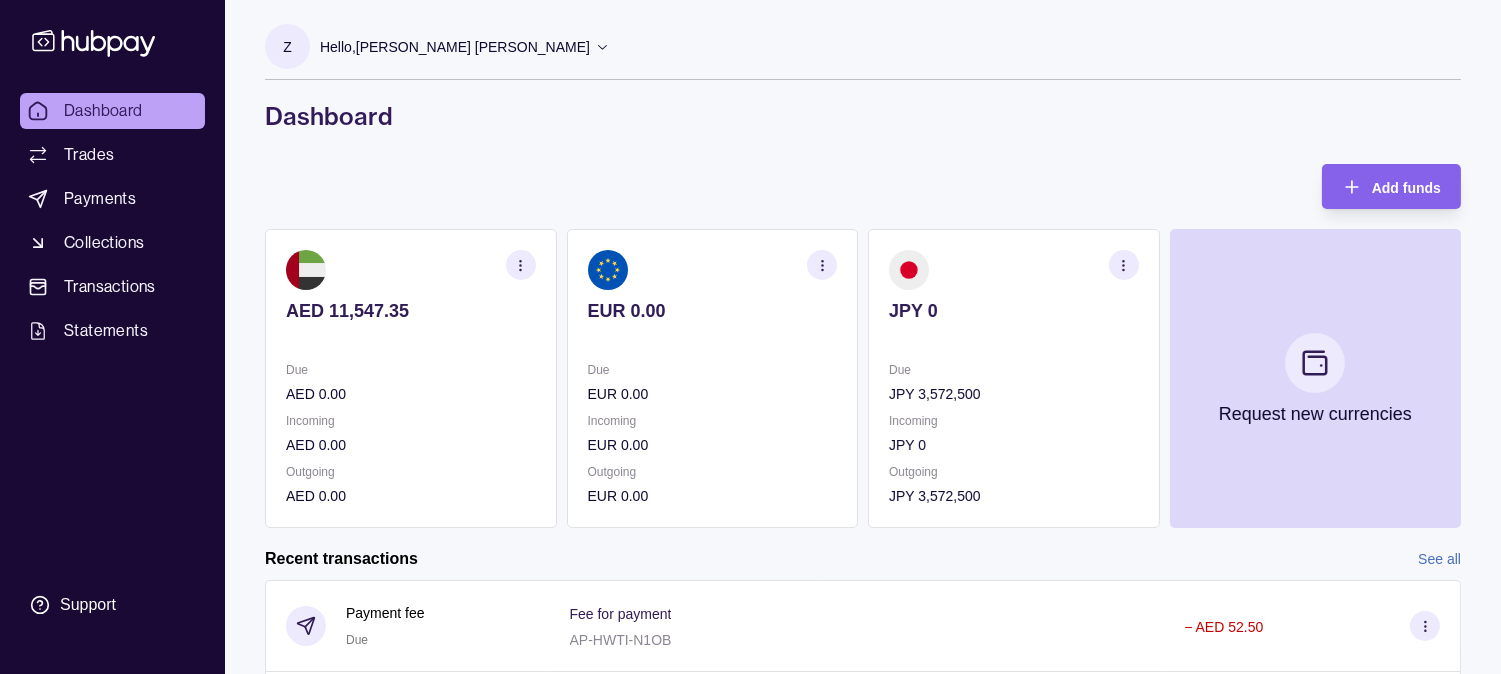 click on "Dashboard Trades Payments Collections Transactions Statements Support" at bounding box center [112, 359] 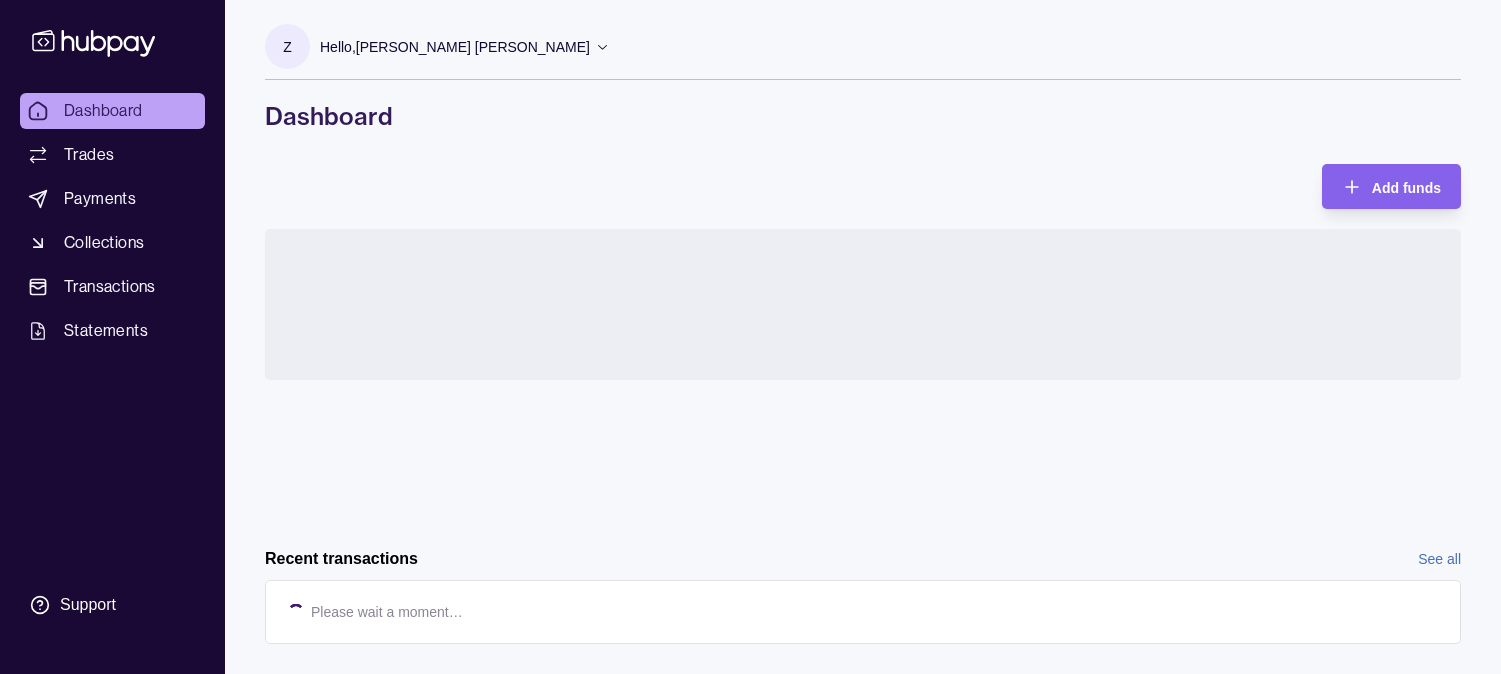 scroll, scrollTop: 0, scrollLeft: 0, axis: both 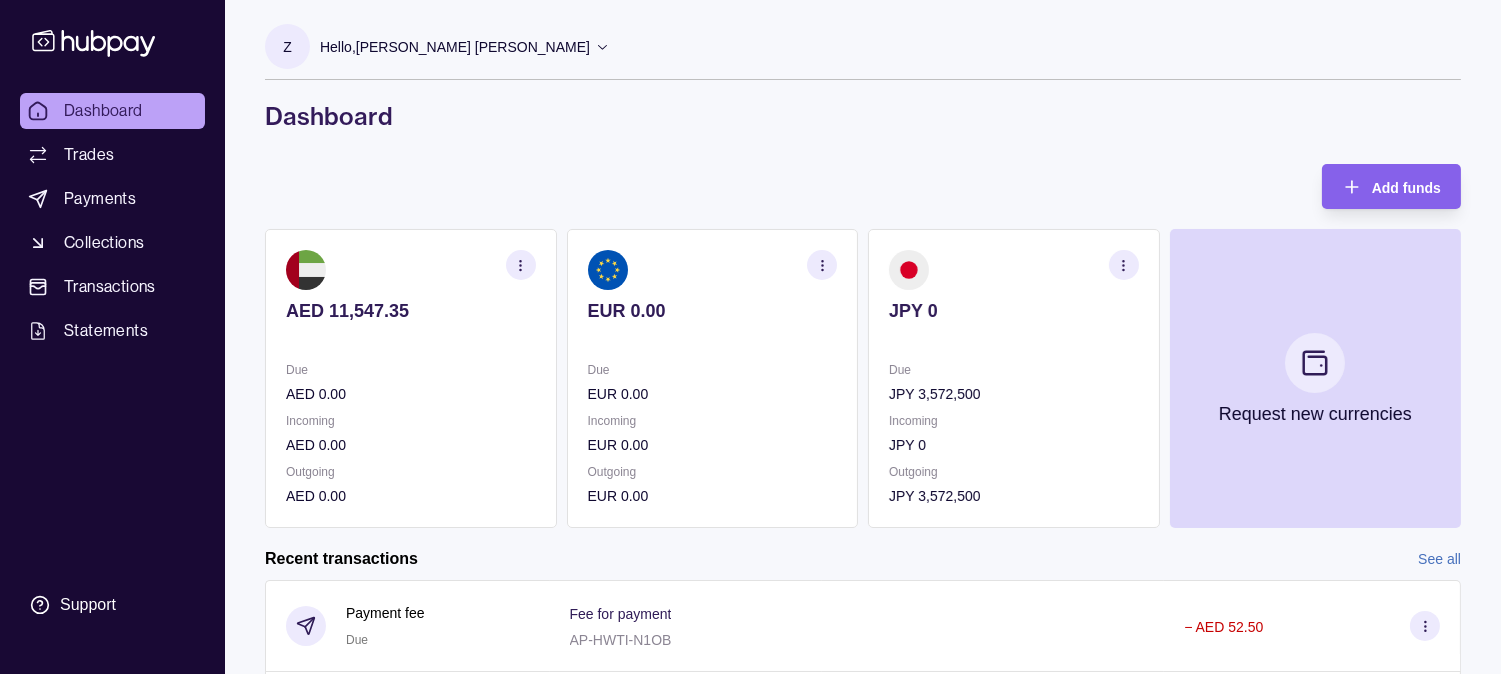 click on "Dashboard Trades Payments Collections Transactions Statements Support" at bounding box center [112, 337] 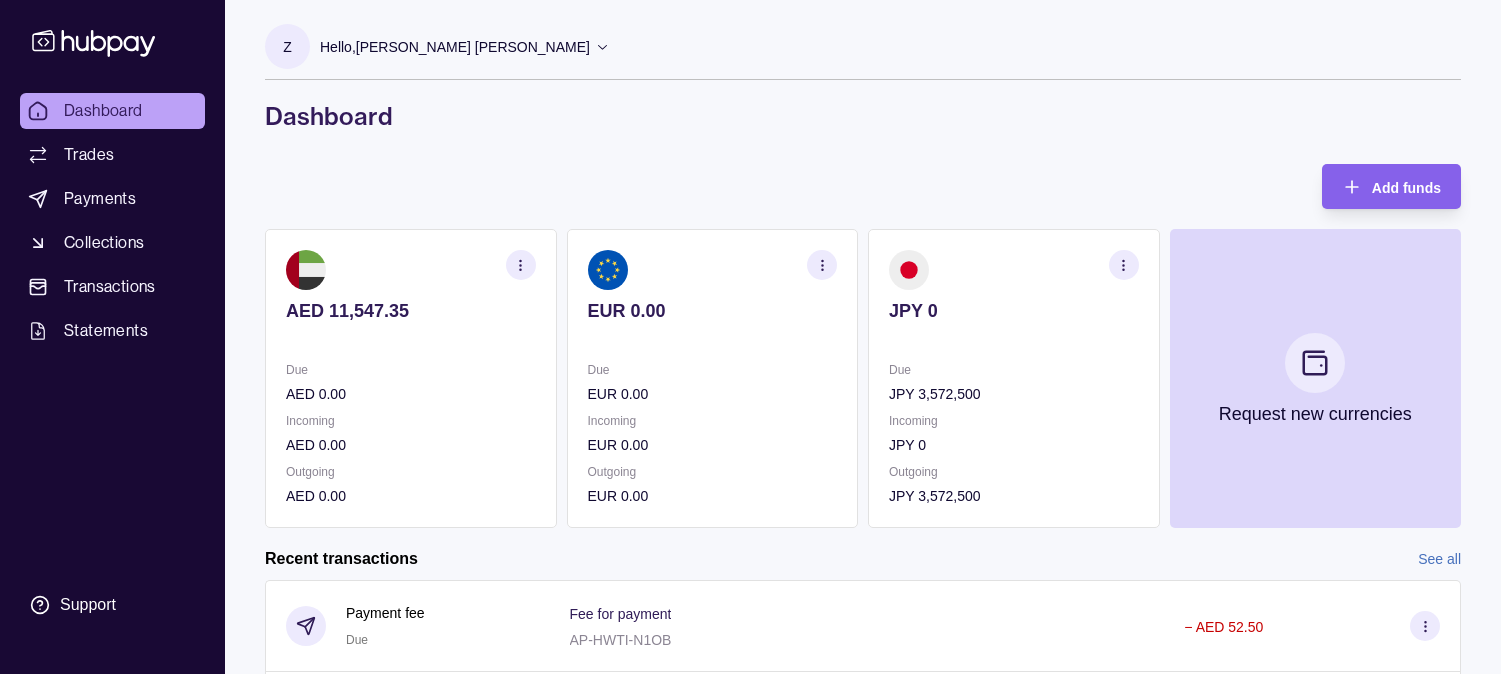 scroll, scrollTop: 0, scrollLeft: 0, axis: both 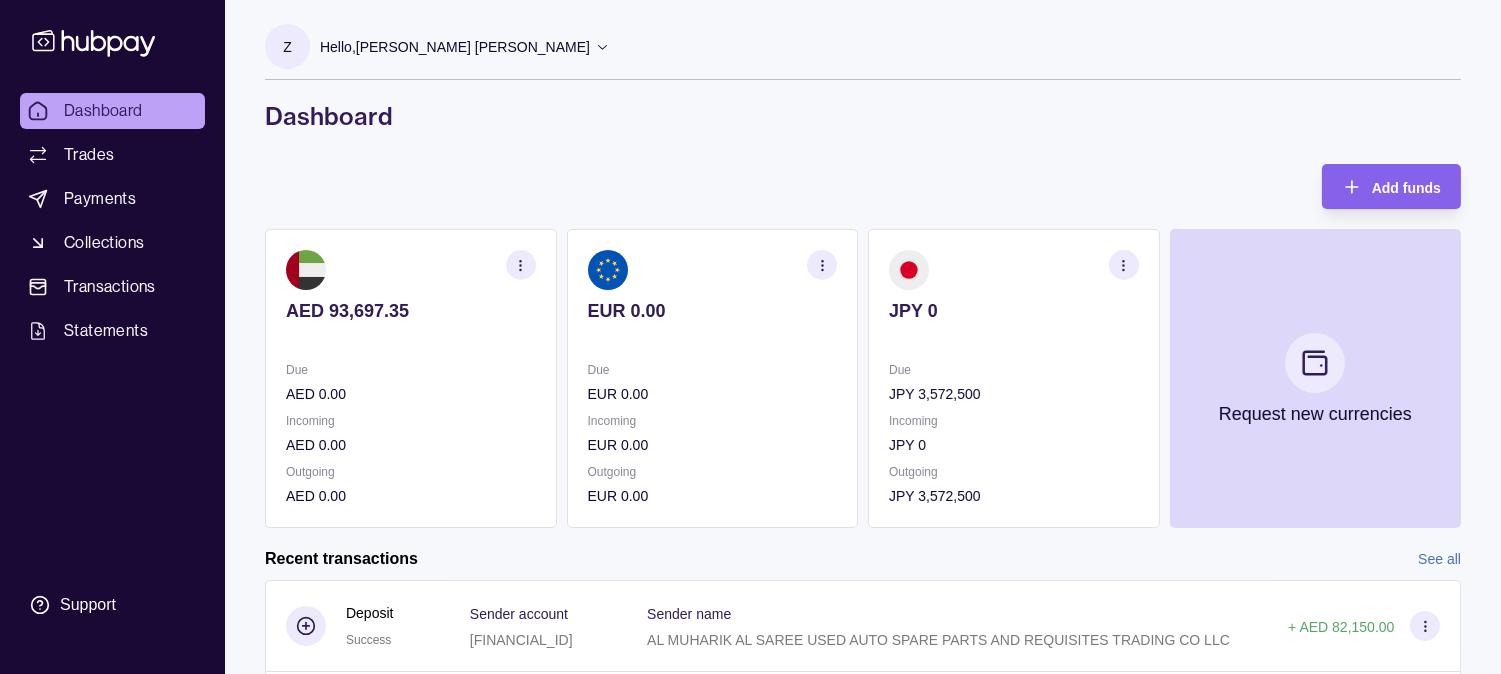click on "Dashboard Trades Payments Collections Transactions Statements Support" at bounding box center [112, 359] 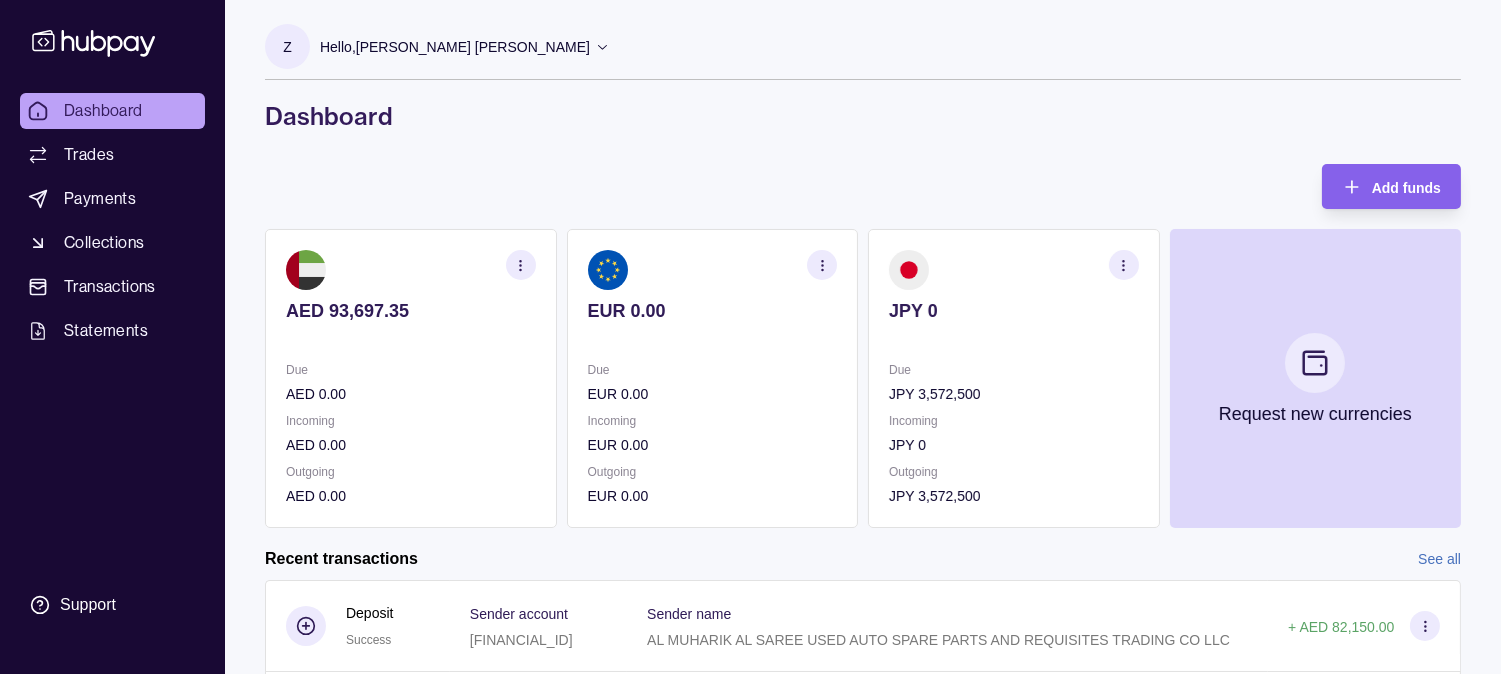 scroll, scrollTop: 444, scrollLeft: 0, axis: vertical 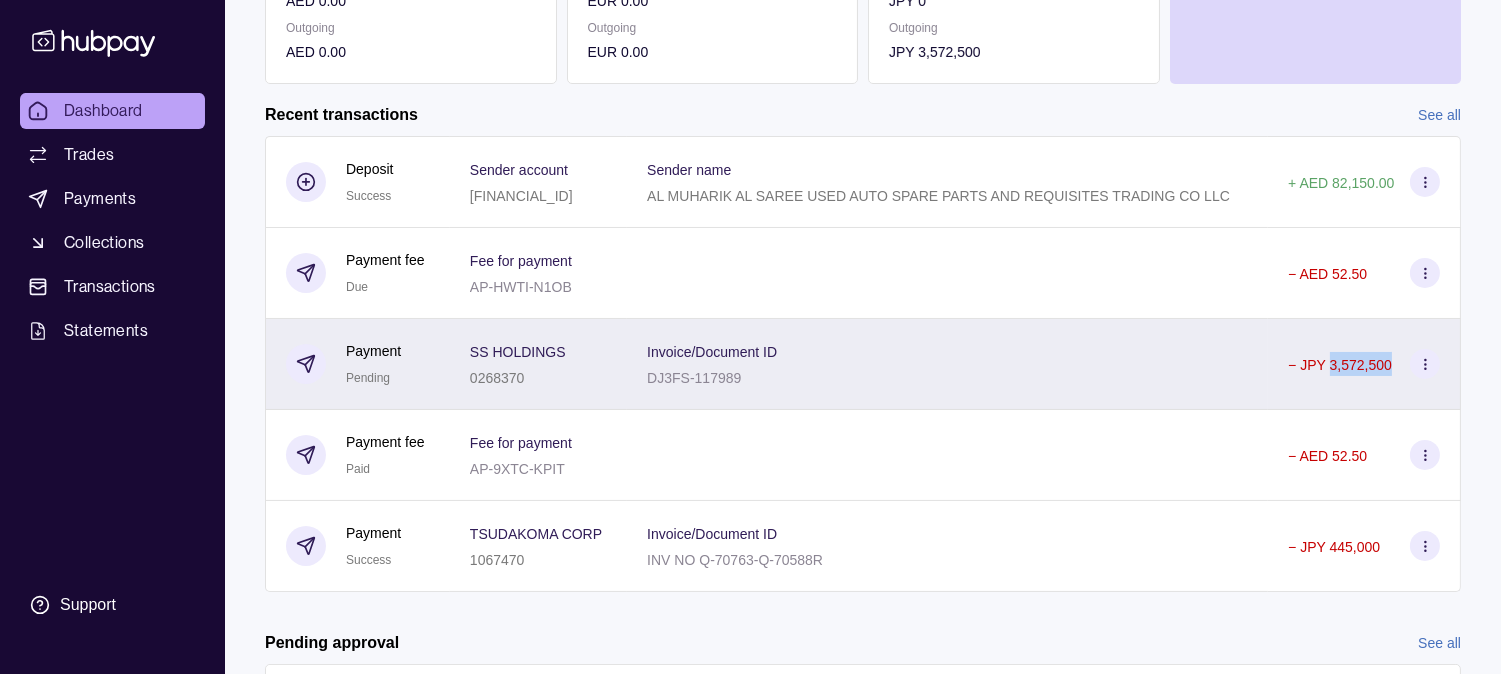 drag, startPoint x: 1415, startPoint y: 387, endPoint x: 1348, endPoint y: 407, distance: 69.92139 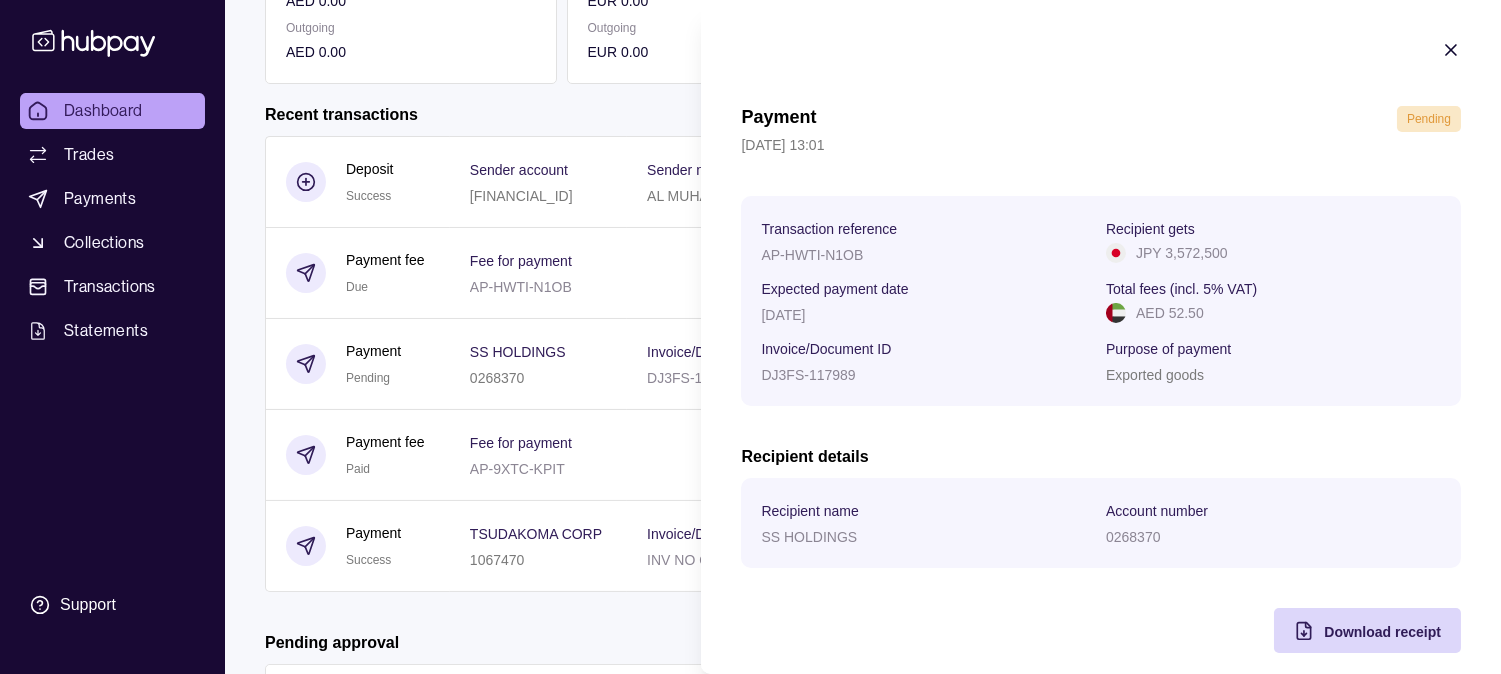 type 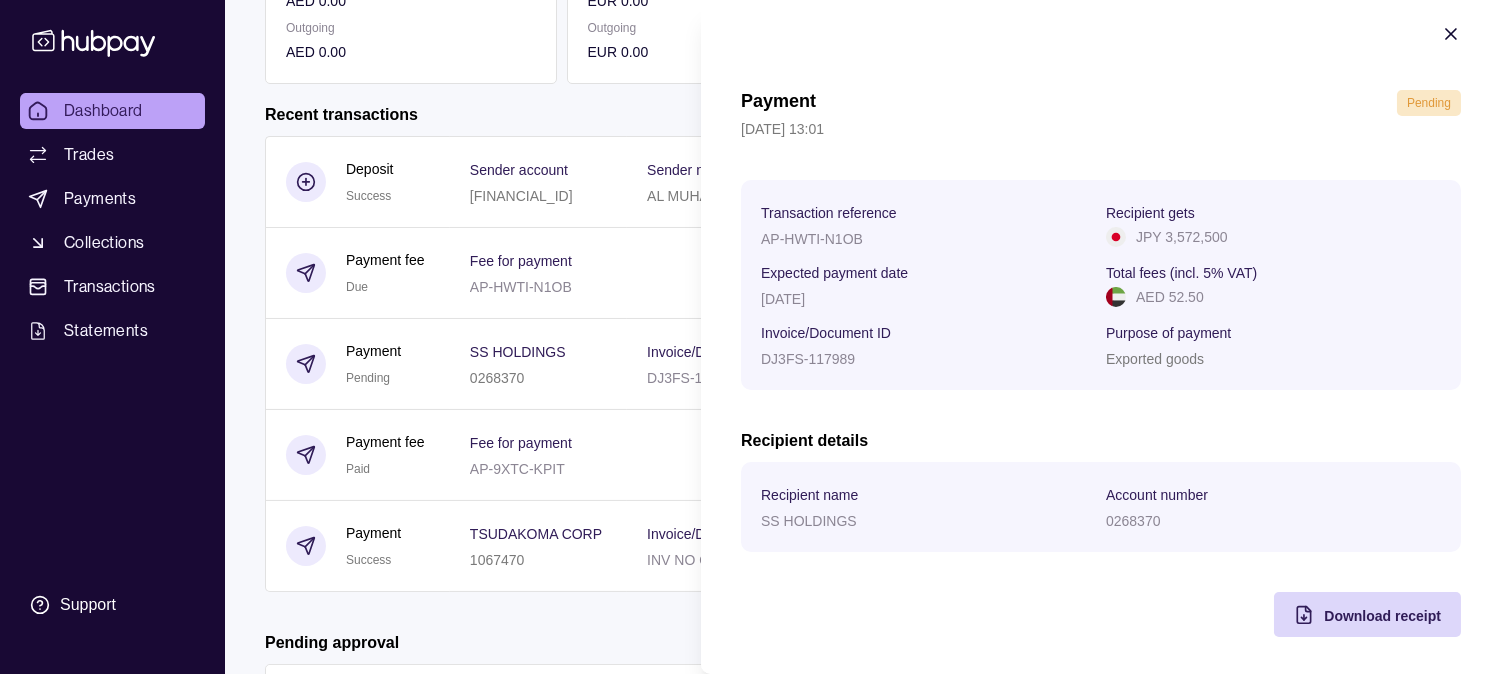 scroll, scrollTop: 21, scrollLeft: 0, axis: vertical 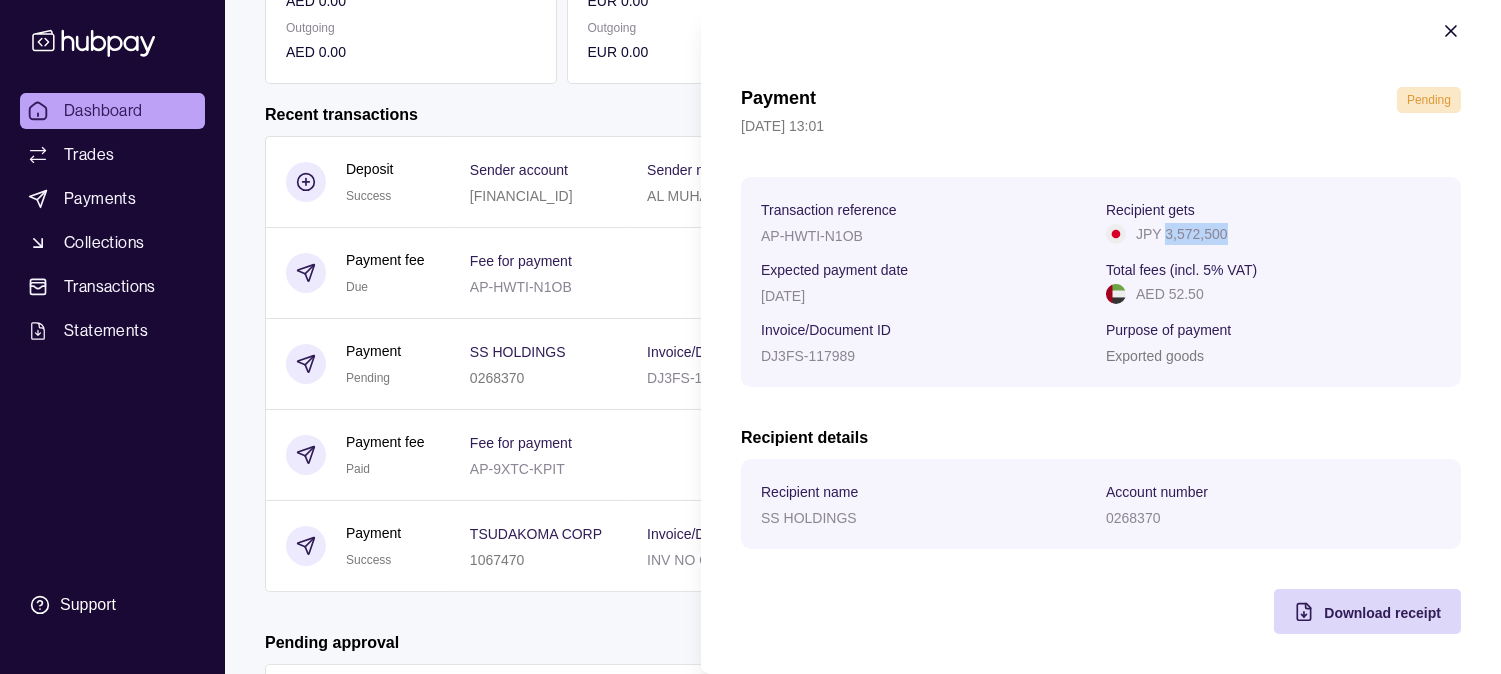 drag, startPoint x: 1220, startPoint y: 234, endPoint x: 1160, endPoint y: 242, distance: 60.530983 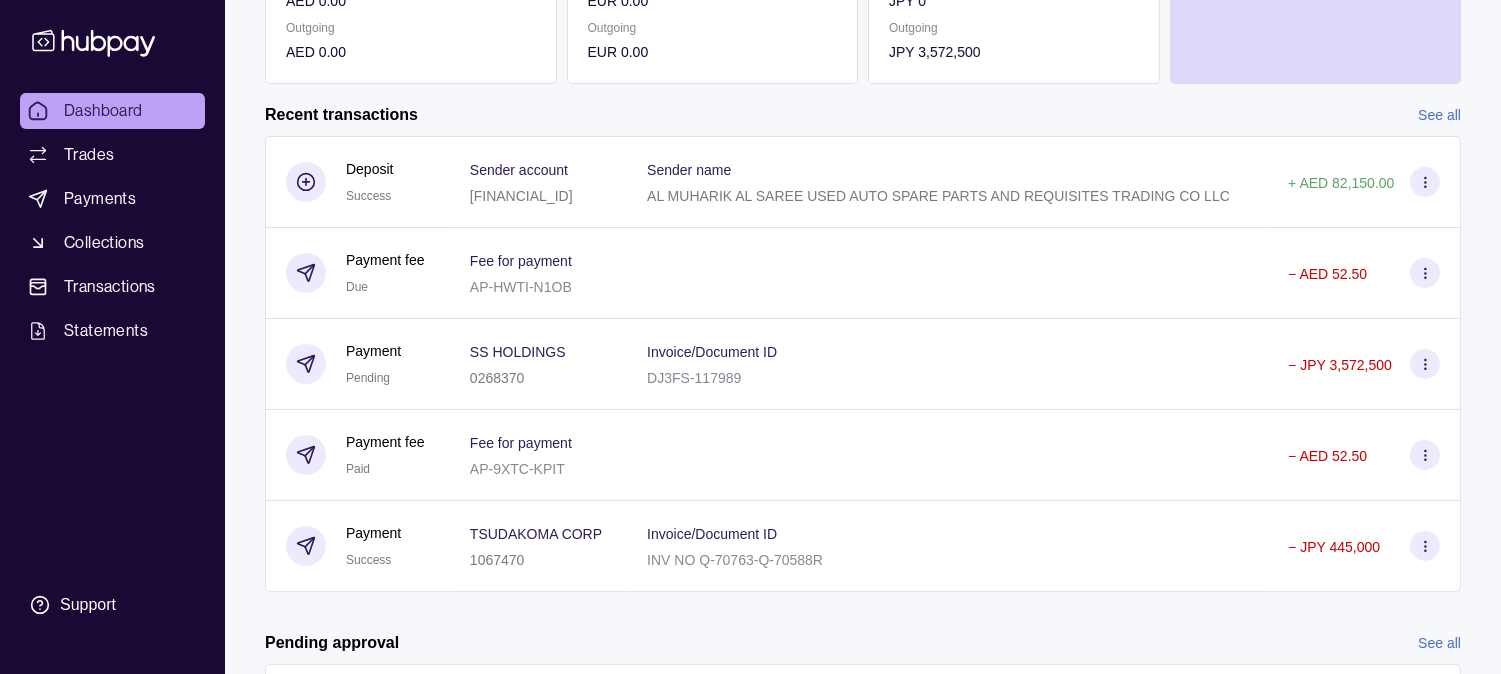 click on "Dashboard Trades Payments Collections Transactions Statements Support Z Hello,  [PERSON_NAME] [PERSON_NAME] AL MUHARIK AL SAREE USED AUTO SPARE PARTS AND REQUISITES TRADING CO LLC Change account Account Terms and conditions Privacy policy Sign out Dashboard Add funds AED 93,697.35                                                                                                               Due AED 0.00 Incoming AED 0.00 Outgoing AED 0.00 EUR 0.00                                                                                                               Due EUR 0.00 Incoming EUR 0.00 Outgoing EUR 0.00 JPY 0                                                                                                               Due JPY 3,572,500 Incoming JPY 0 Outgoing JPY 3,572,500 Request new currencies Recent transactions See all Details Amount Deposit Success" at bounding box center (750, 214) 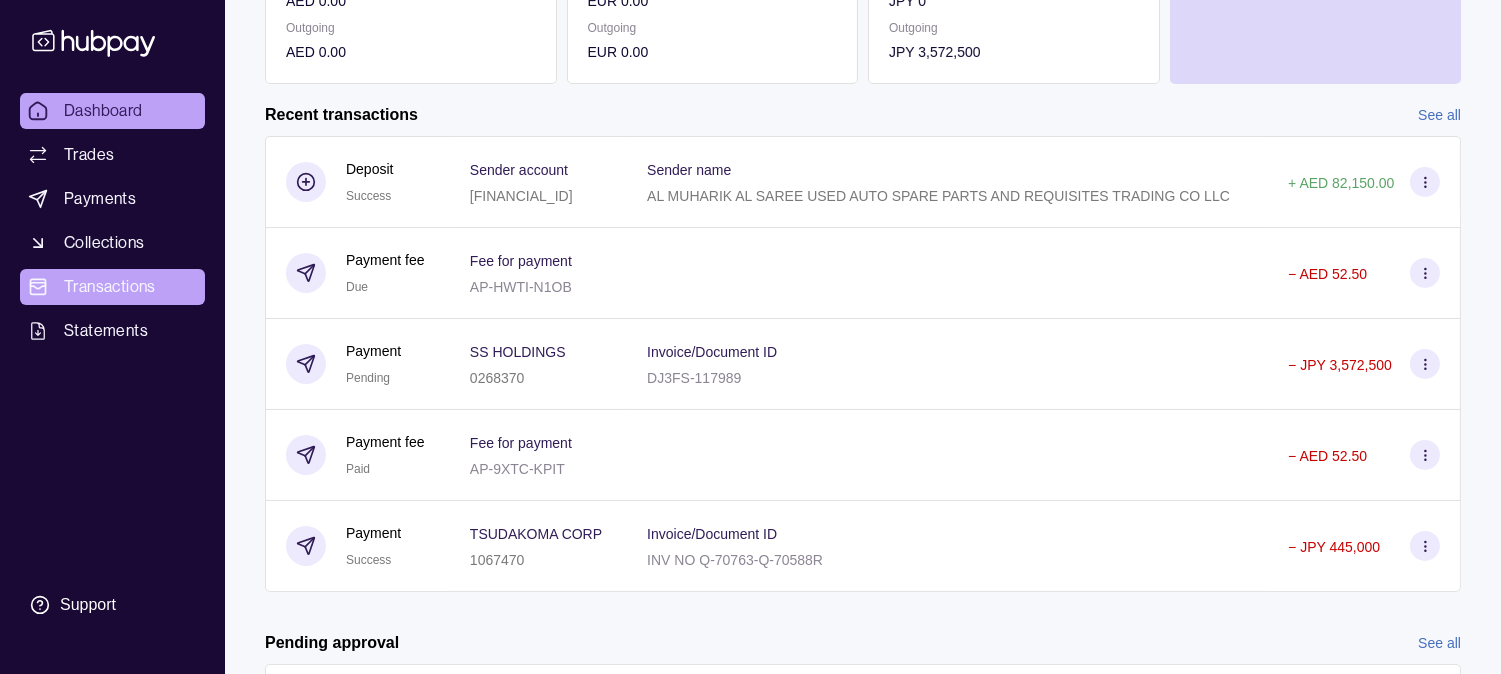 click on "Transactions" at bounding box center (110, 287) 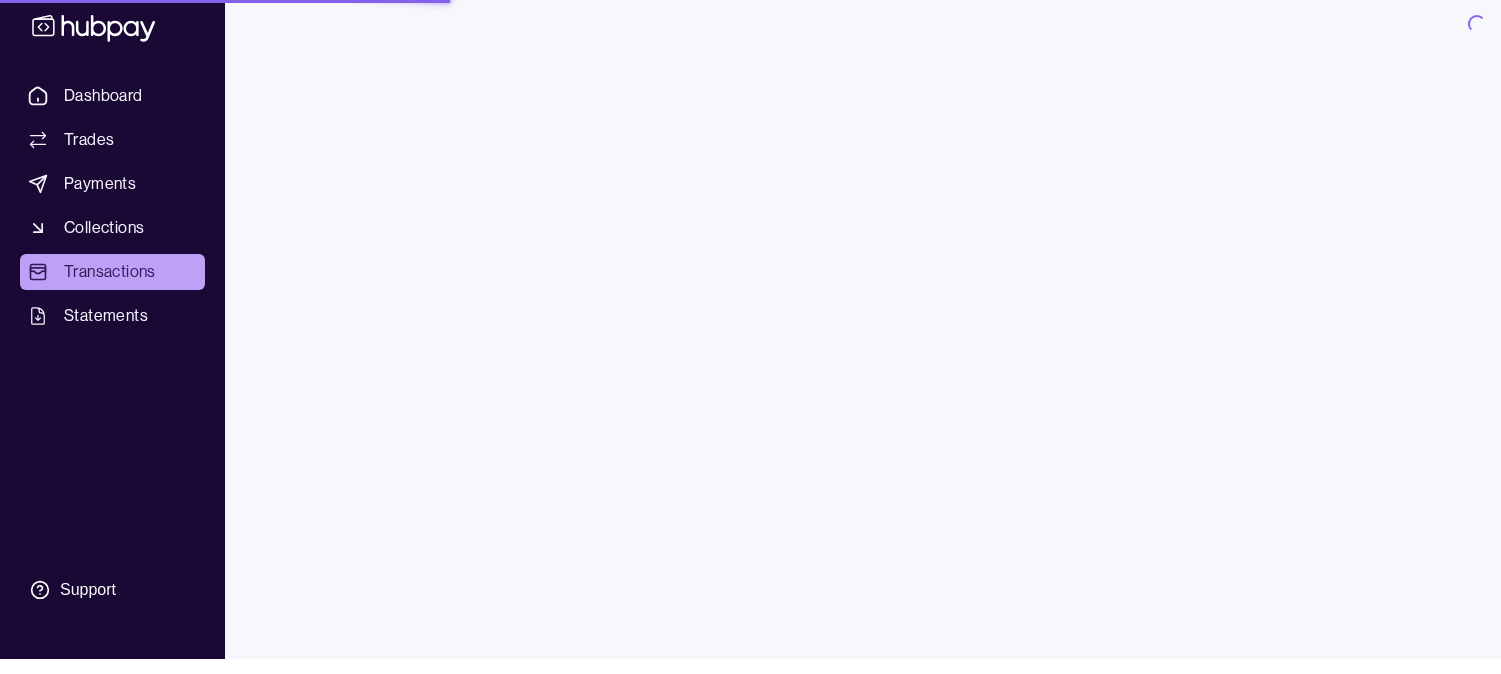 scroll, scrollTop: 0, scrollLeft: 0, axis: both 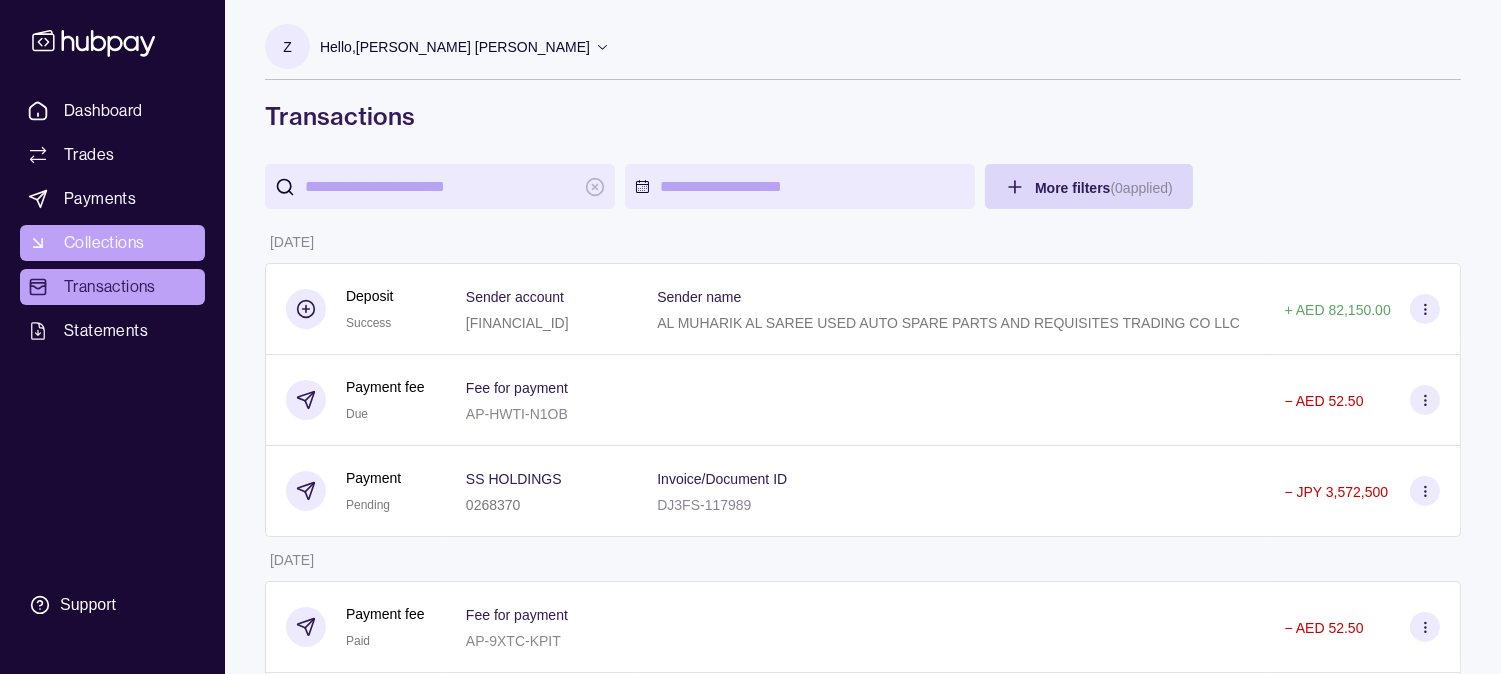 click on "Collections" at bounding box center [104, 243] 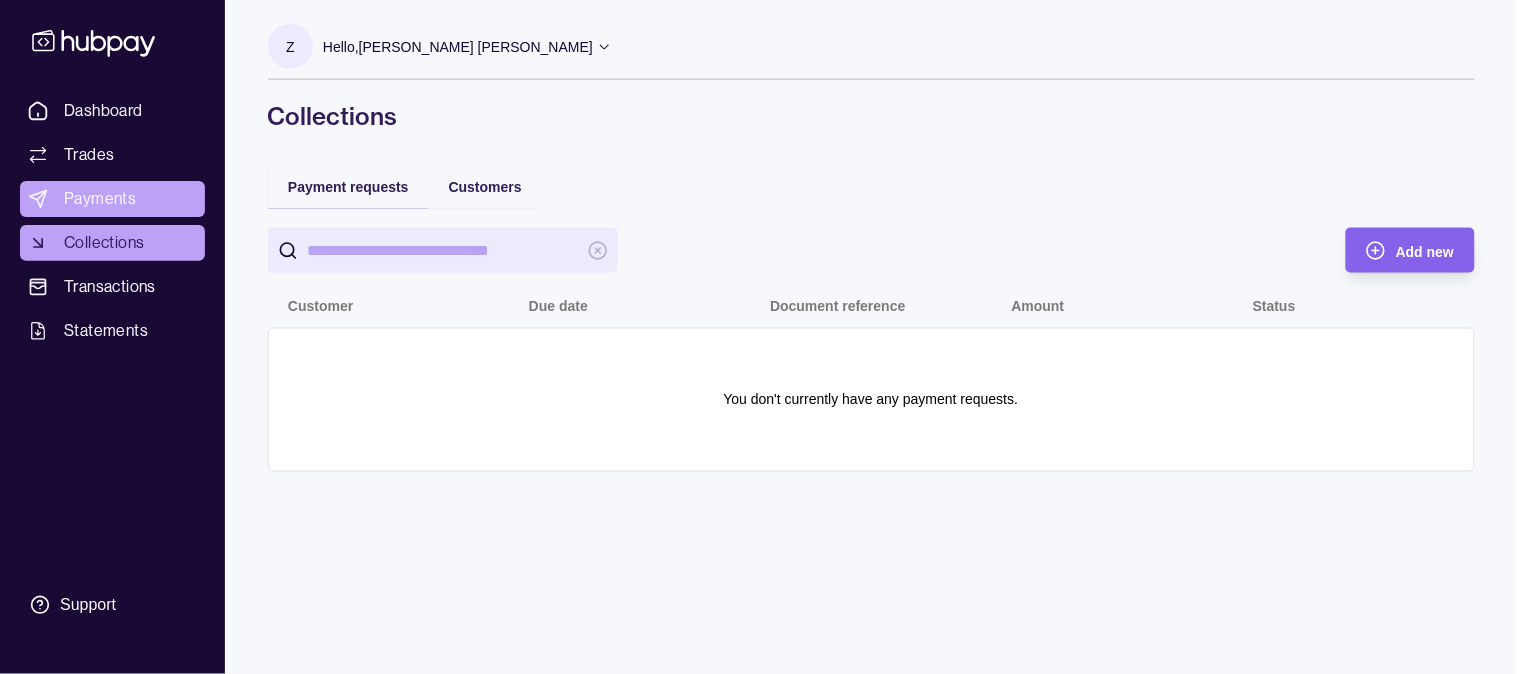 click on "Payments" at bounding box center [112, 199] 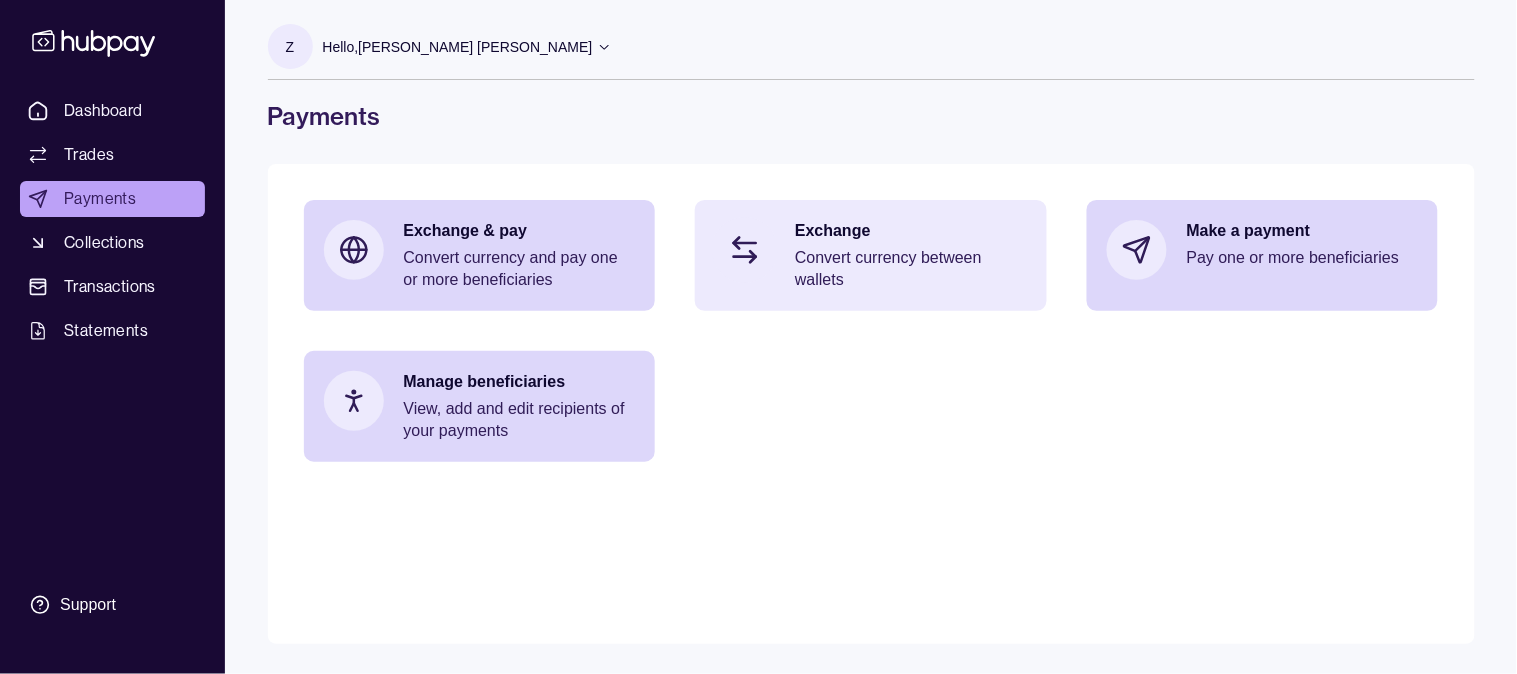 click on "Convert currency between wallets" at bounding box center (911, 269) 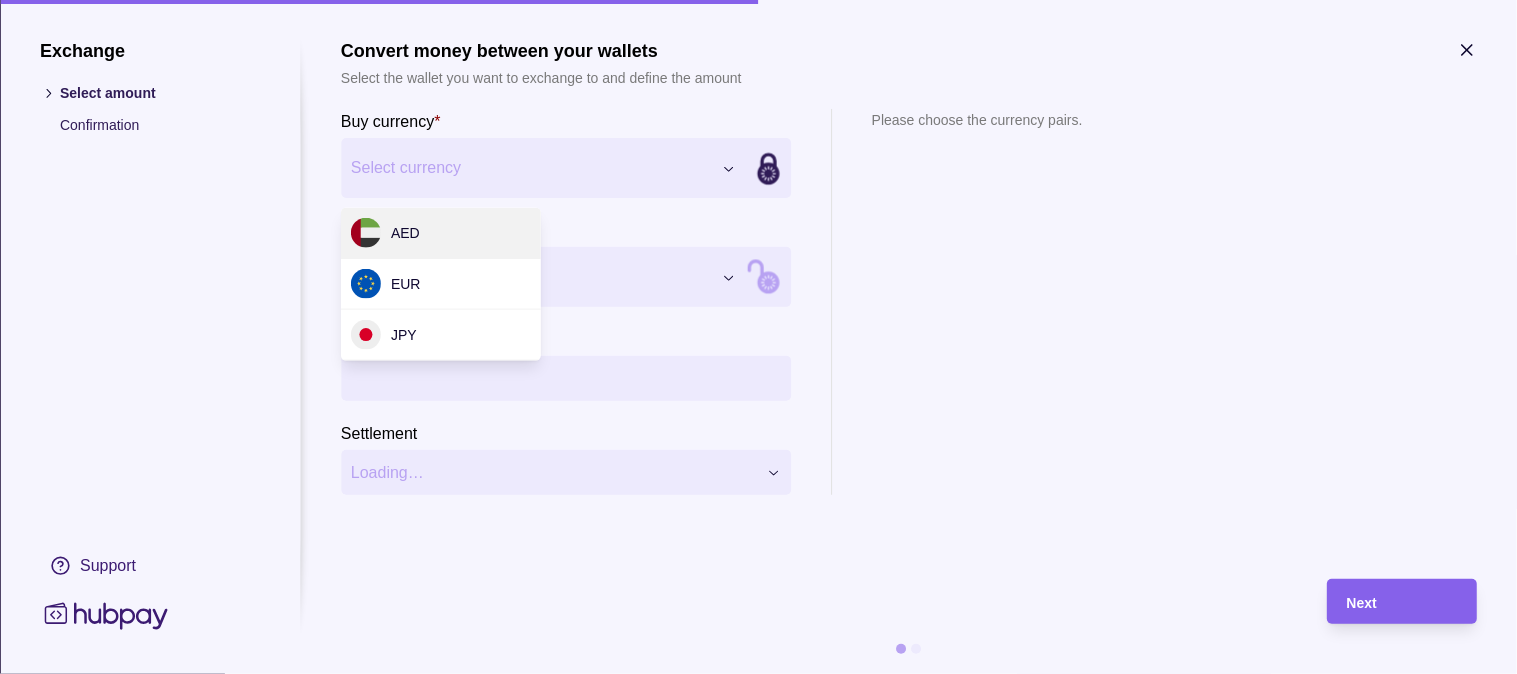 click on "Dashboard Trades Payments Collections Transactions Statements Support Z Hello,  [PERSON_NAME] [PERSON_NAME] AL MUHARIK AL SAREE USED AUTO SPARE PARTS AND REQUISITES TRADING CO LLC Change account Account Terms and conditions Privacy policy Sign out Payments Exchange & pay Convert currency and pay one or more beneficiaries Exchange Convert currency between wallets Make a payment Pay one or more beneficiaries Manage beneficiaries View, add and edit recipients of your payments Payments | Hubpay Exchange Select amount Confirmation Support Convert money between your wallets Select the wallet you want to exchange to and define the amount Buy currency  * Select currency *** *** *** Sell currency  * Select currency *** *** *** Buy amount  * Settlement Loading… Please choose the currency pairs. Next AED EUR JPY" at bounding box center (758, 337) 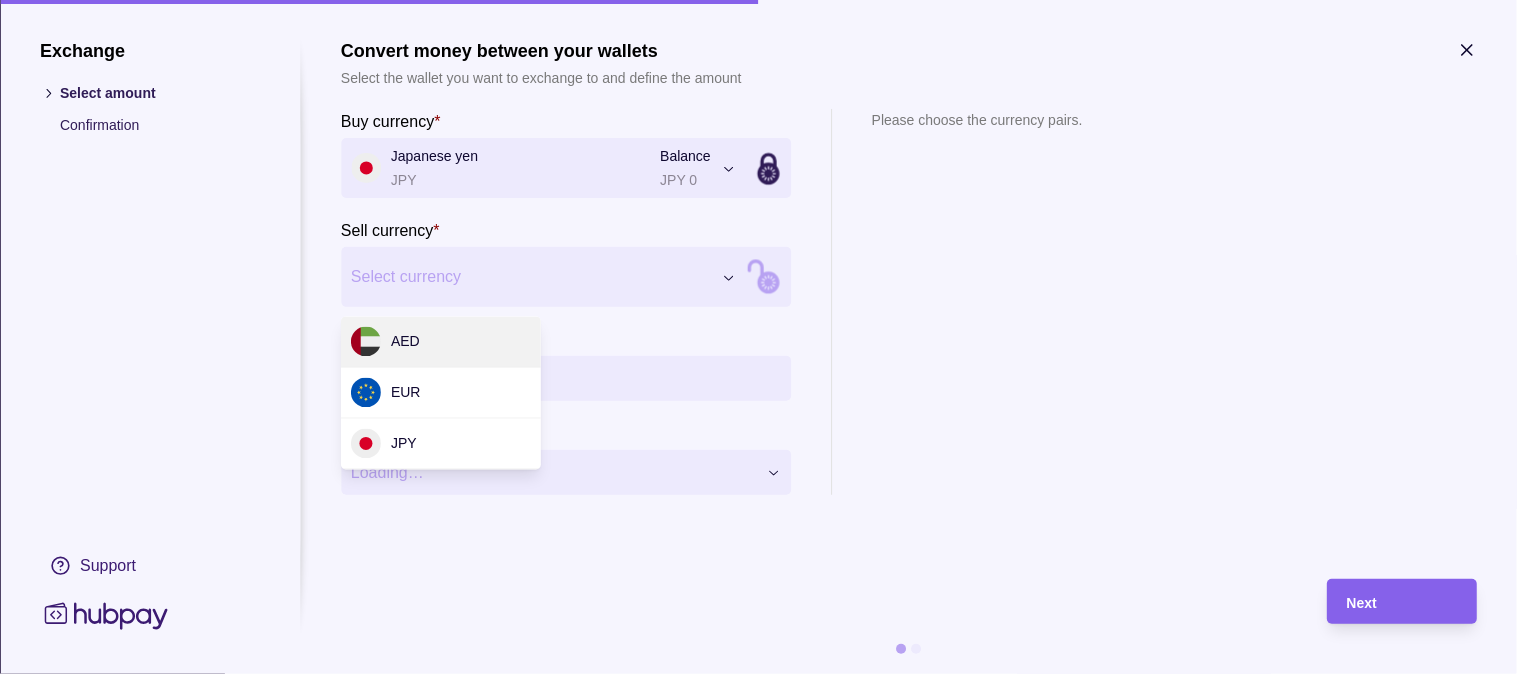 click on "Dashboard Trades Payments Collections Transactions Statements Support Z Hello,  [PERSON_NAME] [PERSON_NAME] AL MUHARIK AL SAREE USED AUTO SPARE PARTS AND REQUISITES TRADING CO LLC Change account Account Terms and conditions Privacy policy Sign out Payments Exchange & pay Convert currency and pay one or more beneficiaries Exchange Convert currency between wallets Make a payment Pay one or more beneficiaries Manage beneficiaries View, add and edit recipients of your payments Payments | Hubpay Exchange Select amount Confirmation Support Convert money between your wallets Select the wallet you want to exchange to and define the amount Buy currency  * Japanese yen JPY Balance JPY 0 *** *** *** Sell currency  * Select currency *** *** *** Buy amount  * Settlement Loading… Please choose the currency pairs. Next AED EUR JPY" at bounding box center (758, 337) 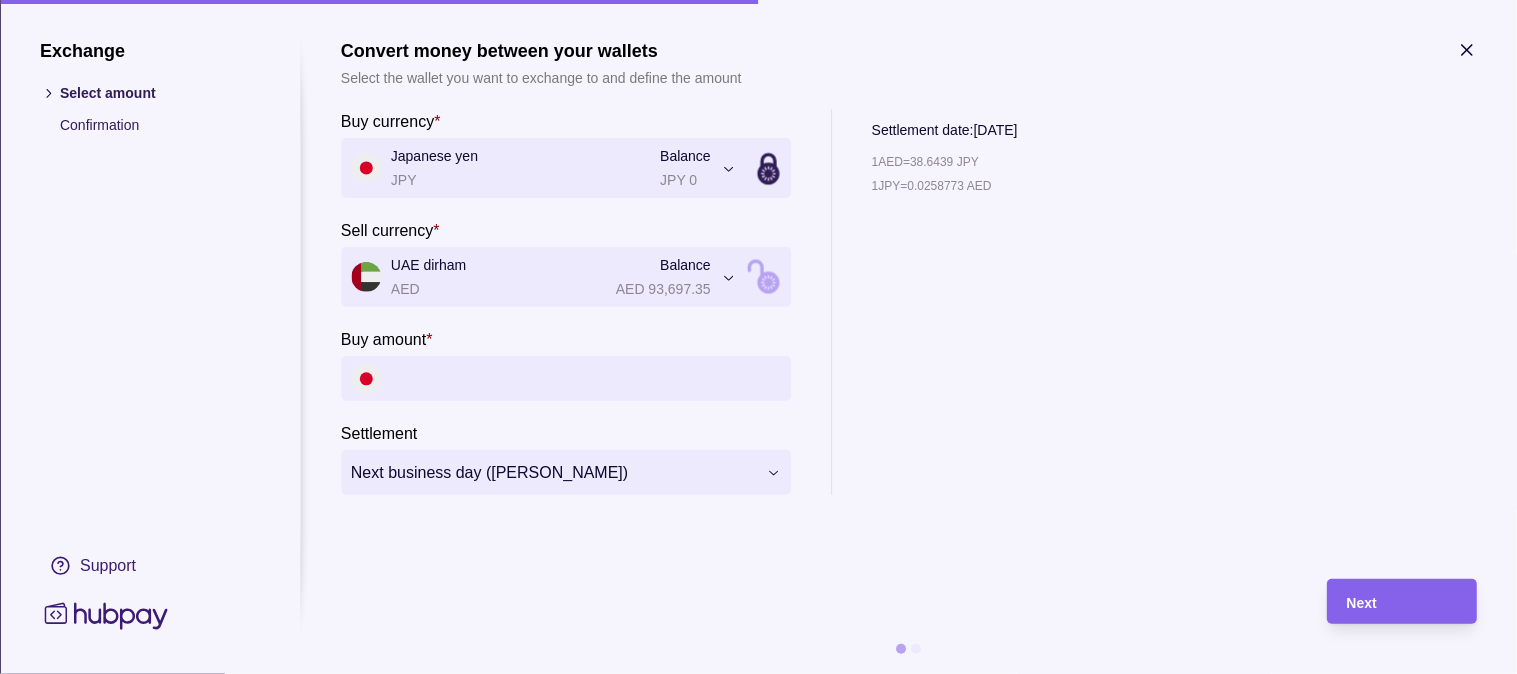 click on "Buy amount  *" at bounding box center [586, 378] 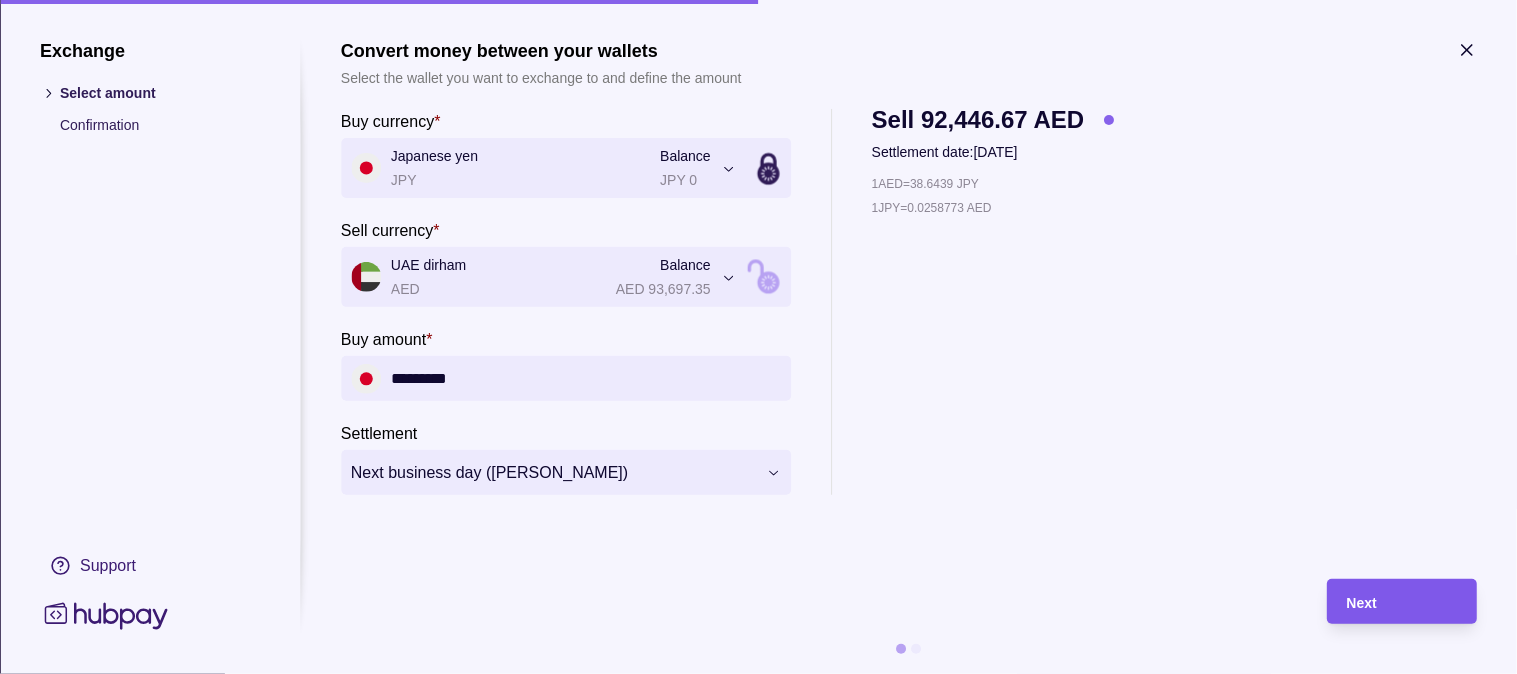 type on "*********" 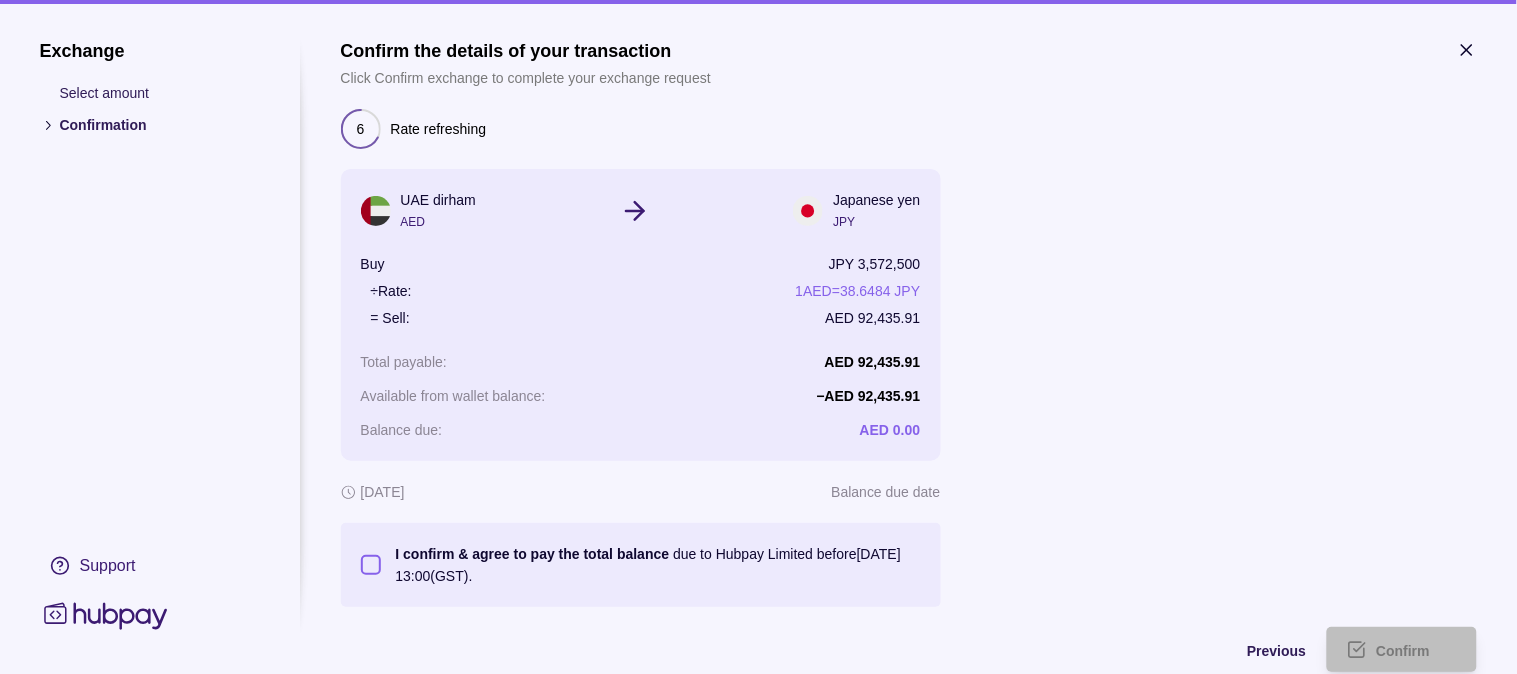 drag, startPoint x: 371, startPoint y: 560, endPoint x: 557, endPoint y: 610, distance: 192.60323 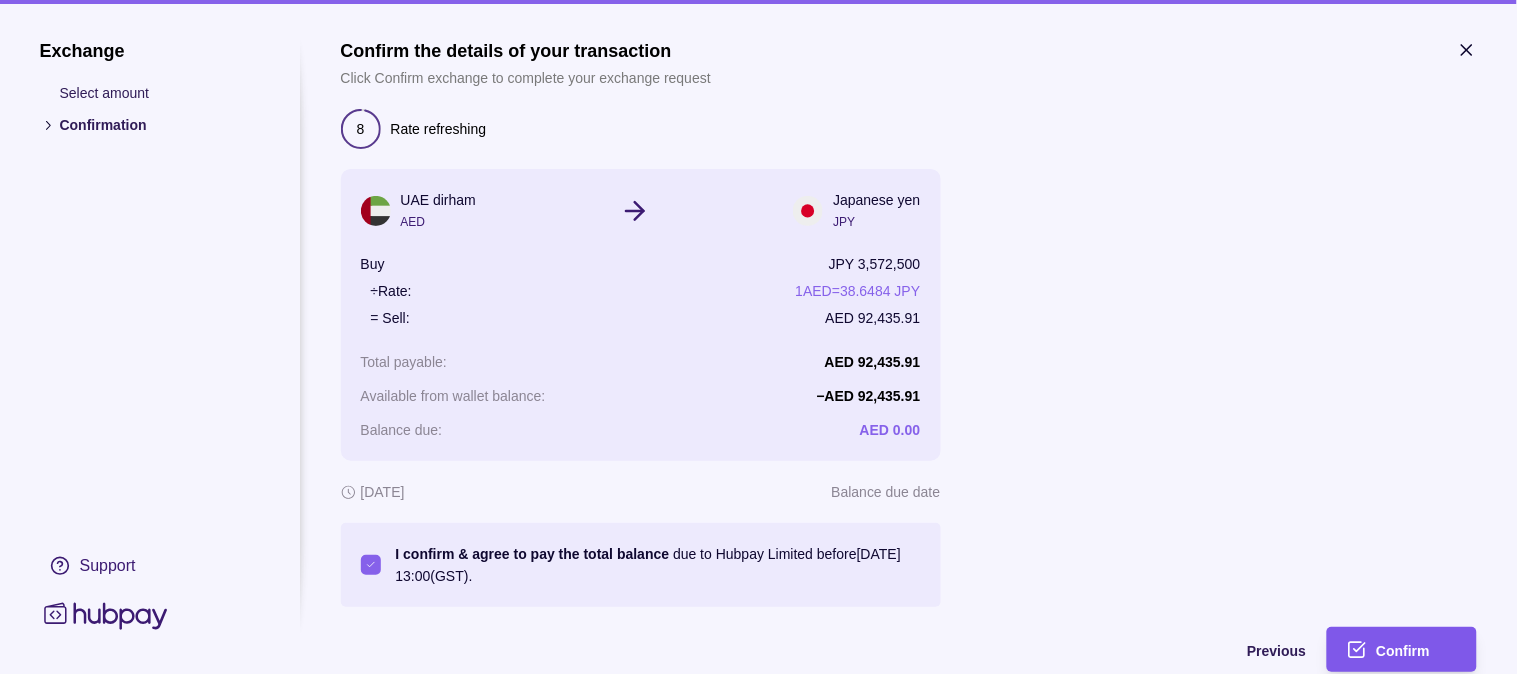click on "Confirm" at bounding box center (1387, 649) 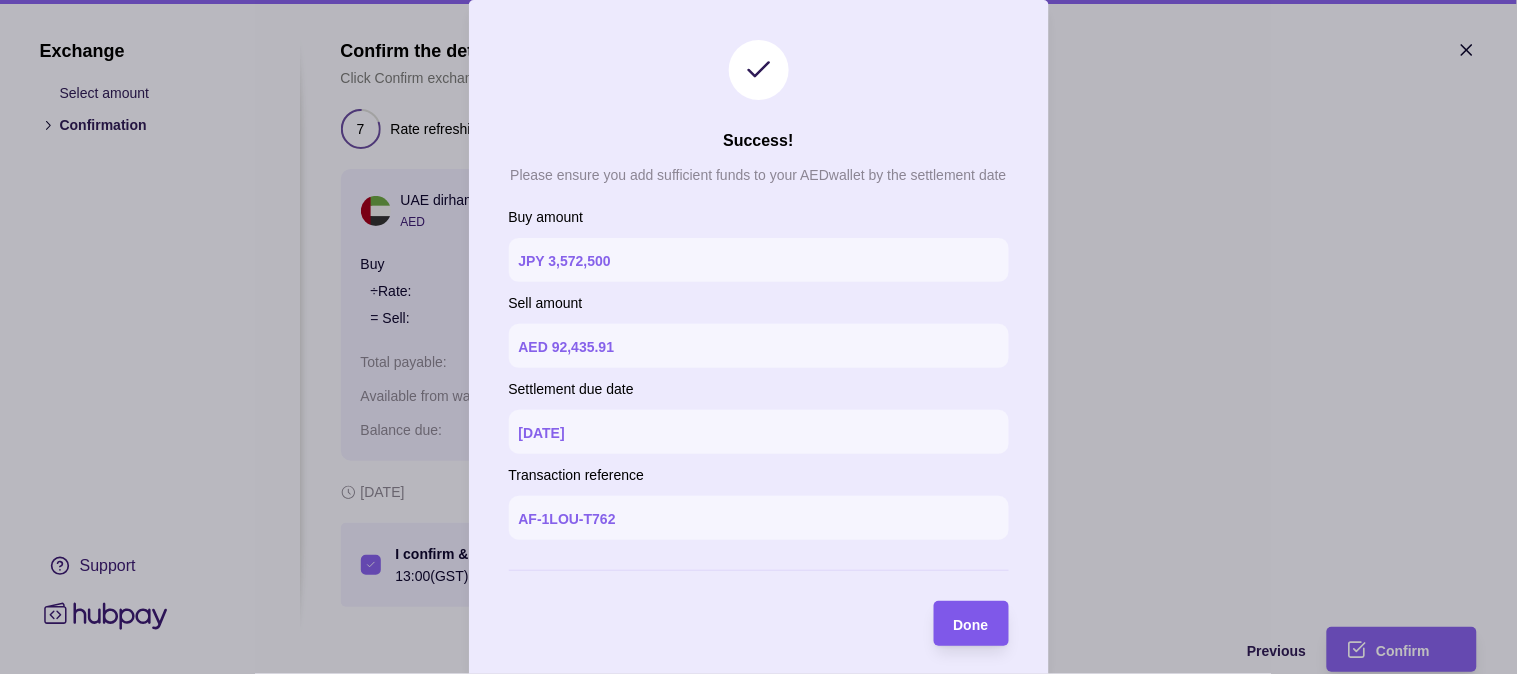 click on "Done" at bounding box center (956, 623) 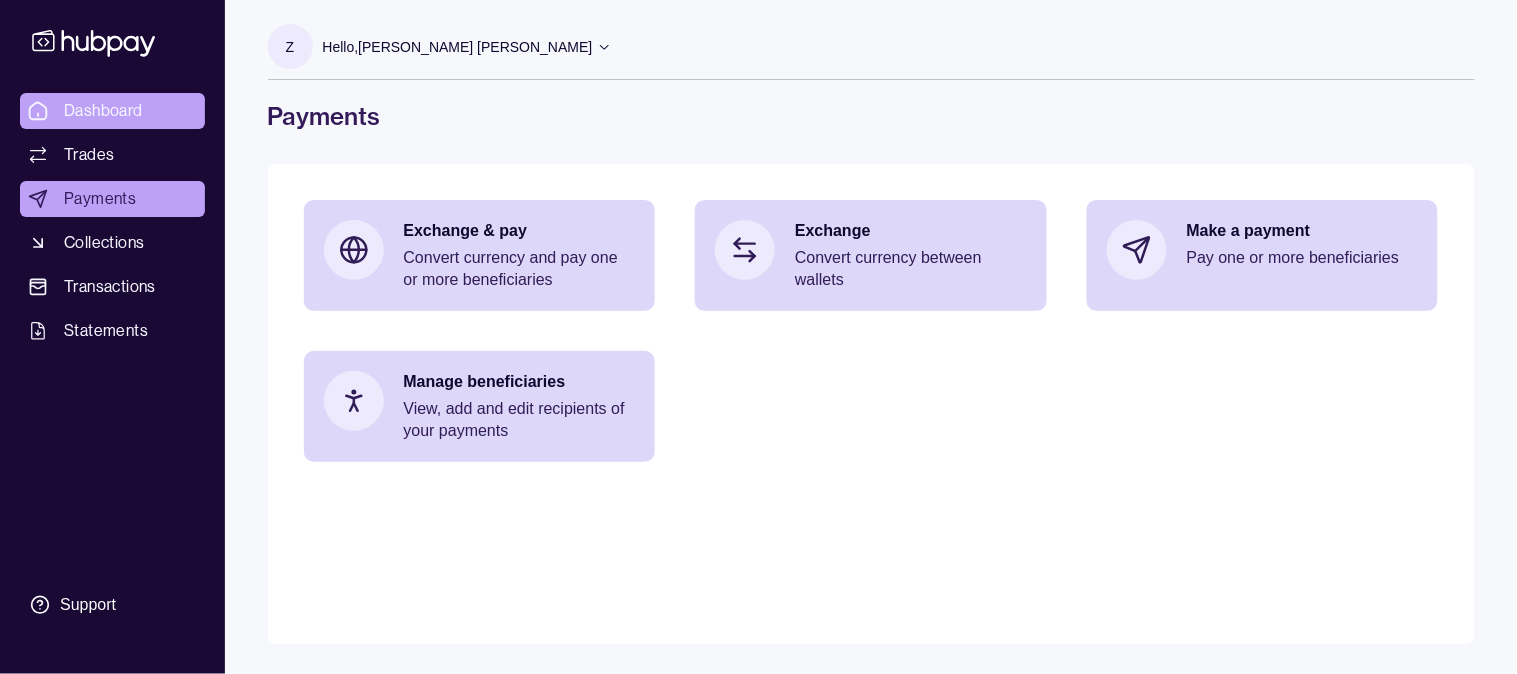 click on "Dashboard" at bounding box center [103, 111] 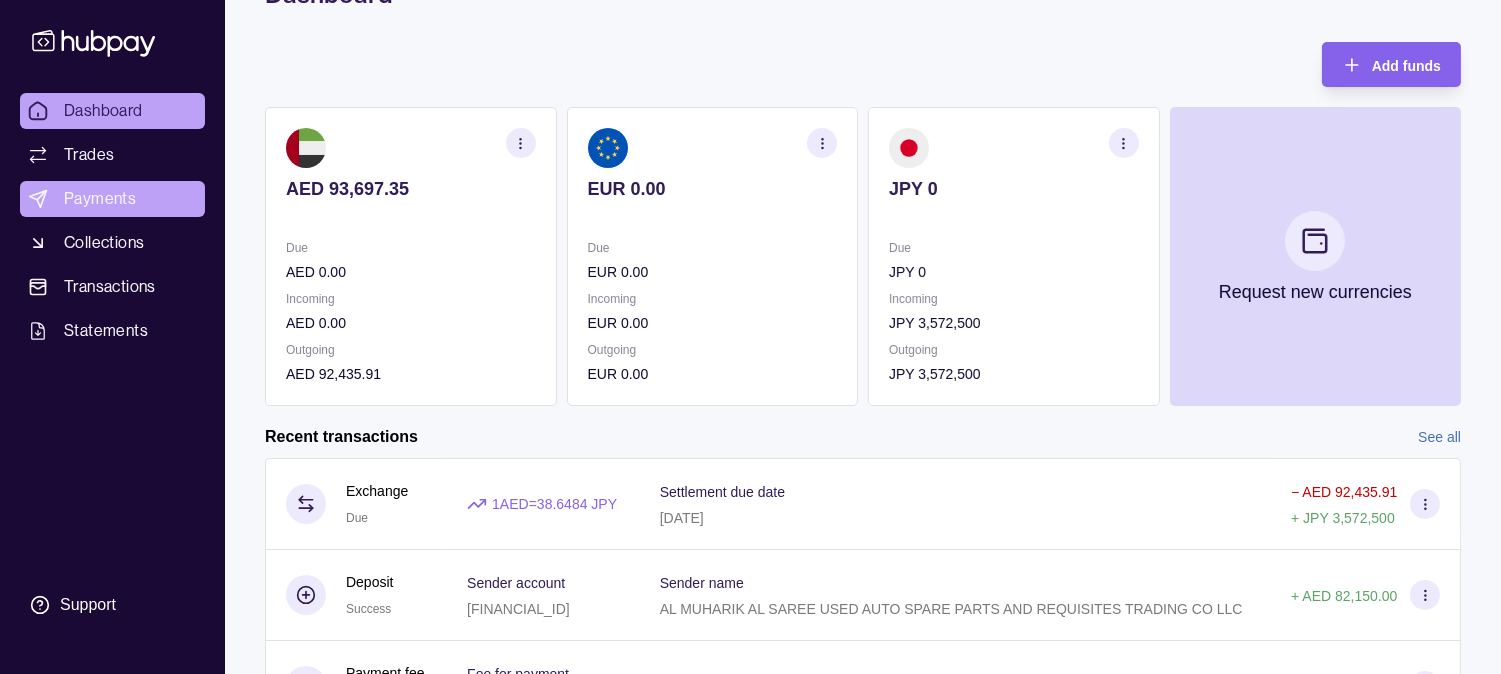 scroll, scrollTop: 0, scrollLeft: 0, axis: both 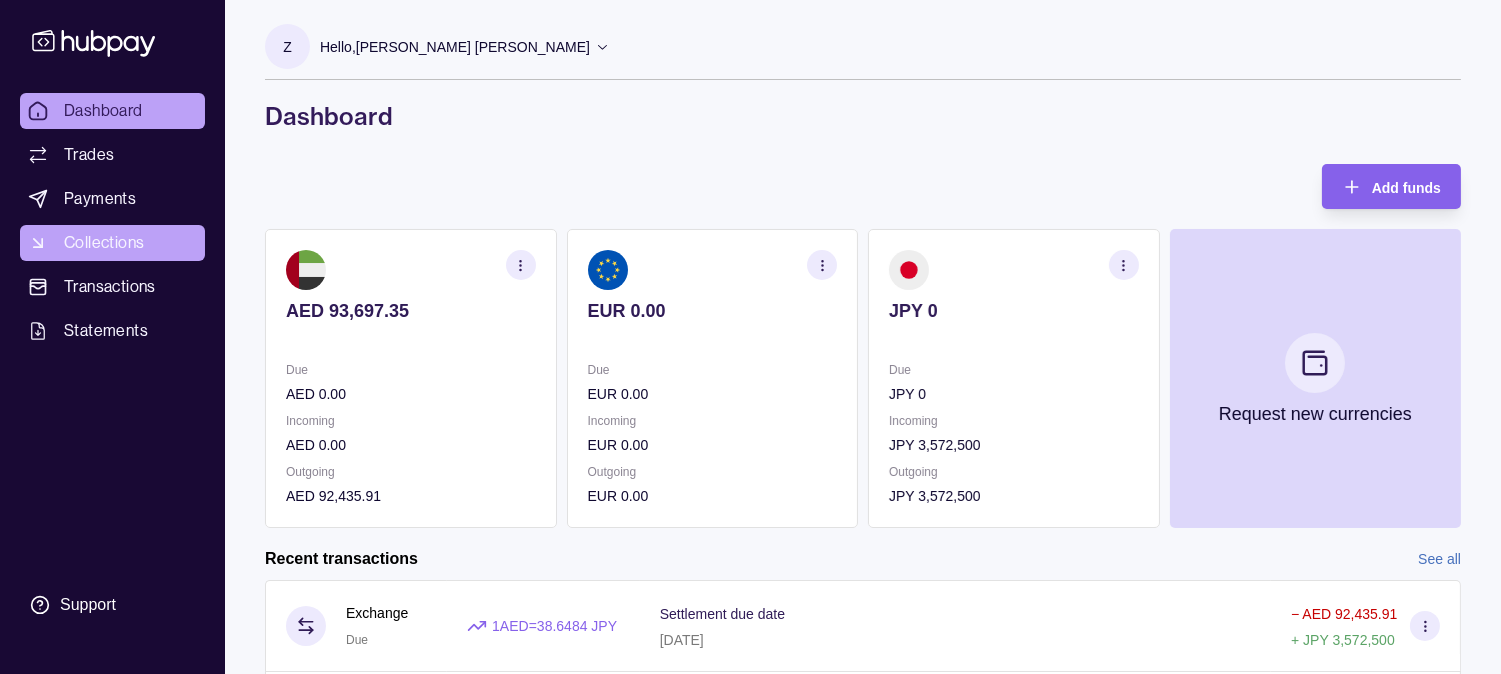 click on "Collections" at bounding box center [104, 243] 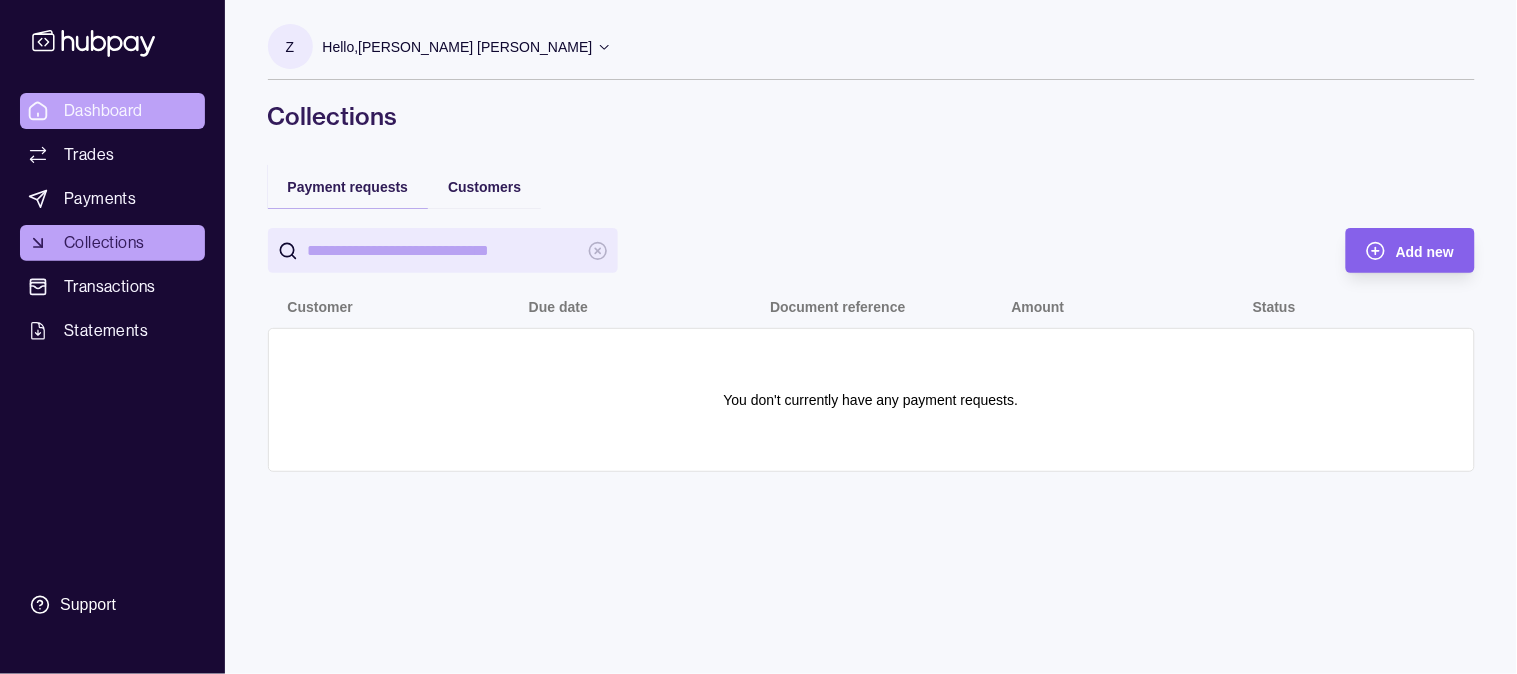 click on "Dashboard" at bounding box center [103, 111] 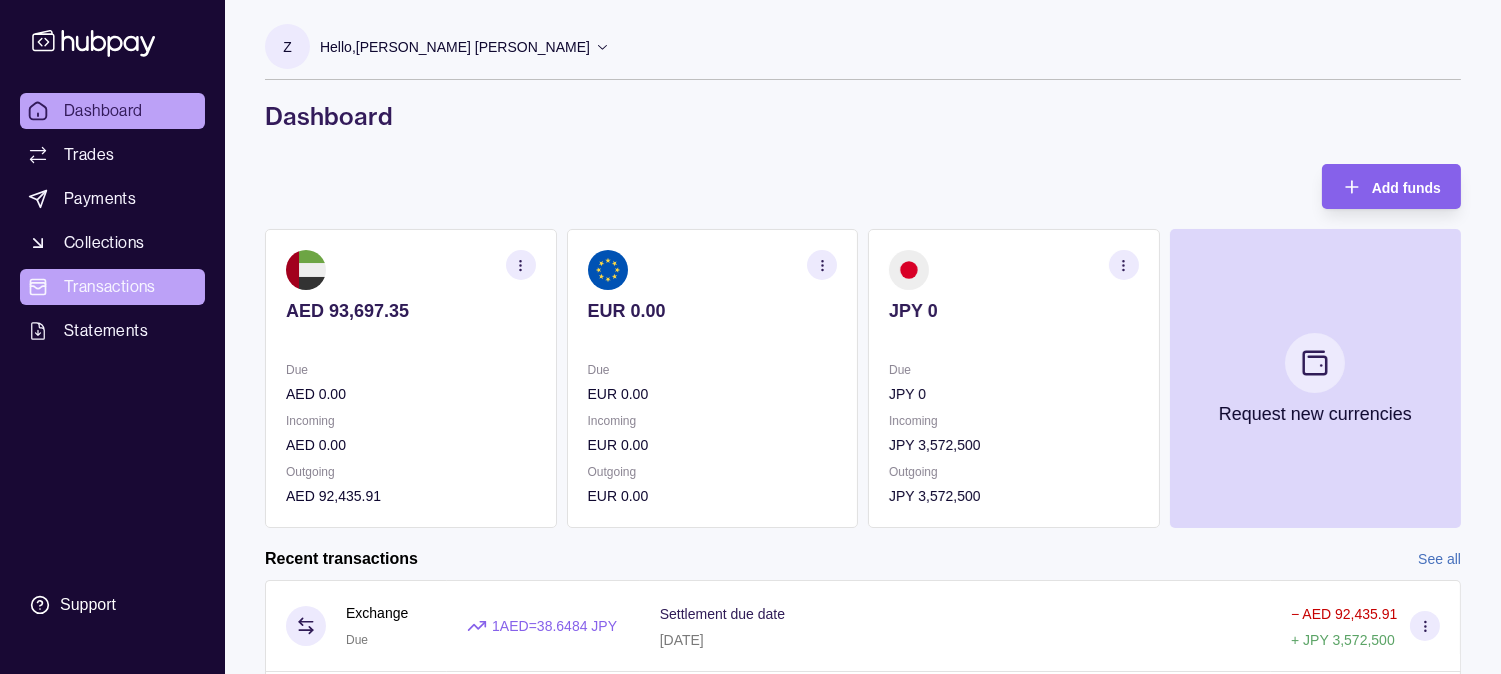 click on "Transactions" at bounding box center [110, 287] 